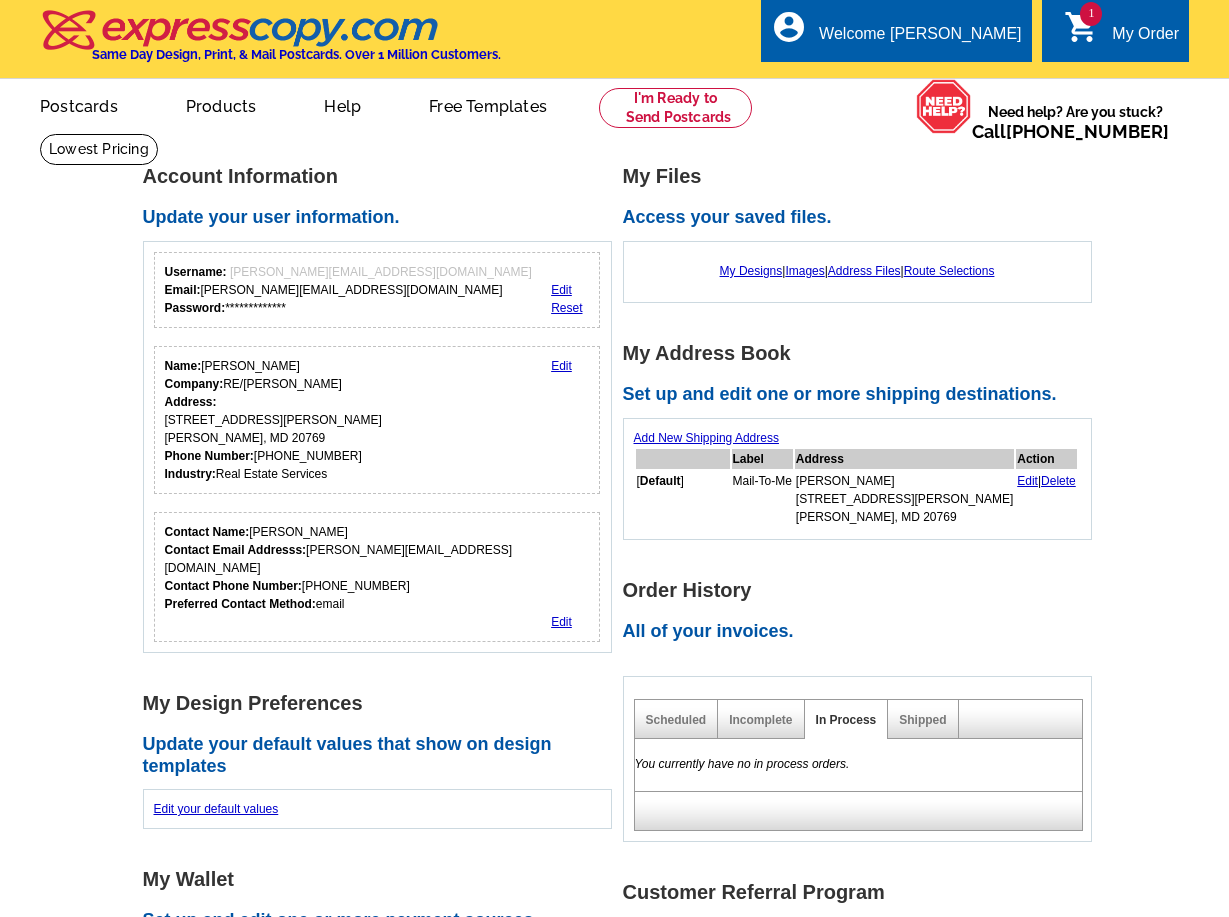 scroll, scrollTop: 0, scrollLeft: 0, axis: both 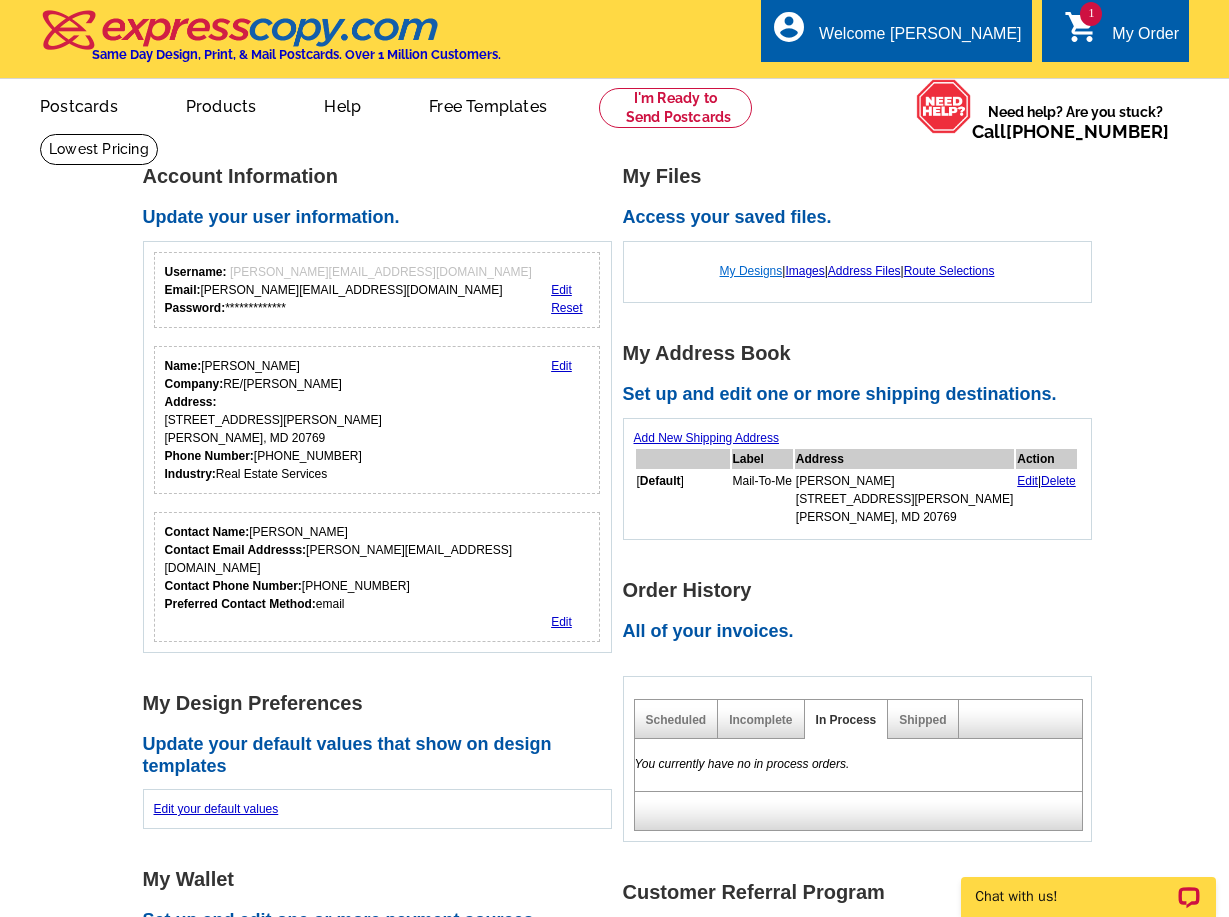 click on "My Designs" at bounding box center [751, 271] 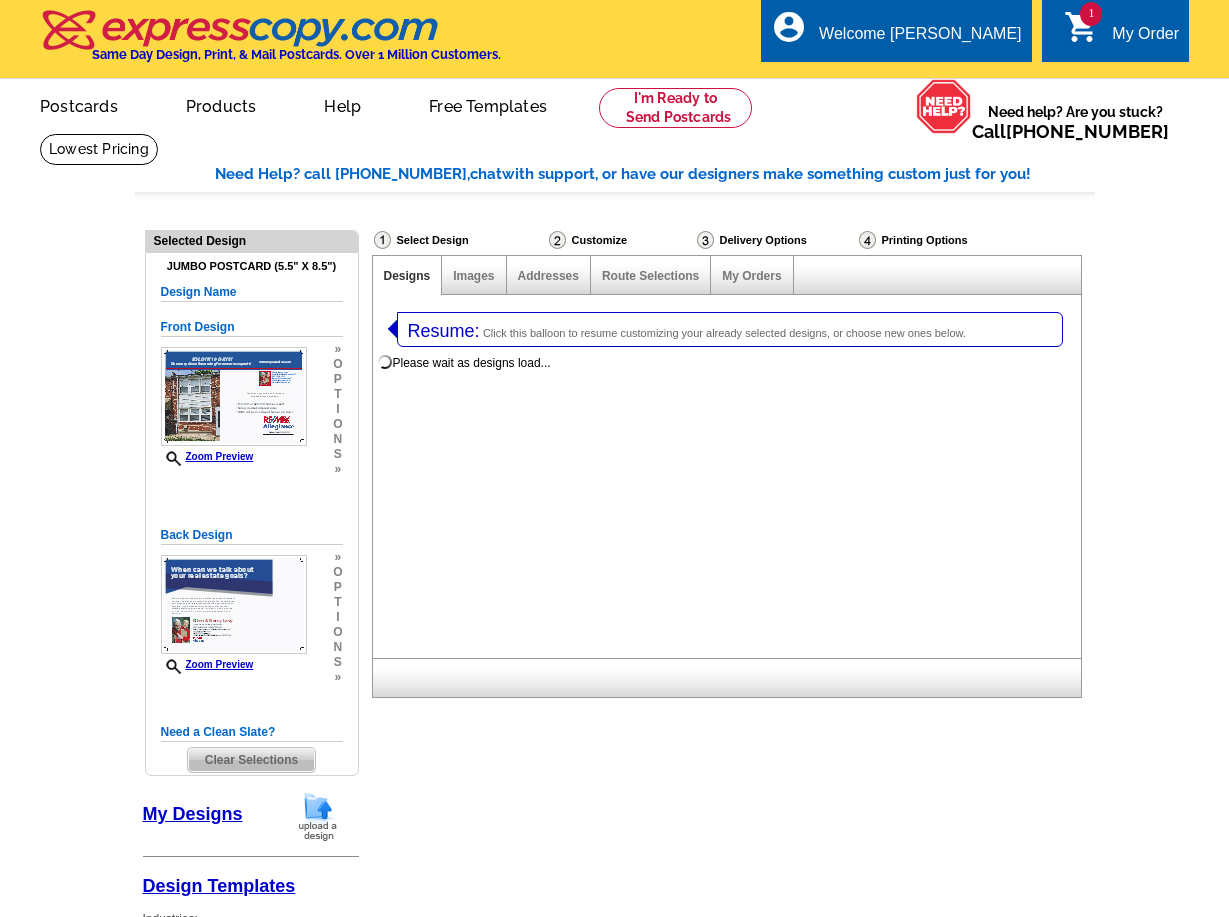 select on "1" 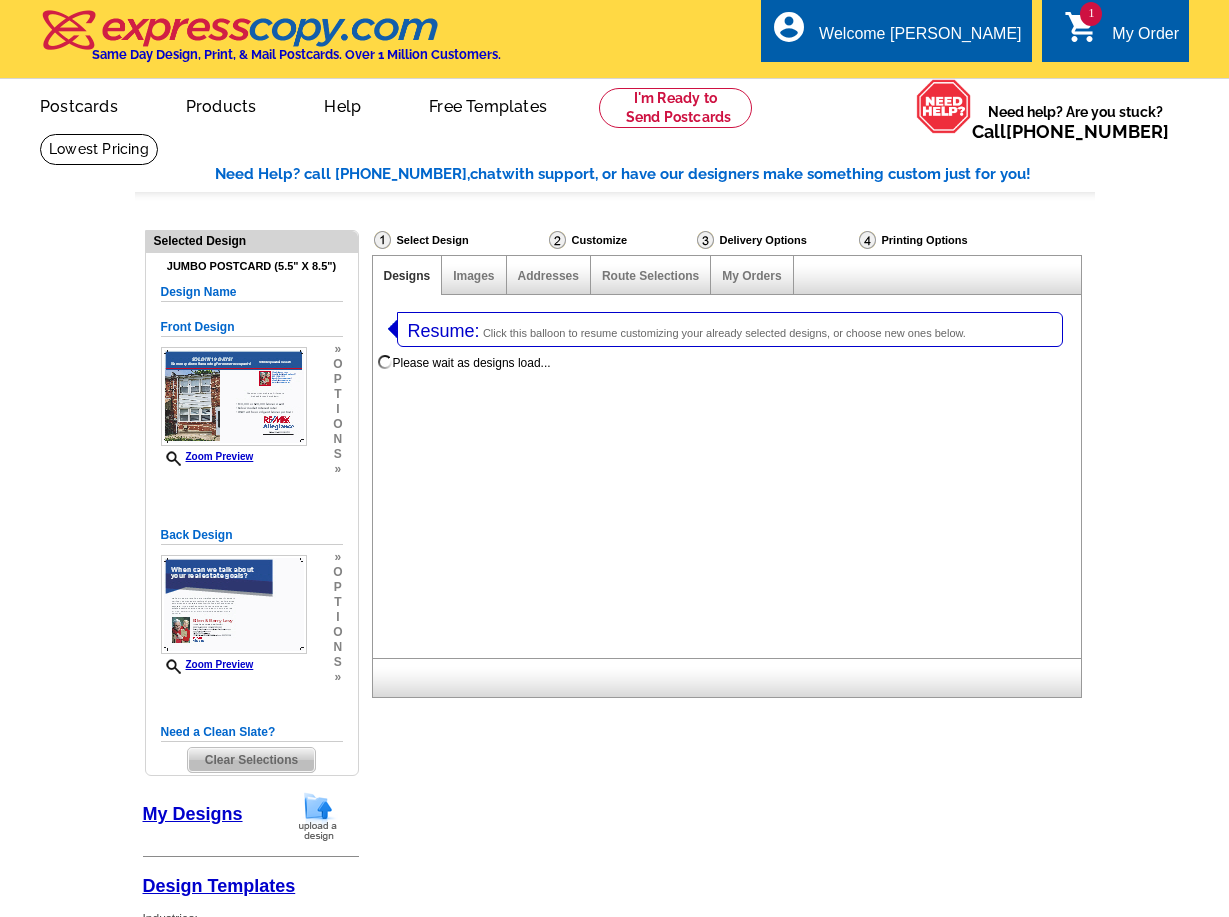 select on "2" 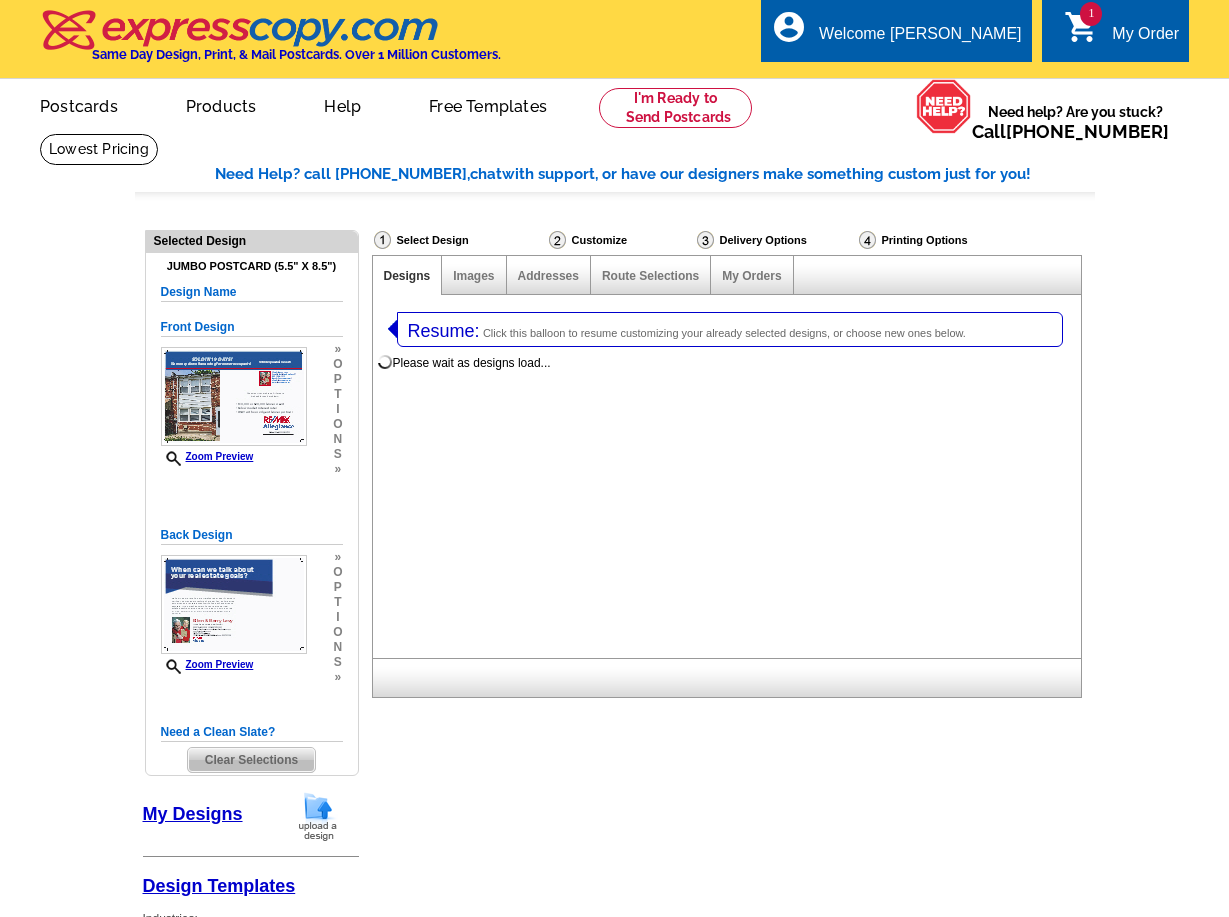 scroll, scrollTop: 0, scrollLeft: 0, axis: both 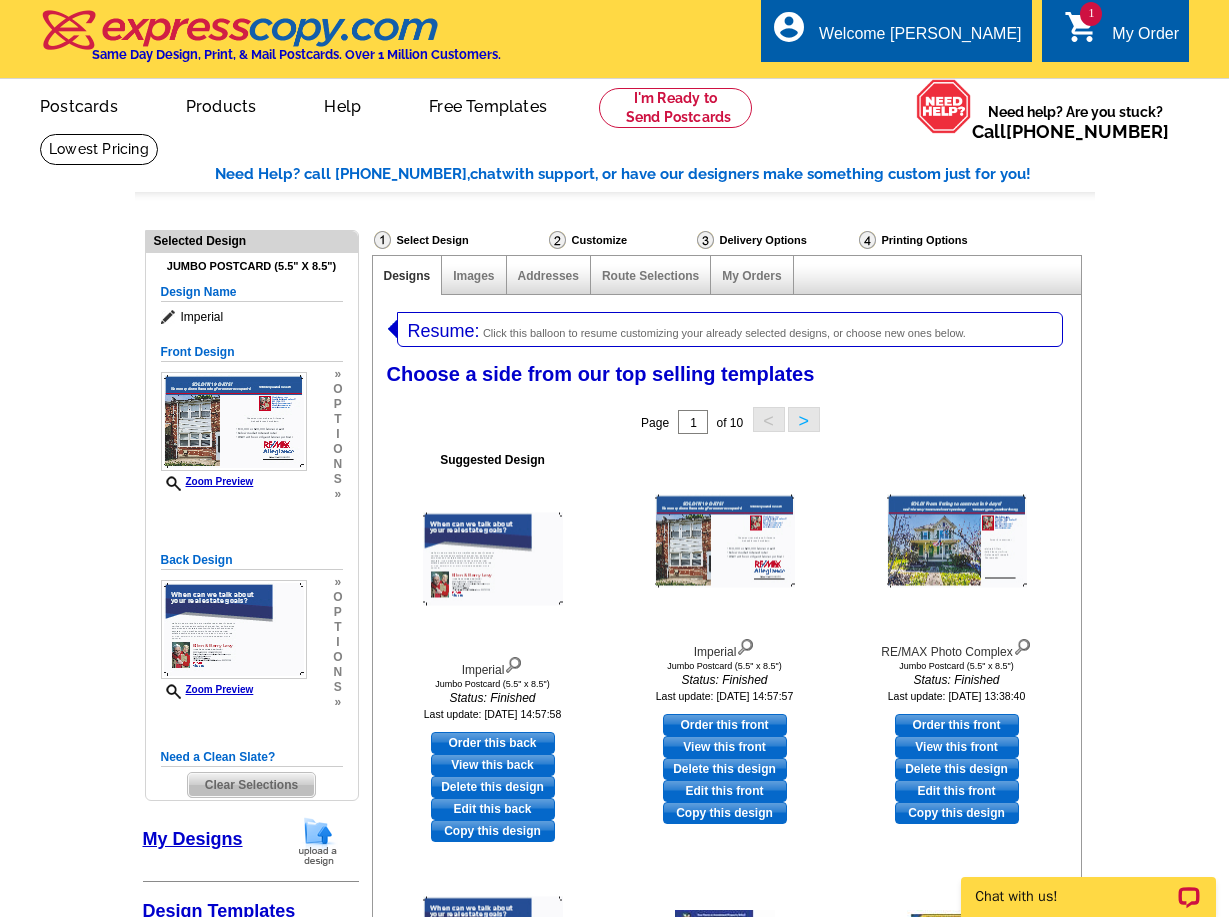 click on "Click this balloon to resume customizing your already selected designs, or choose new ones below." at bounding box center [724, 333] 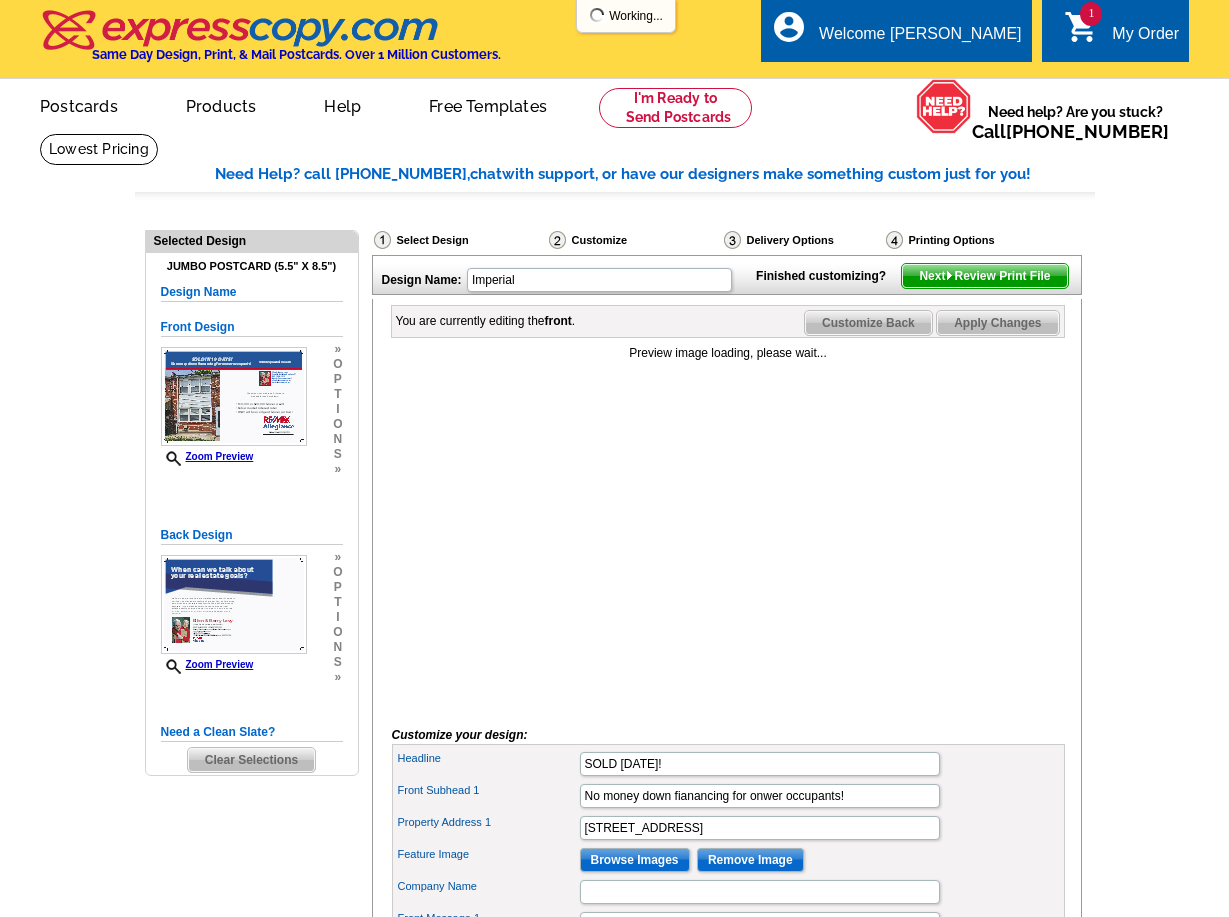 scroll, scrollTop: 0, scrollLeft: 0, axis: both 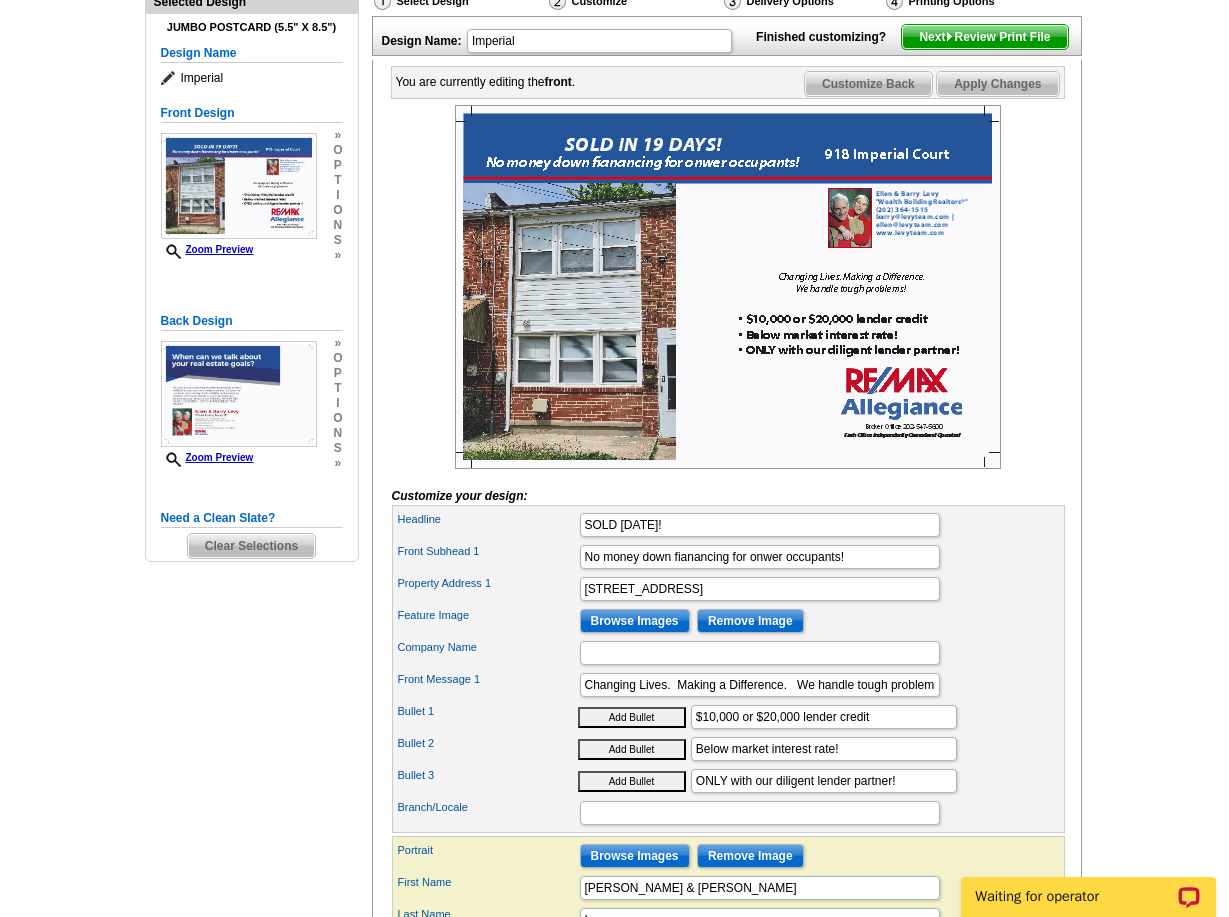 click on "Next   Review Print File" at bounding box center (984, 37) 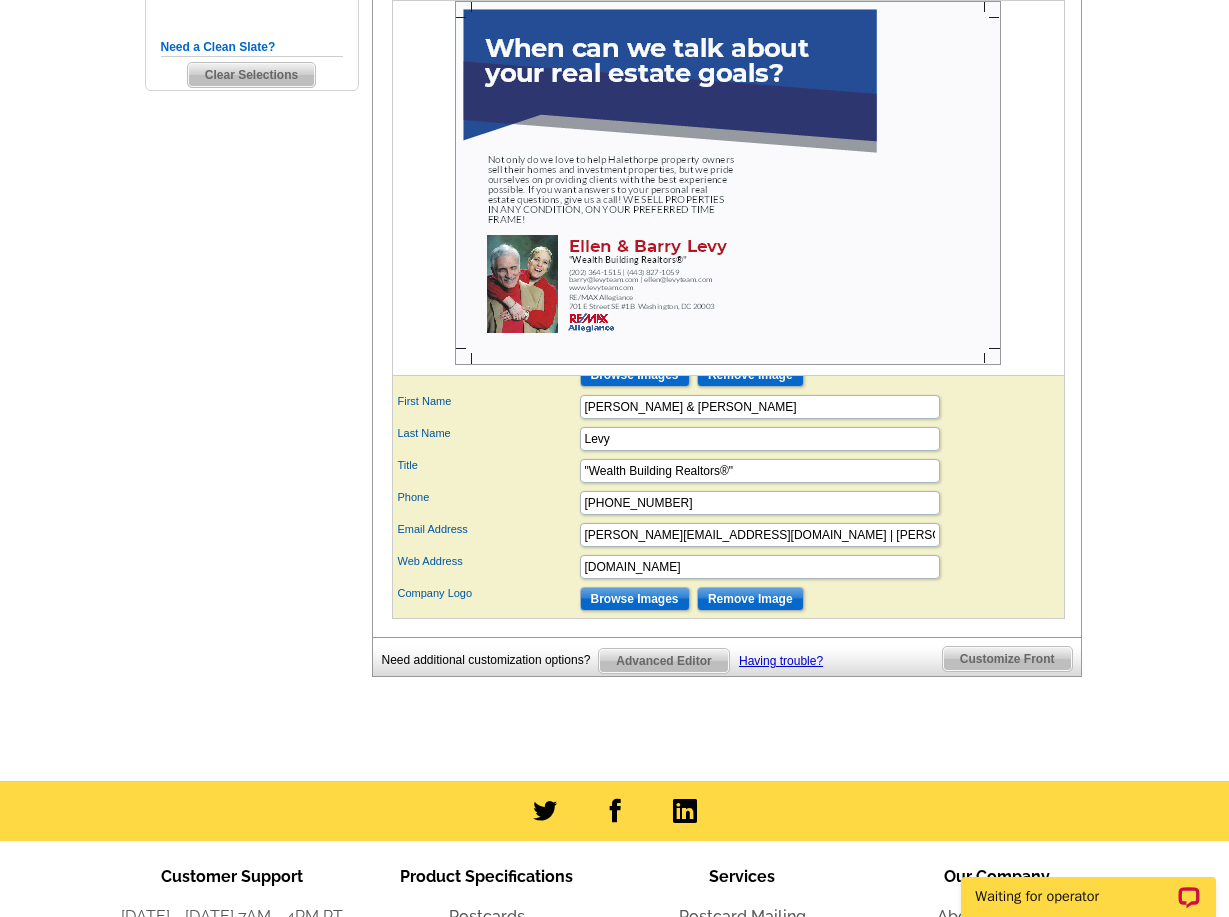 scroll, scrollTop: 714, scrollLeft: 0, axis: vertical 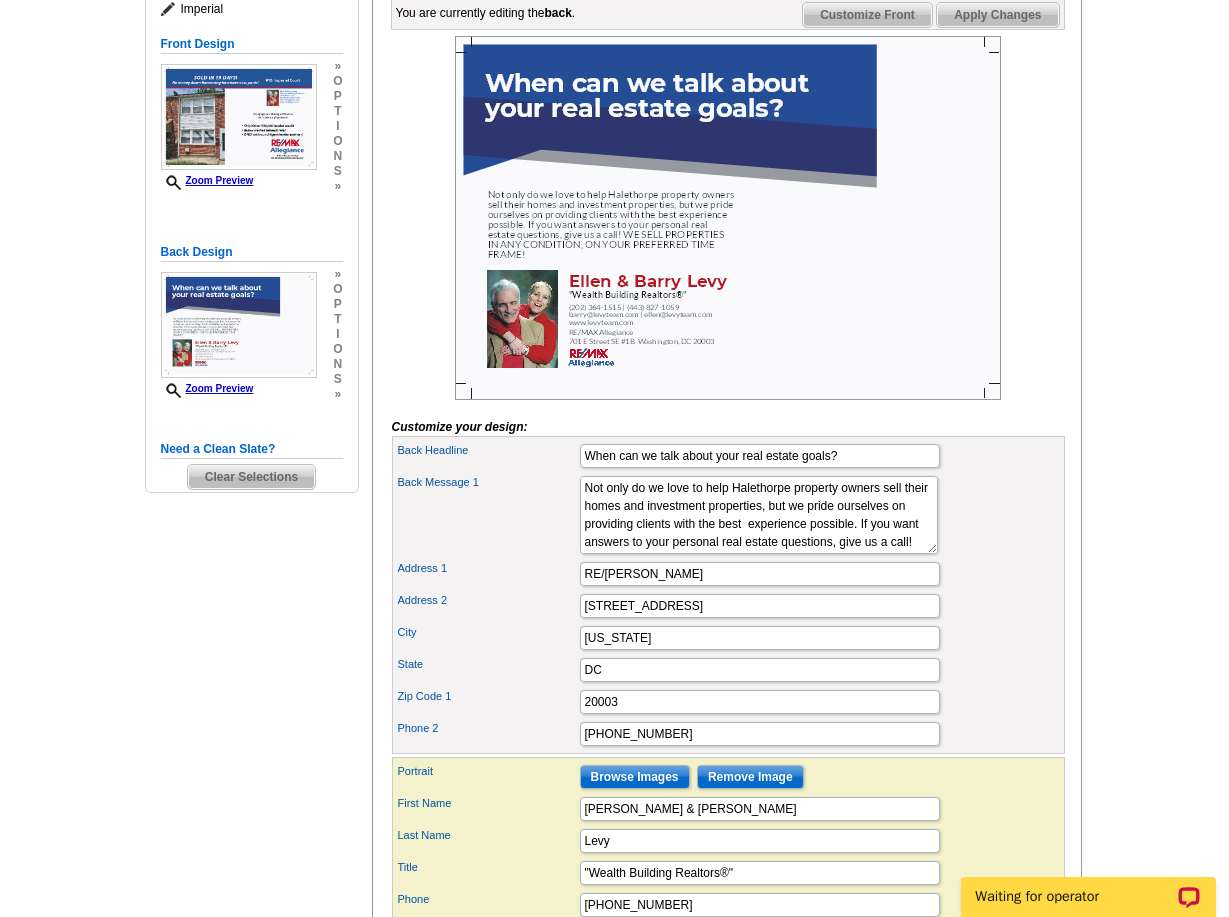 click on "Customize Front" at bounding box center [867, 15] 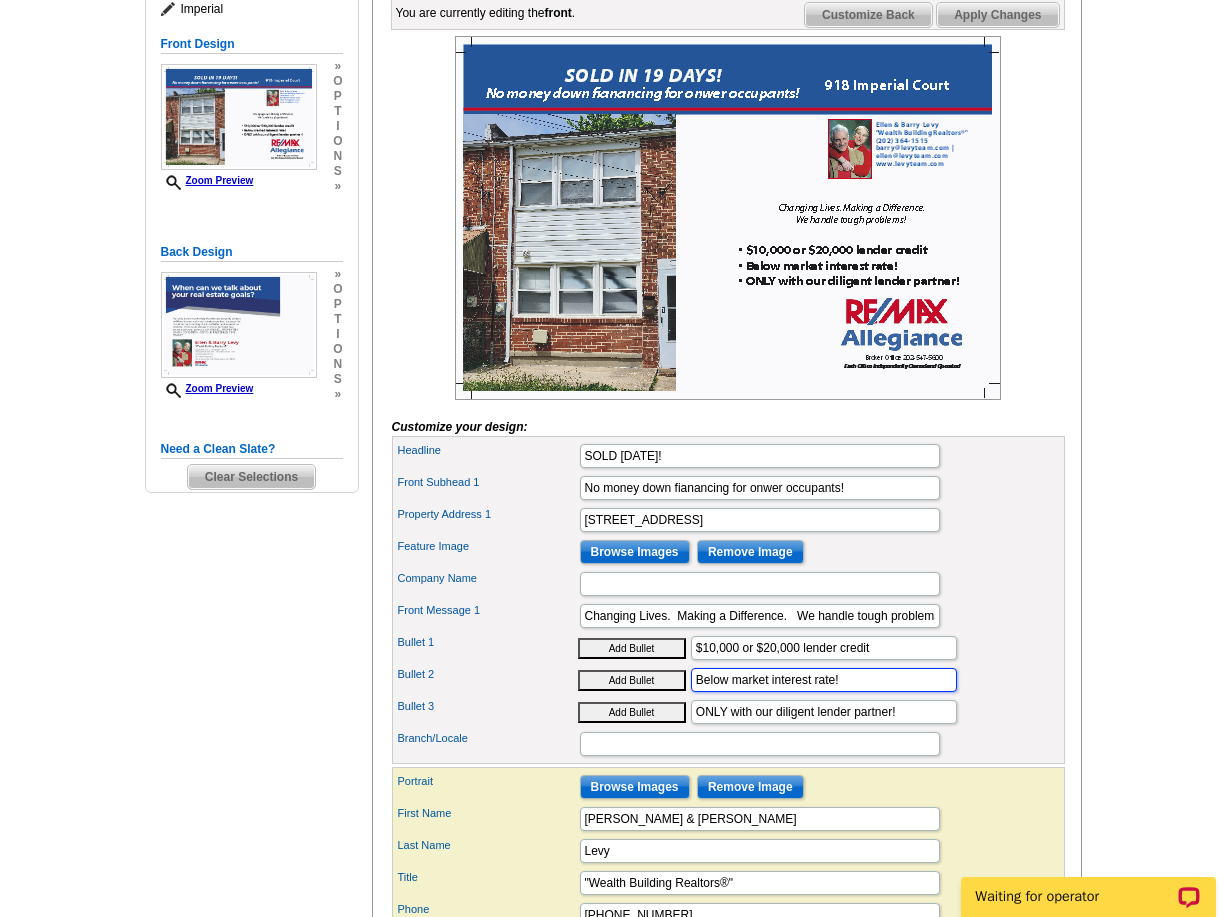 click on "Below market interest rate!" at bounding box center (824, 680) 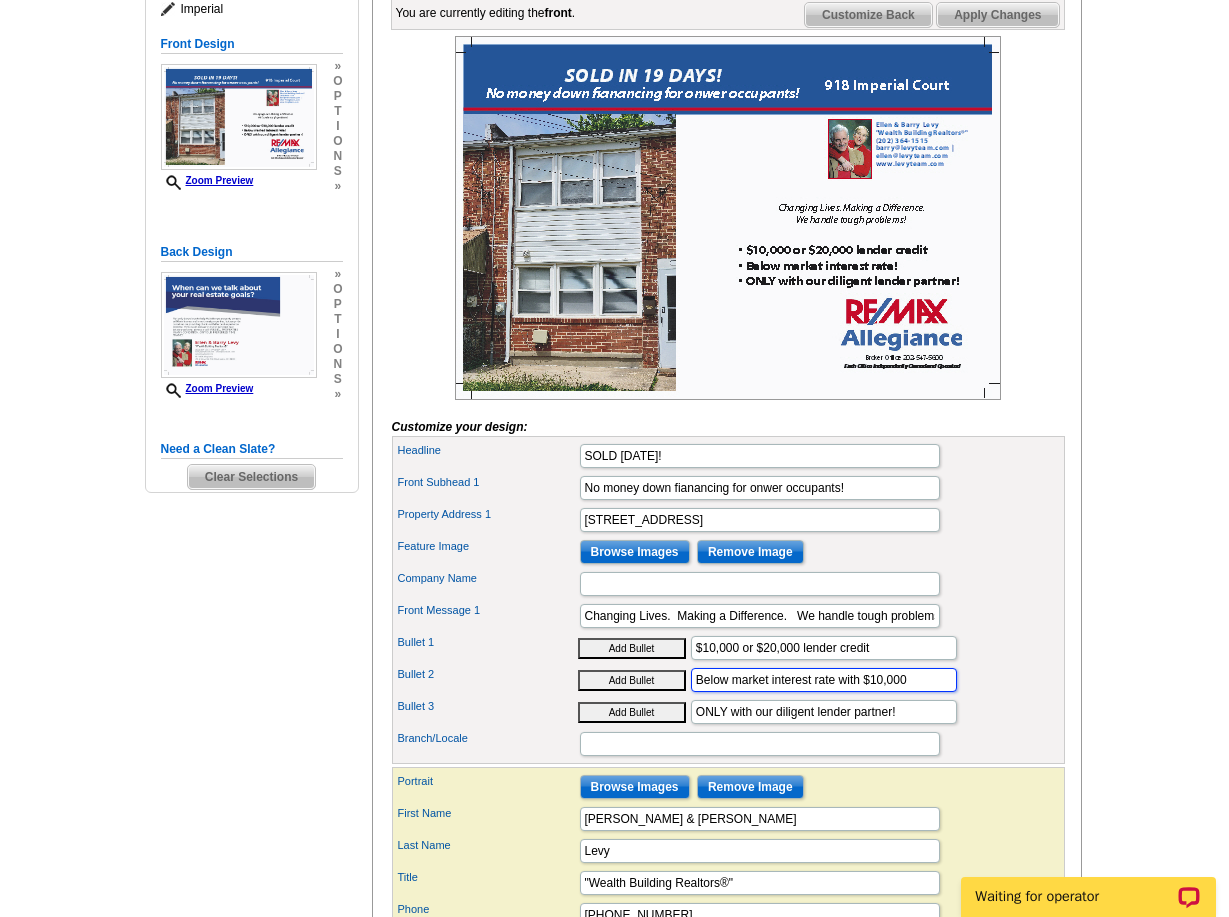 type on "Below market interest rate with $10,000" 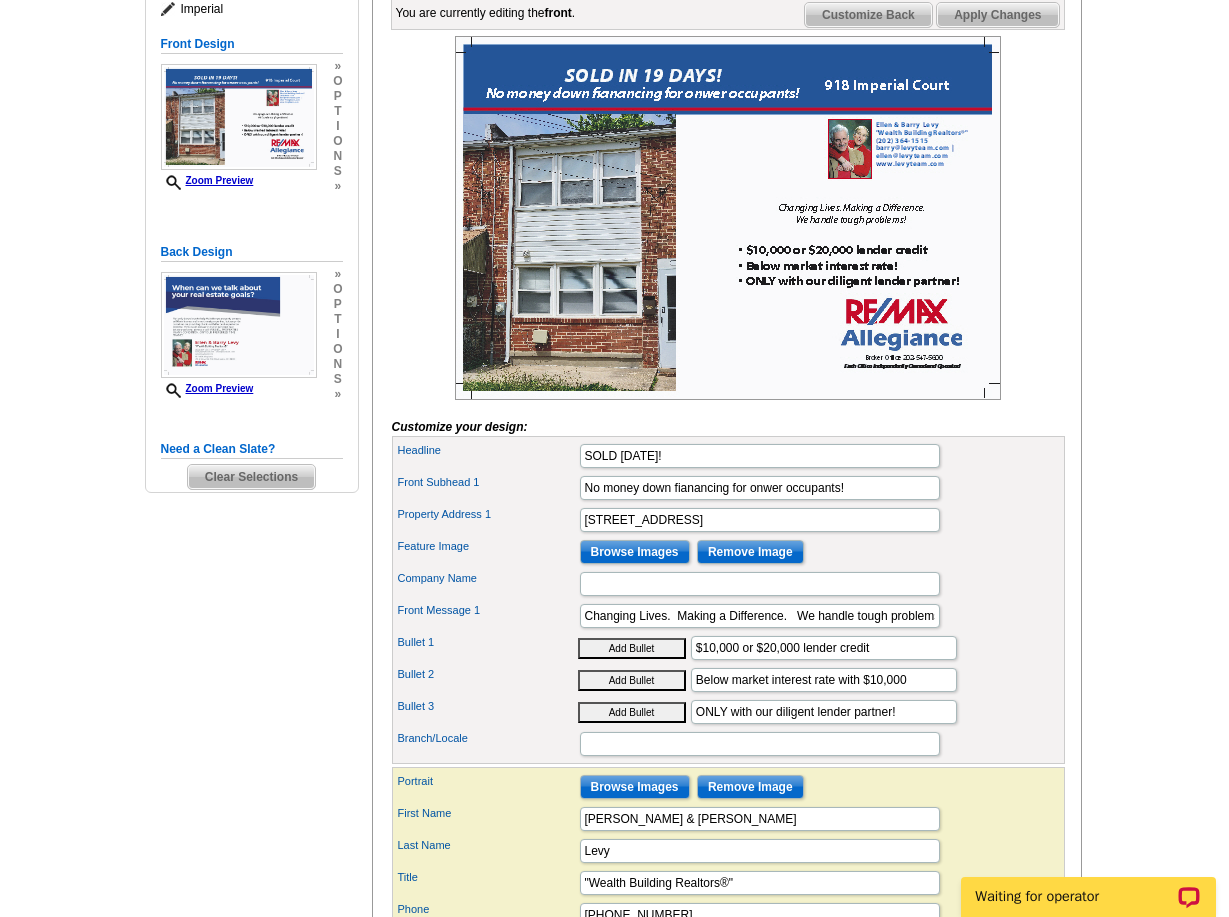 click on "Apply Changes" at bounding box center (997, 15) 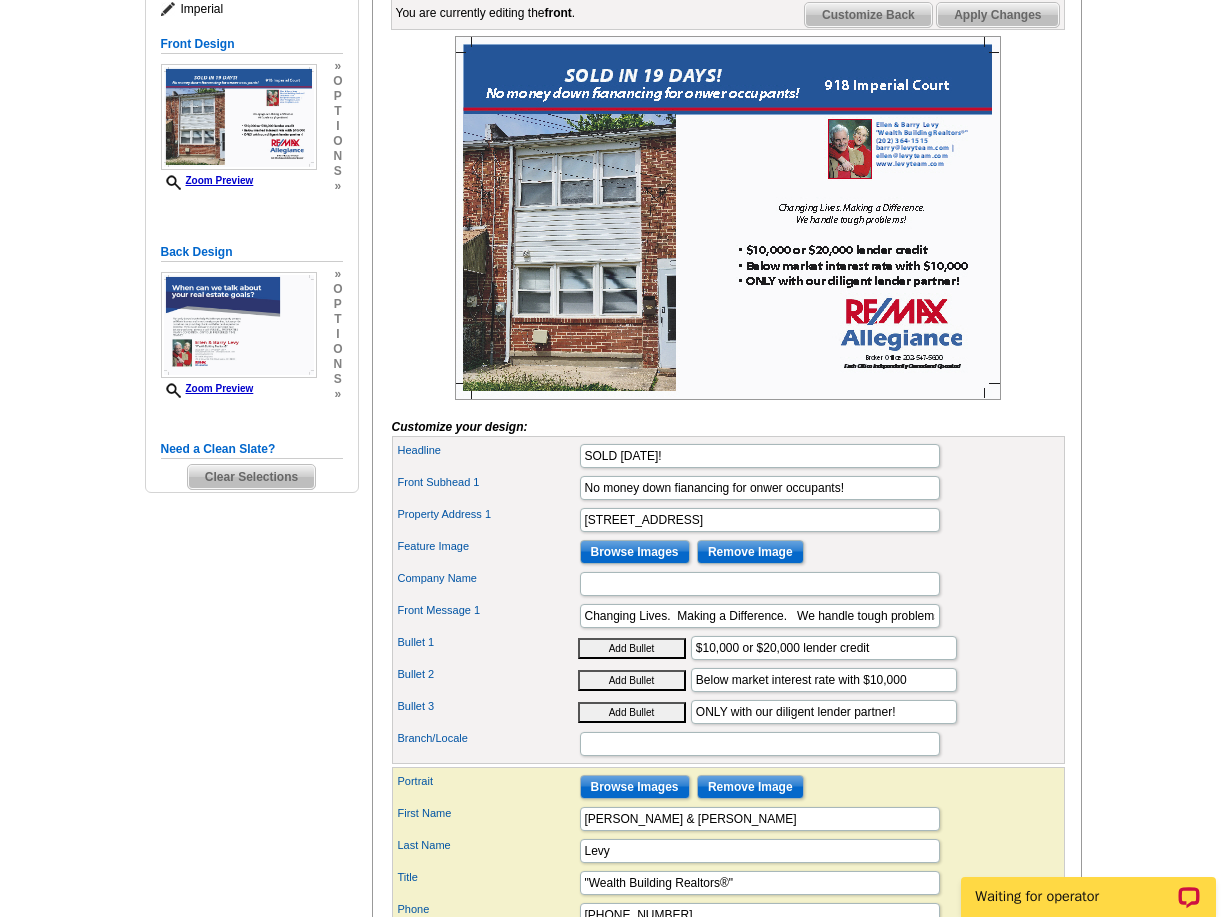 click on "Next   Review Print File" at bounding box center [984, -32] 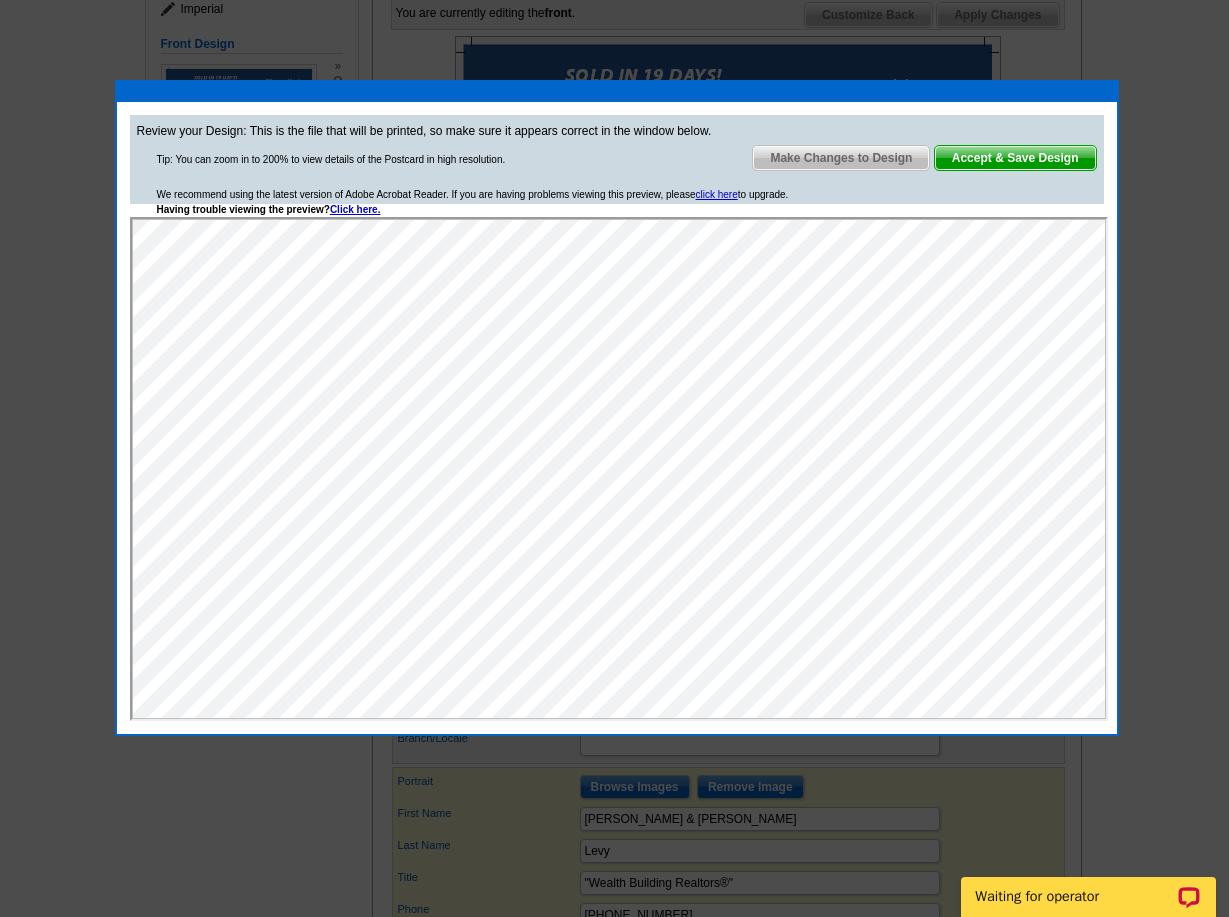 scroll, scrollTop: 0, scrollLeft: 0, axis: both 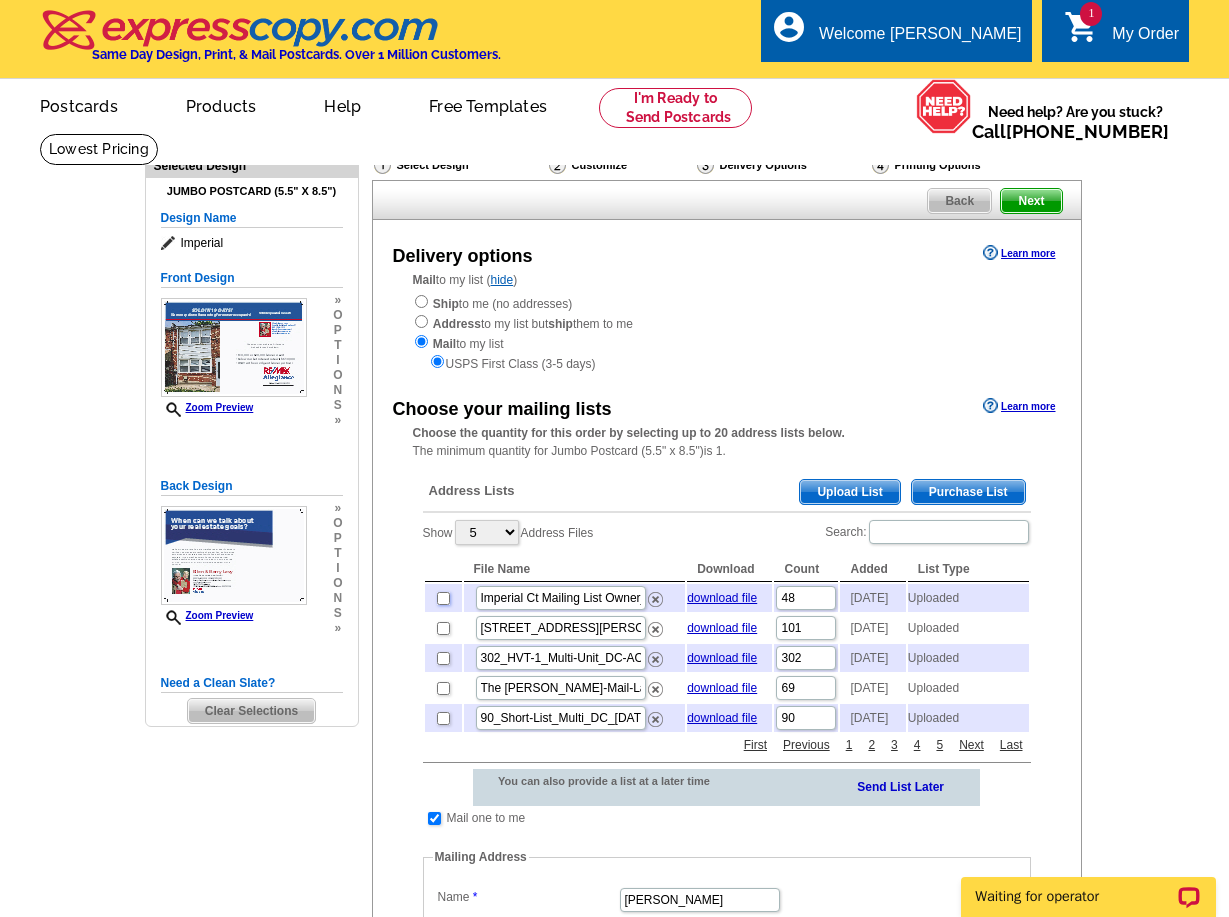 click at bounding box center (443, 598) 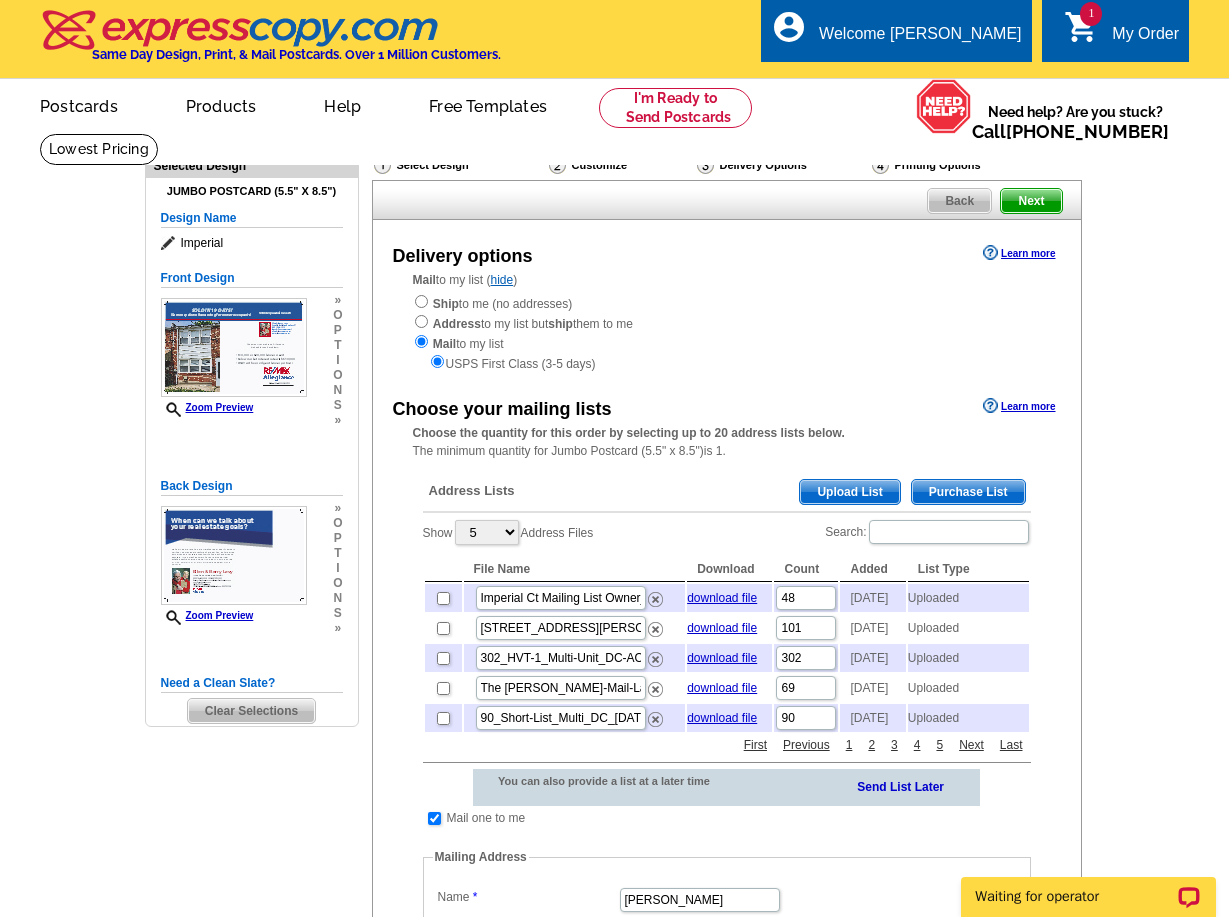 checkbox on "true" 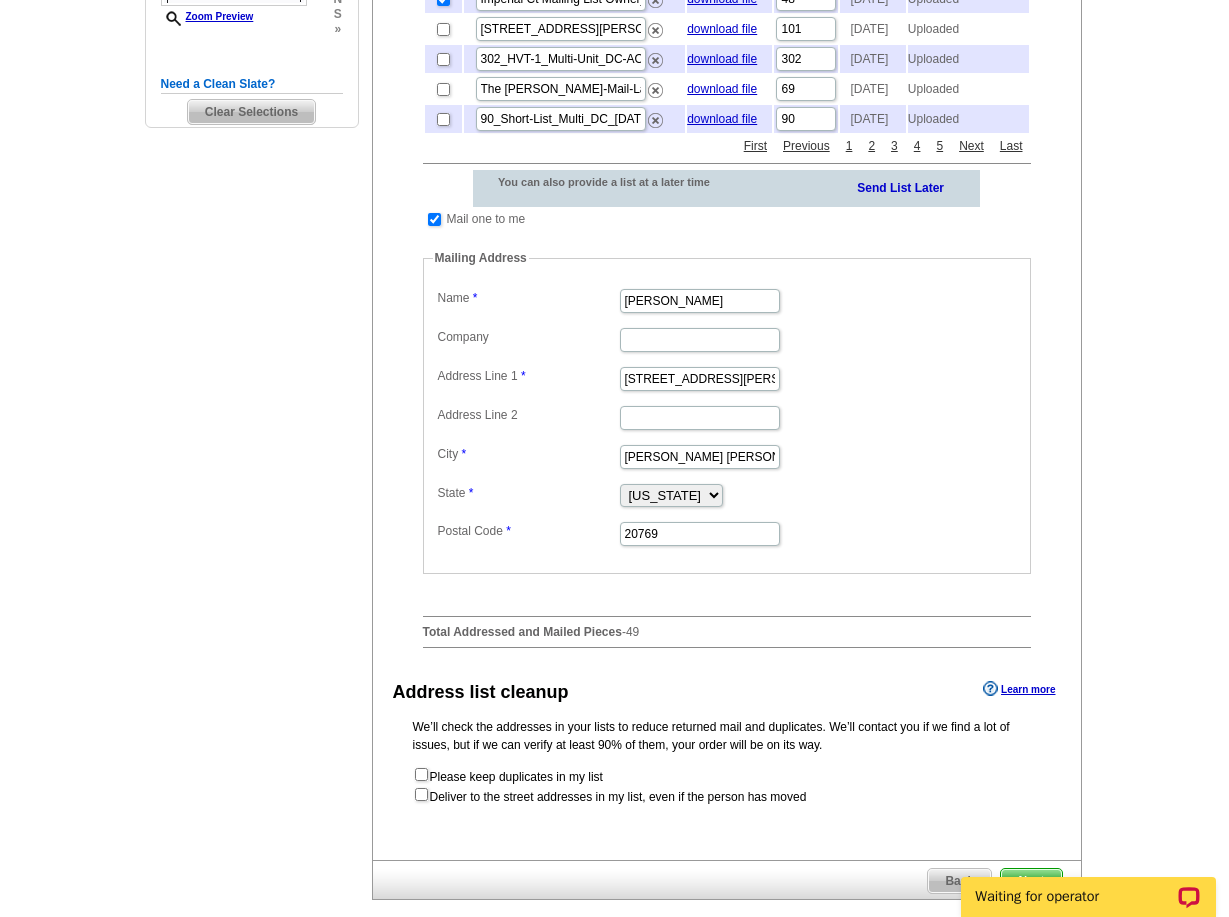 scroll, scrollTop: 606, scrollLeft: 0, axis: vertical 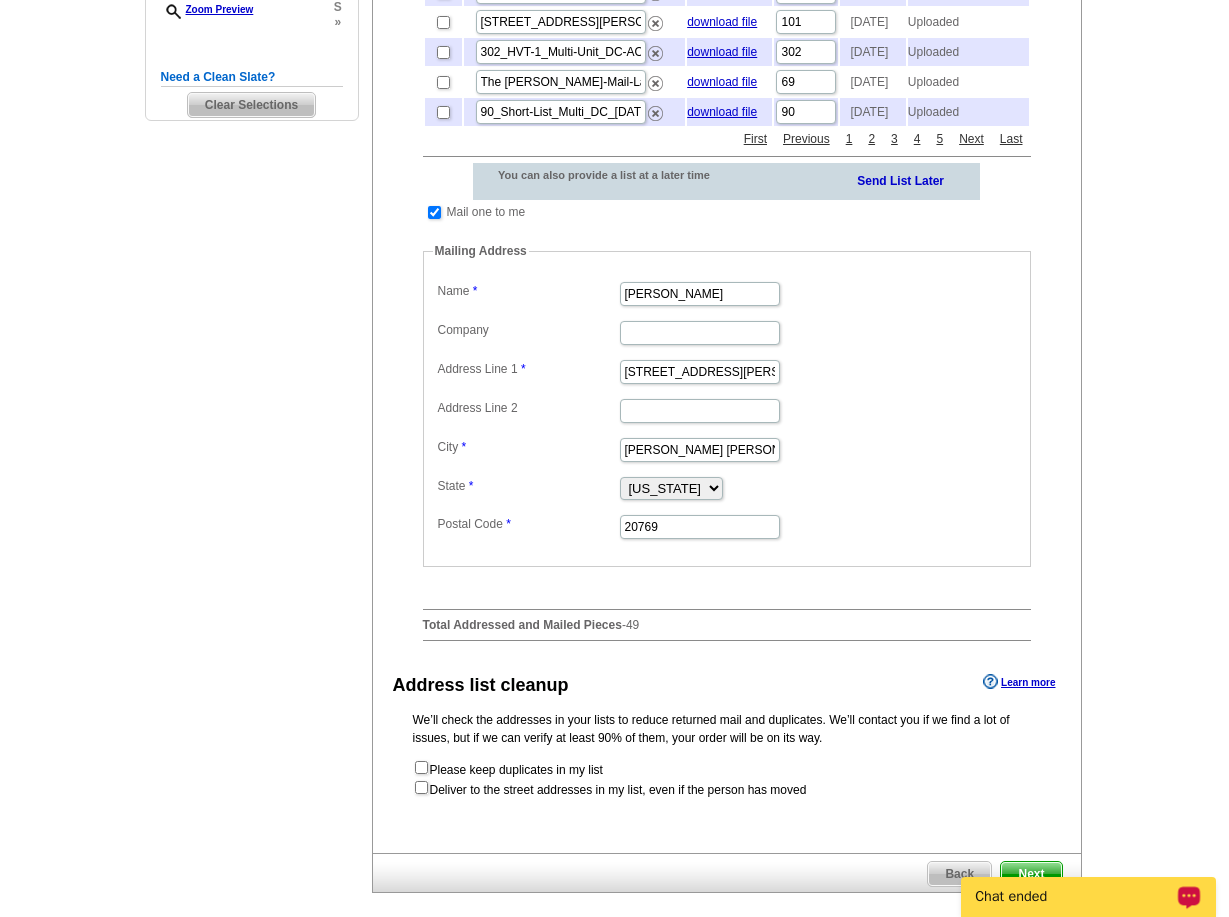 click on "Chat ended" at bounding box center [1075, 897] 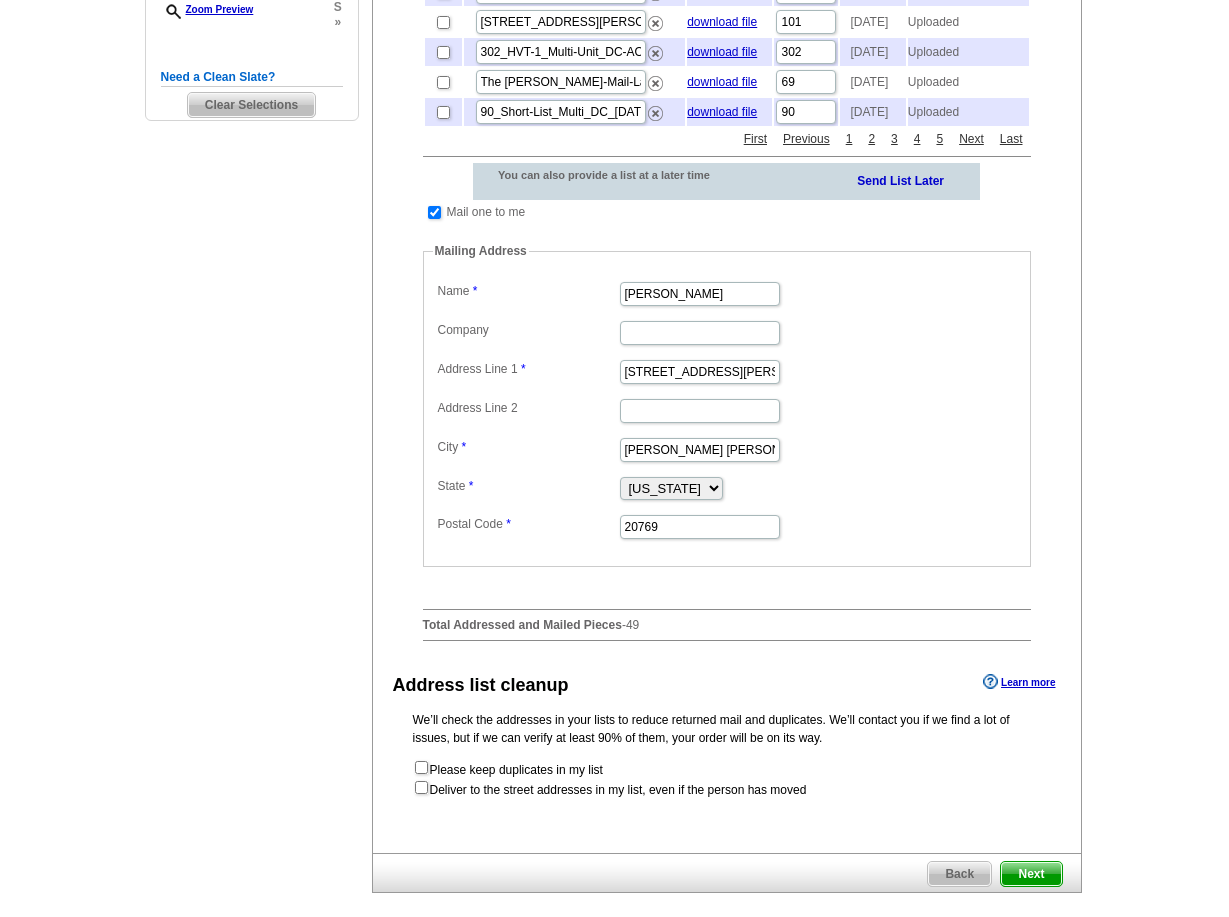 click on "Need Help? call 800-260-5887,  chat  with support, or have our designers make something custom just for you!
Got it, no need for the selection guide next time.
Show Results
Selected Design
Jumbo Postcard (5.5" x 8.5")
Design Name
Imperial
Front Design
Zoom Preview
»
o
p
t
i
o
n
s
»
»" at bounding box center (614, 262) 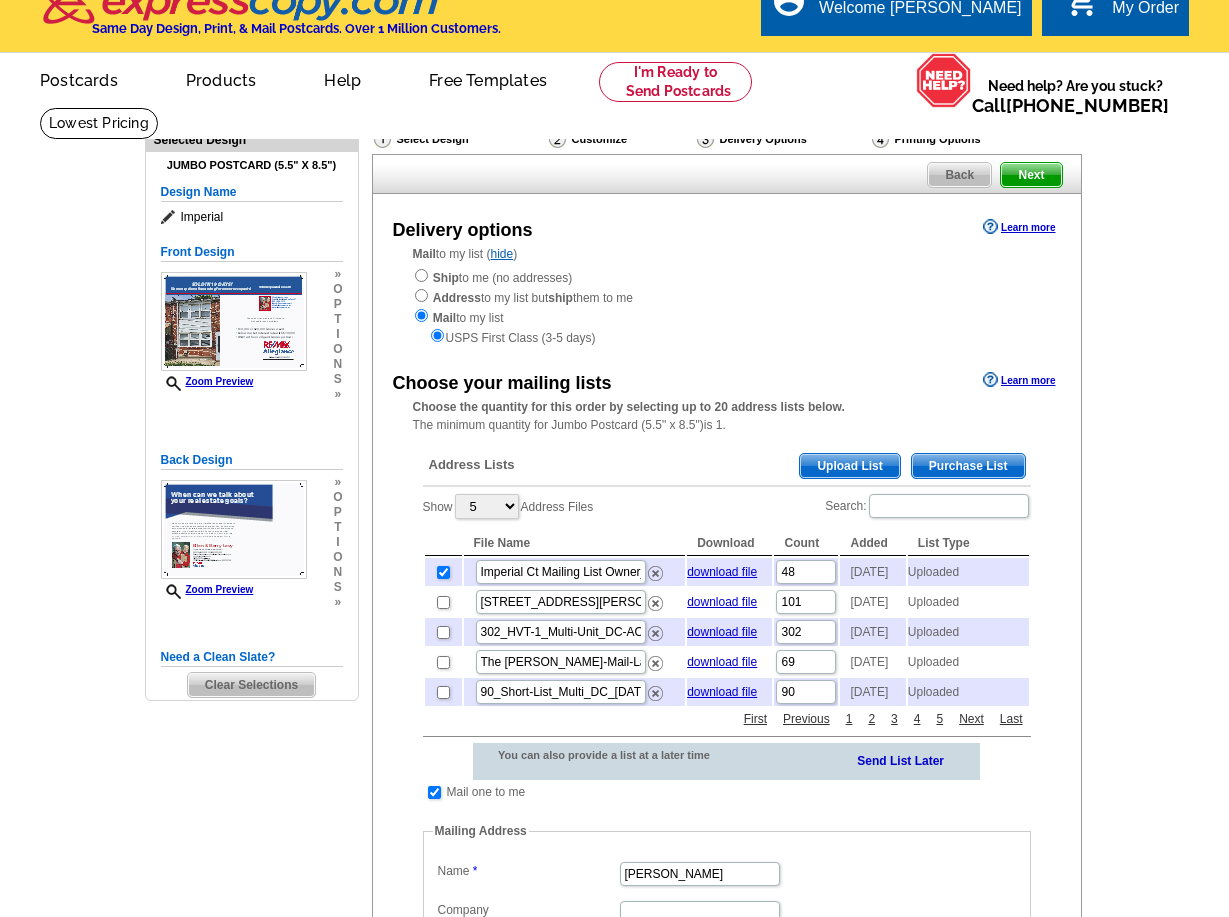 scroll, scrollTop: 0, scrollLeft: 0, axis: both 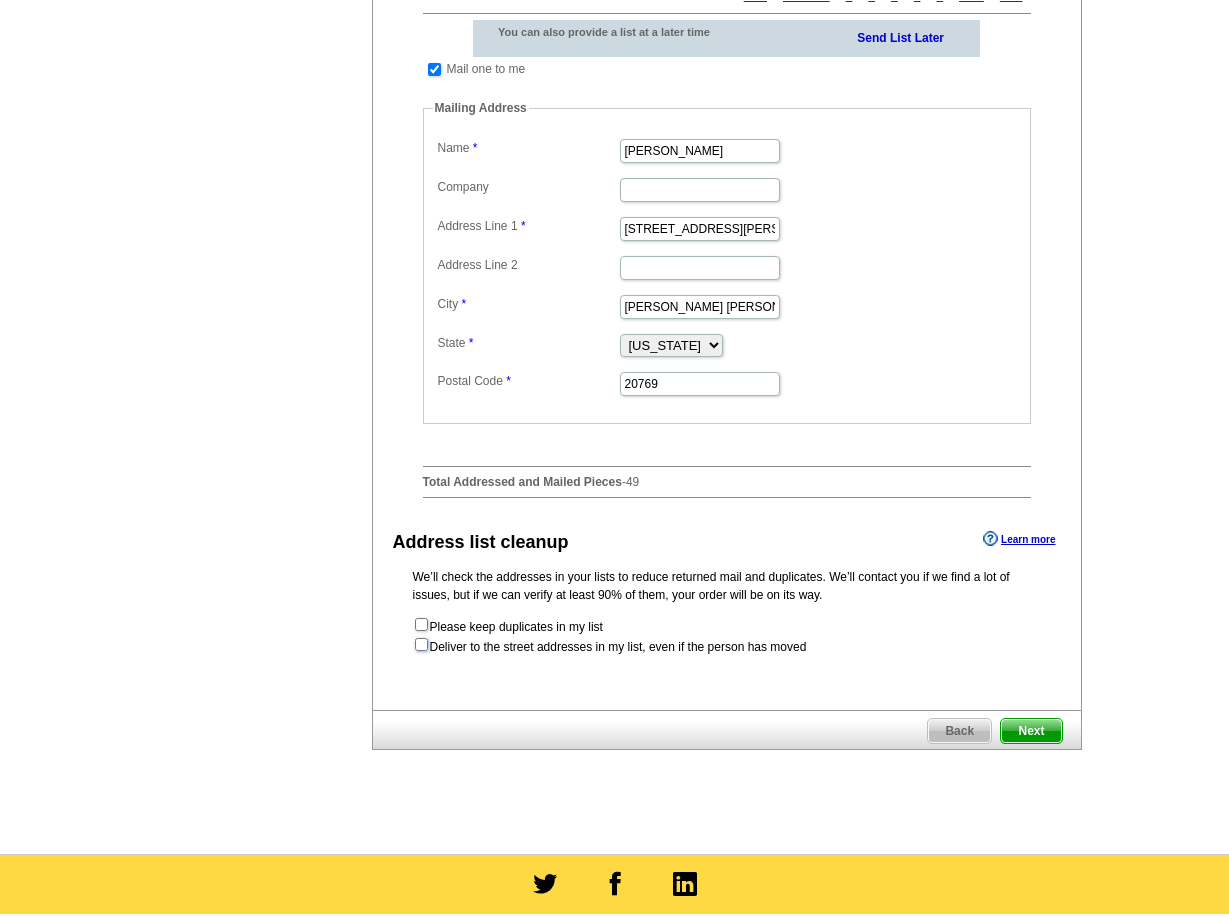 click at bounding box center (421, 644) 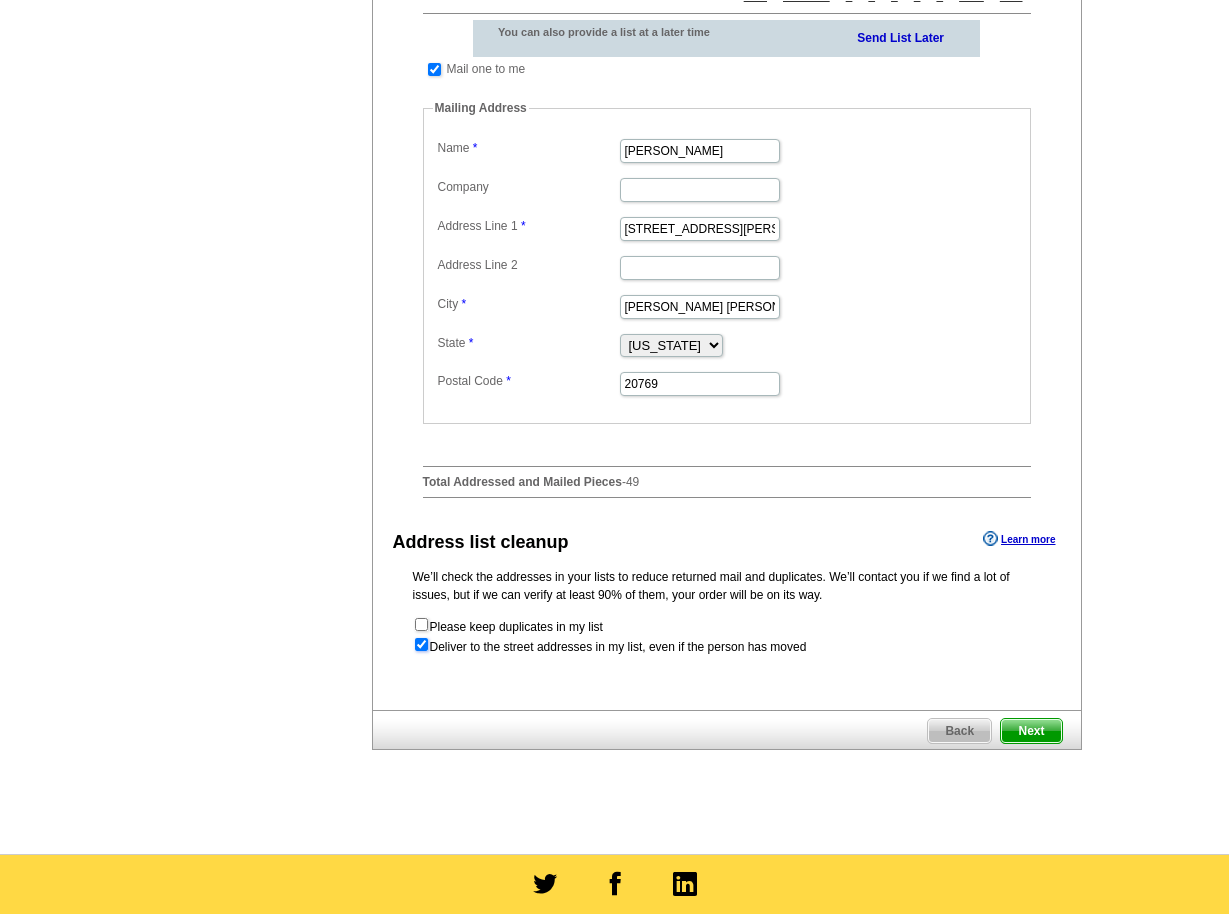 radio on "true" 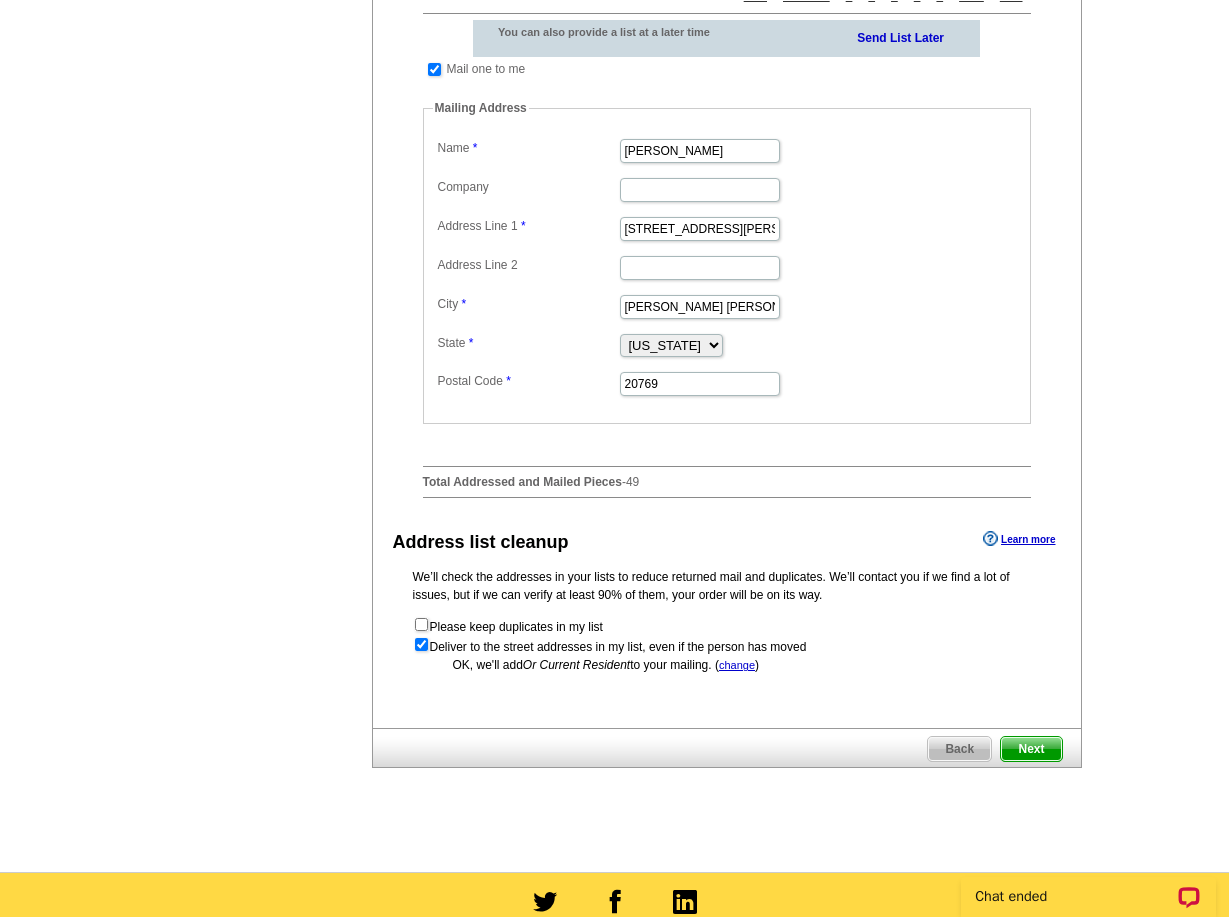 click on "Next" at bounding box center (1031, 749) 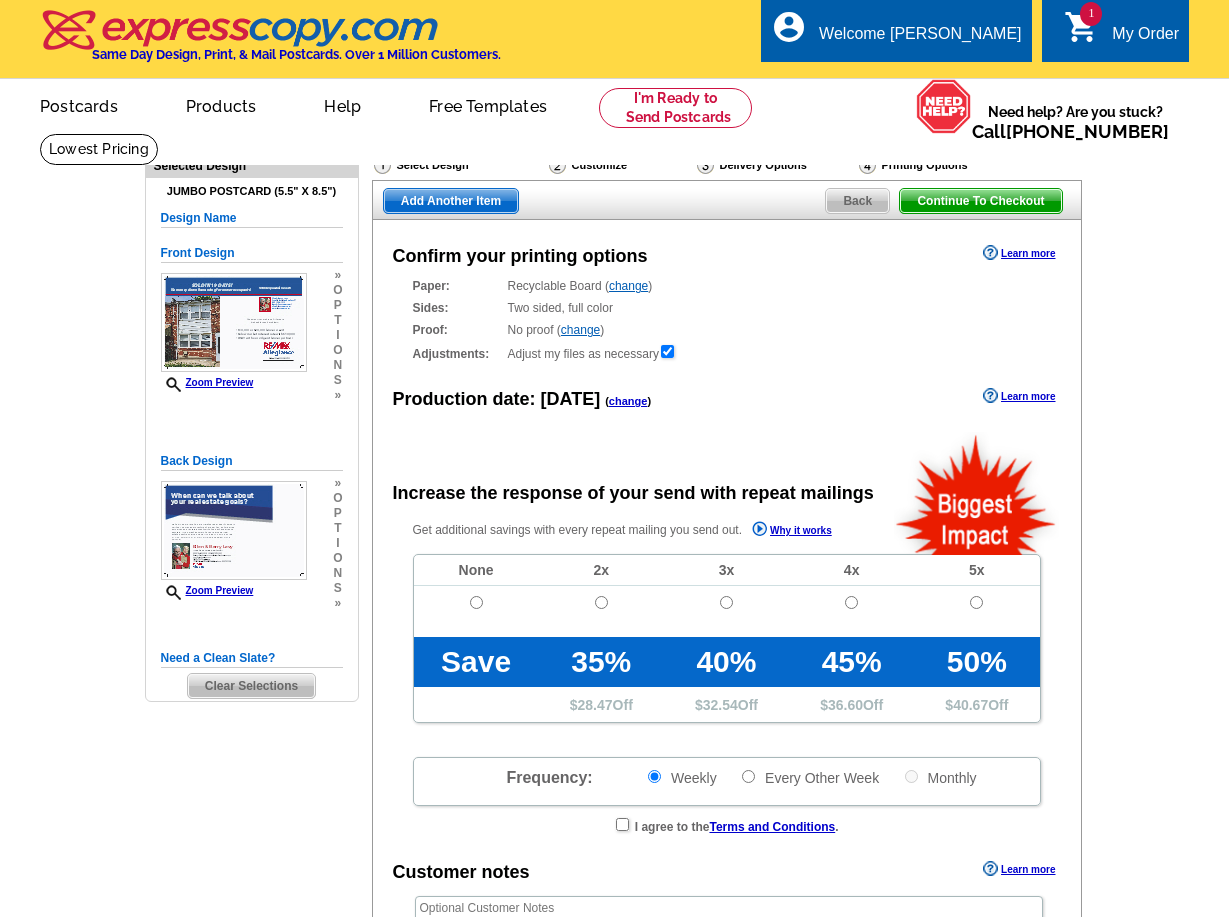 scroll, scrollTop: 0, scrollLeft: 0, axis: both 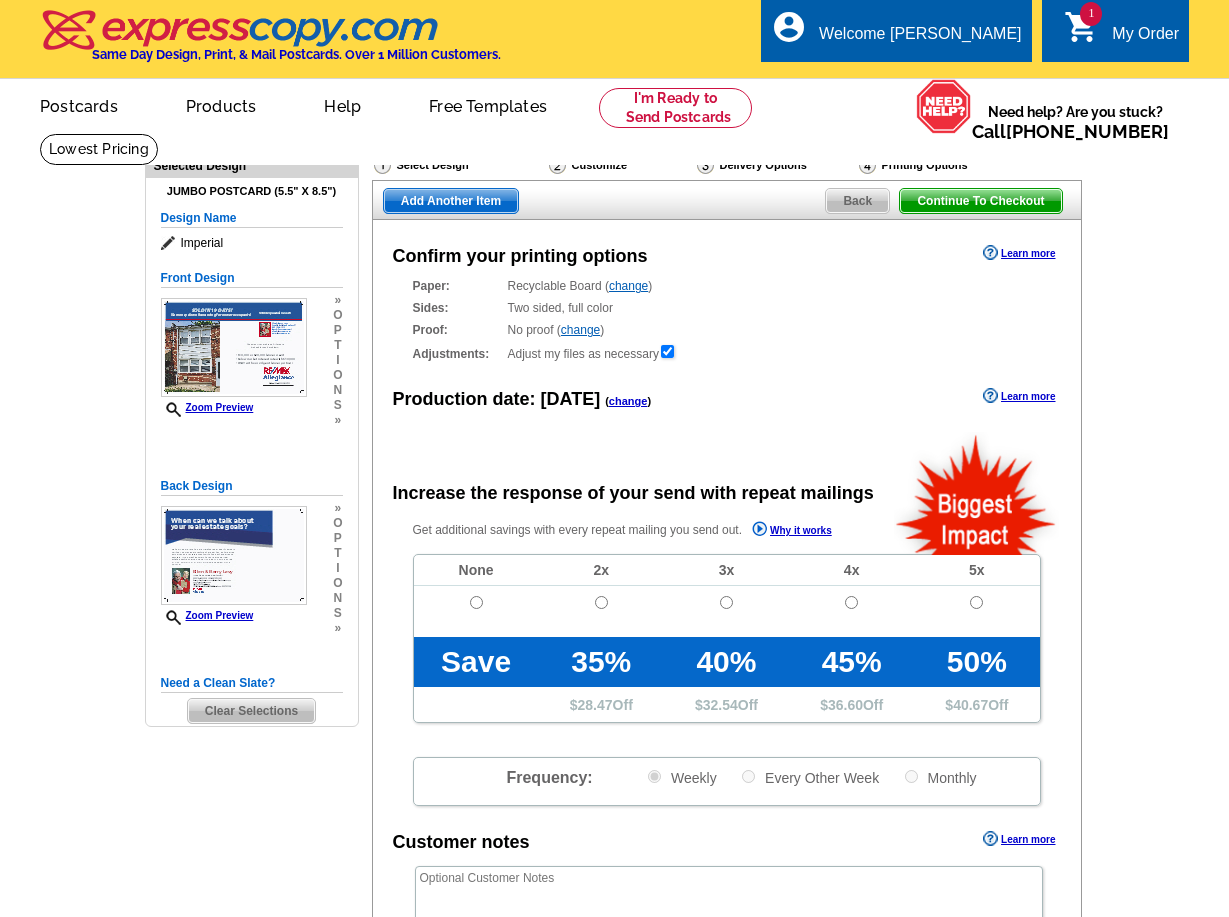 radio on "false" 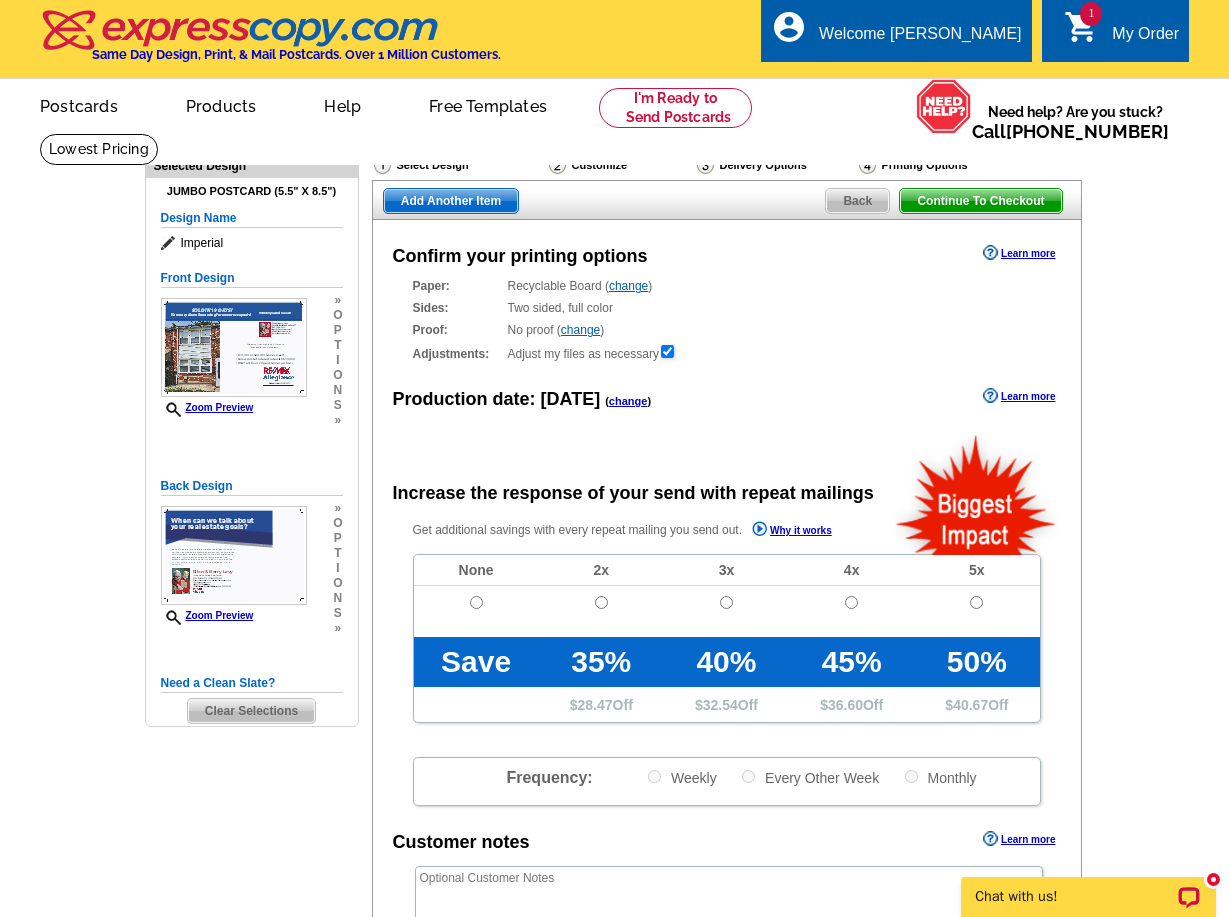 scroll, scrollTop: 0, scrollLeft: 0, axis: both 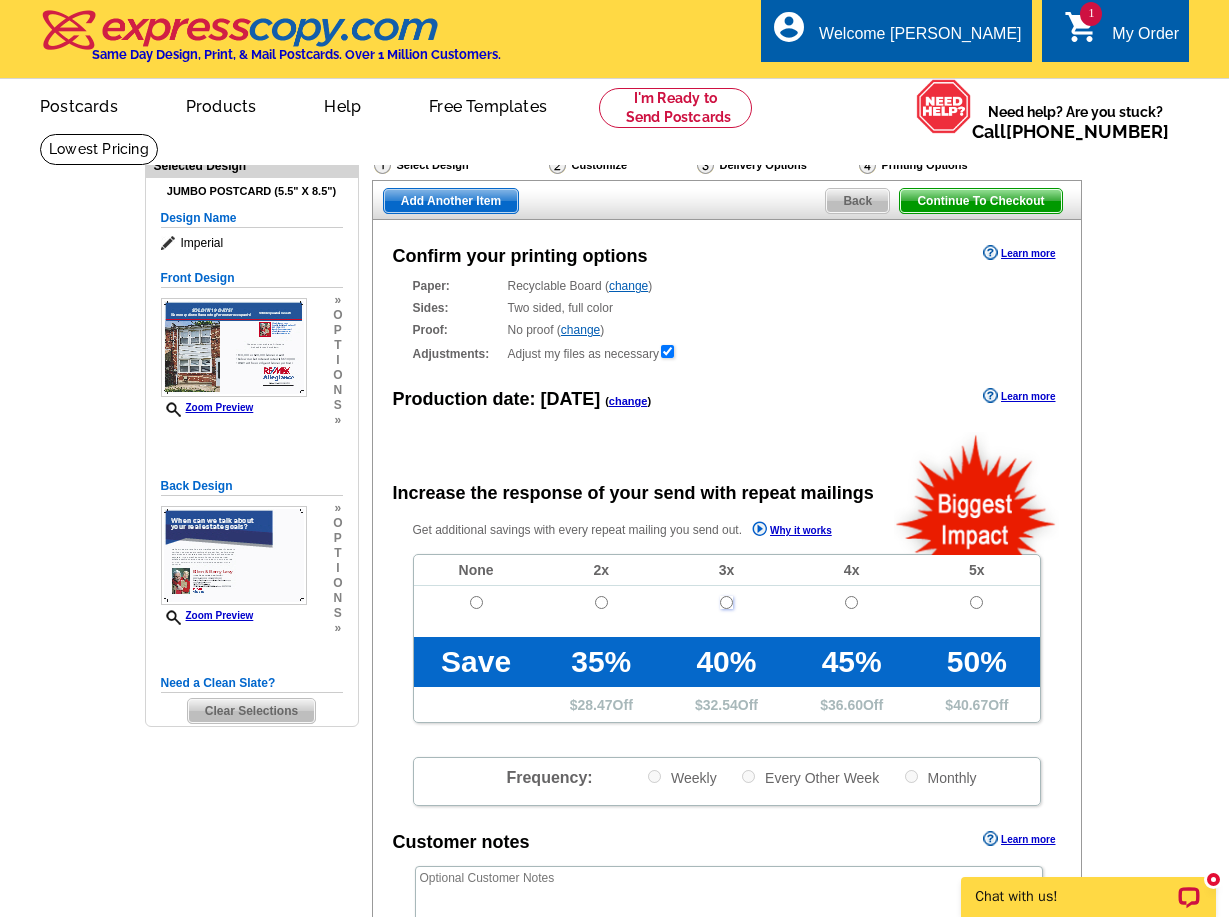 click at bounding box center [726, 602] 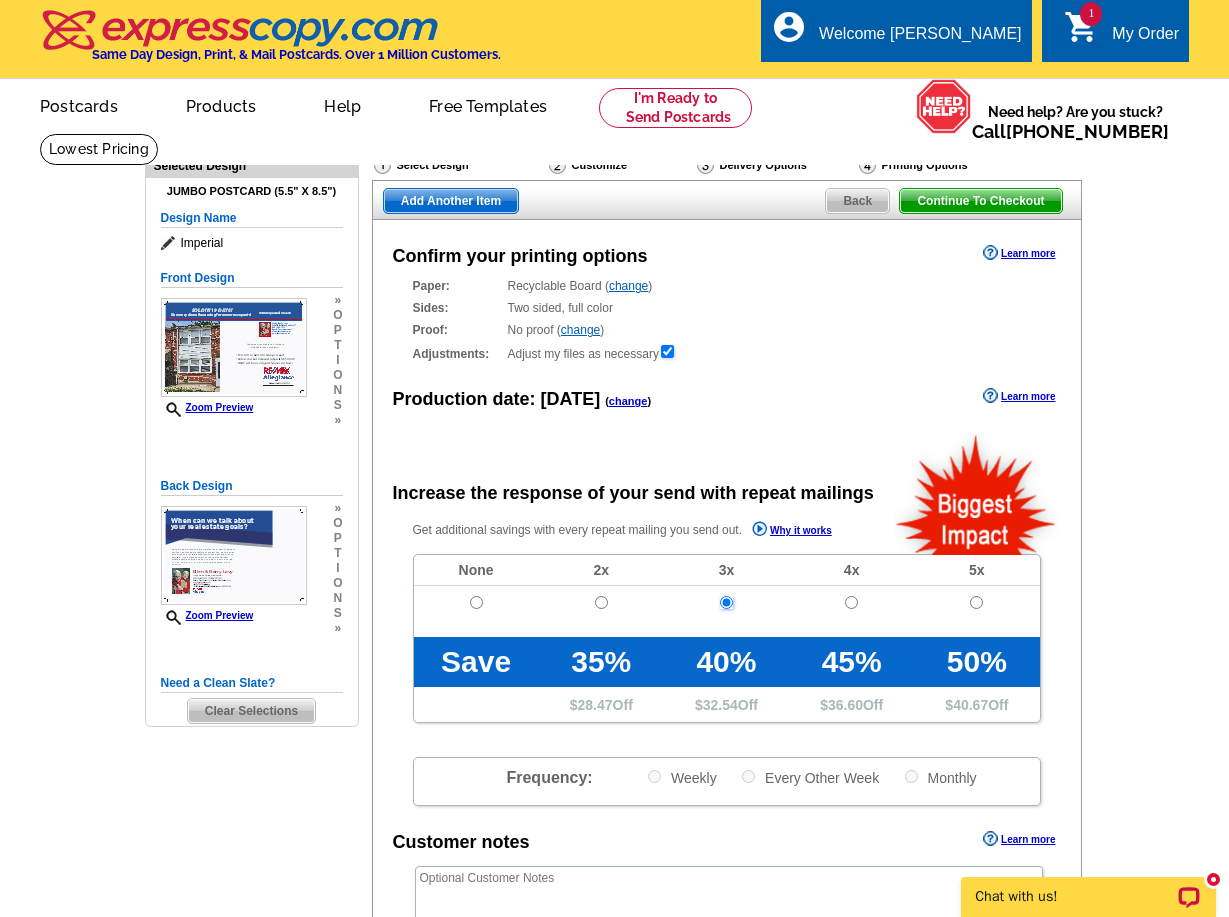 radio on "true" 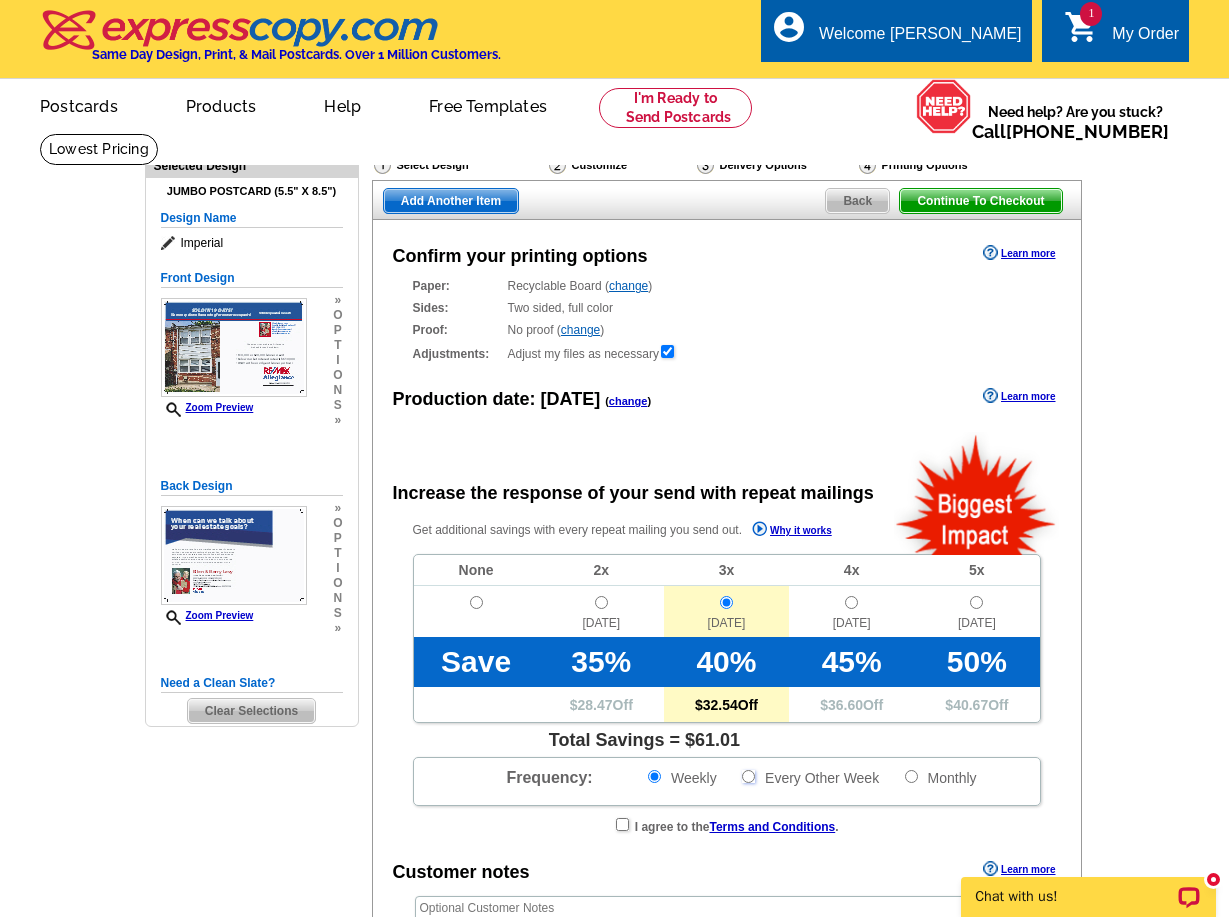 click on "Every Other Week" at bounding box center [748, 776] 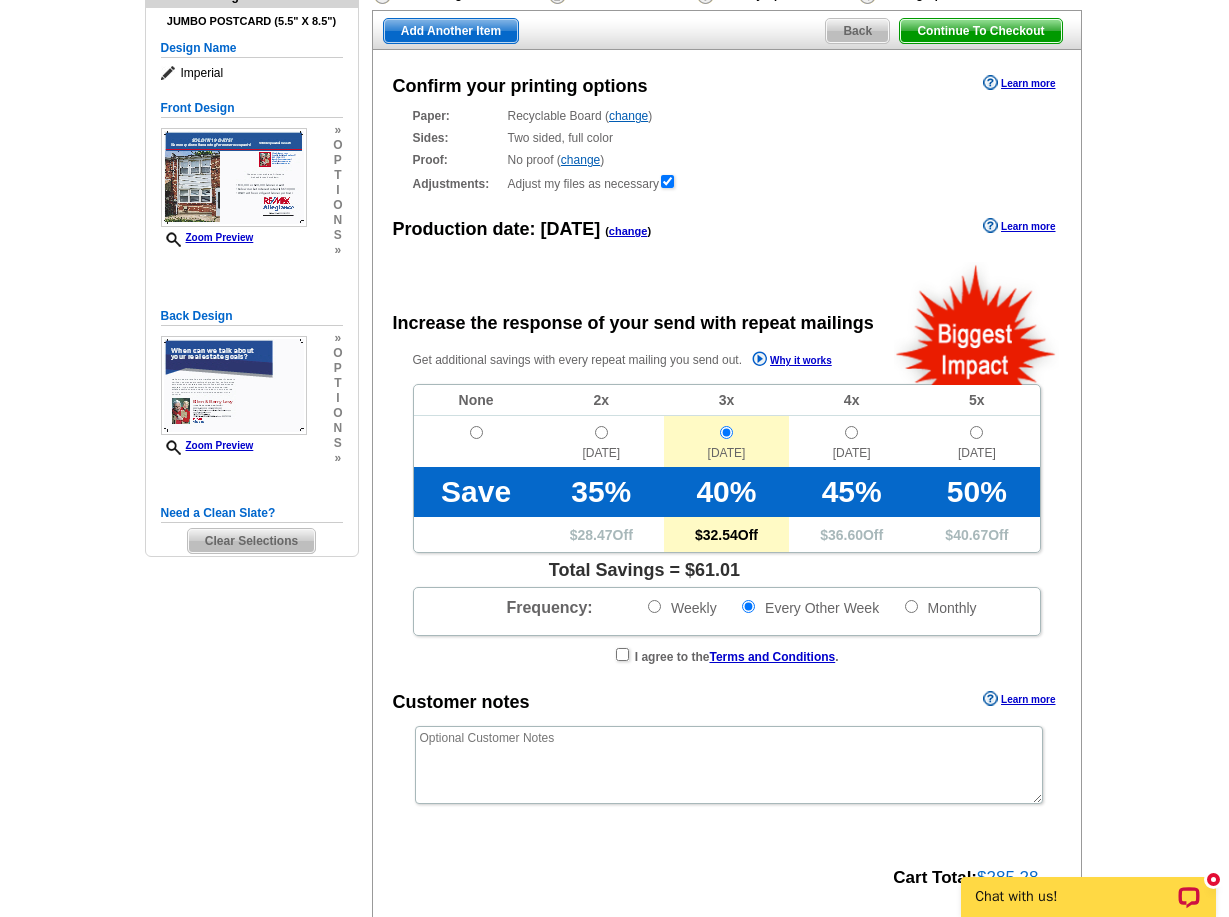 scroll, scrollTop: 189, scrollLeft: 0, axis: vertical 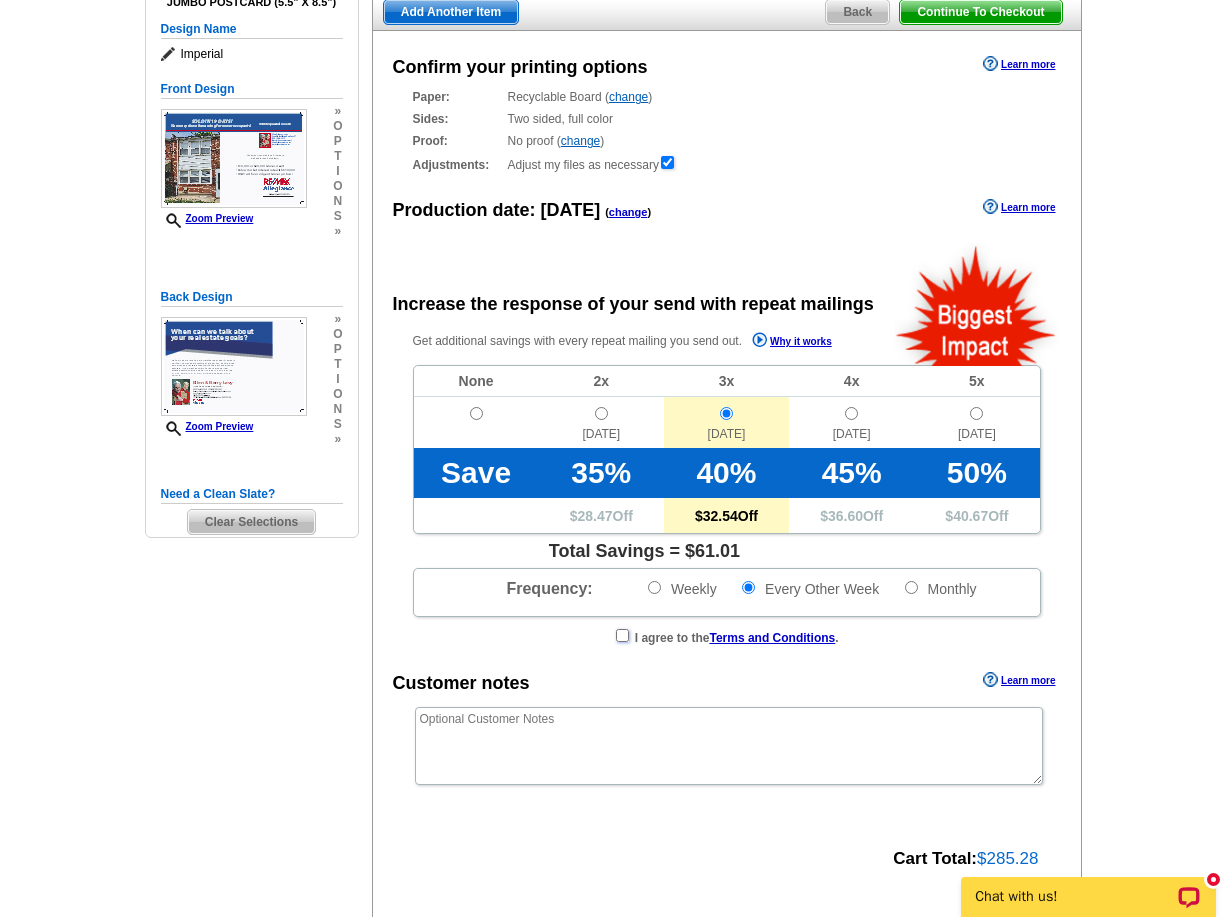 click at bounding box center [622, 635] 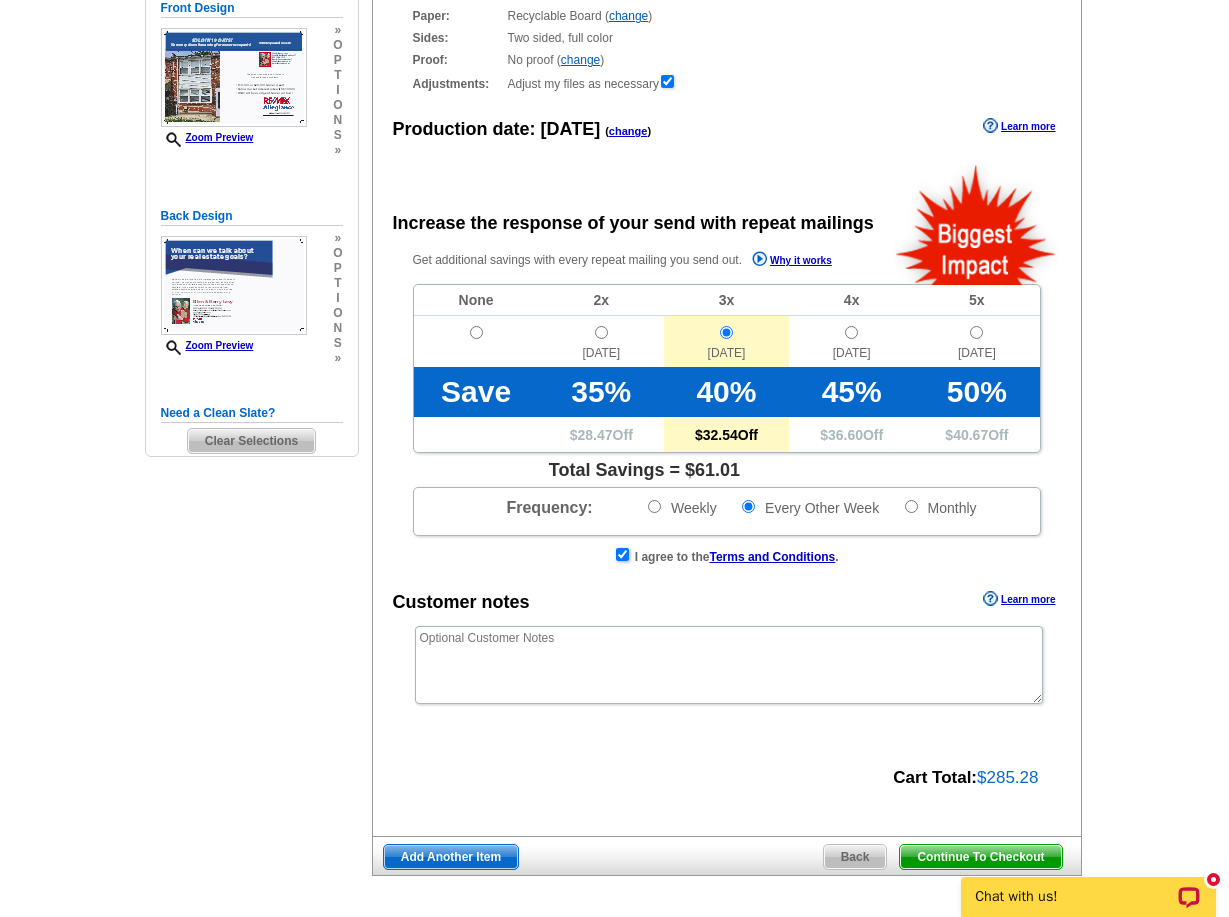 scroll, scrollTop: 285, scrollLeft: 0, axis: vertical 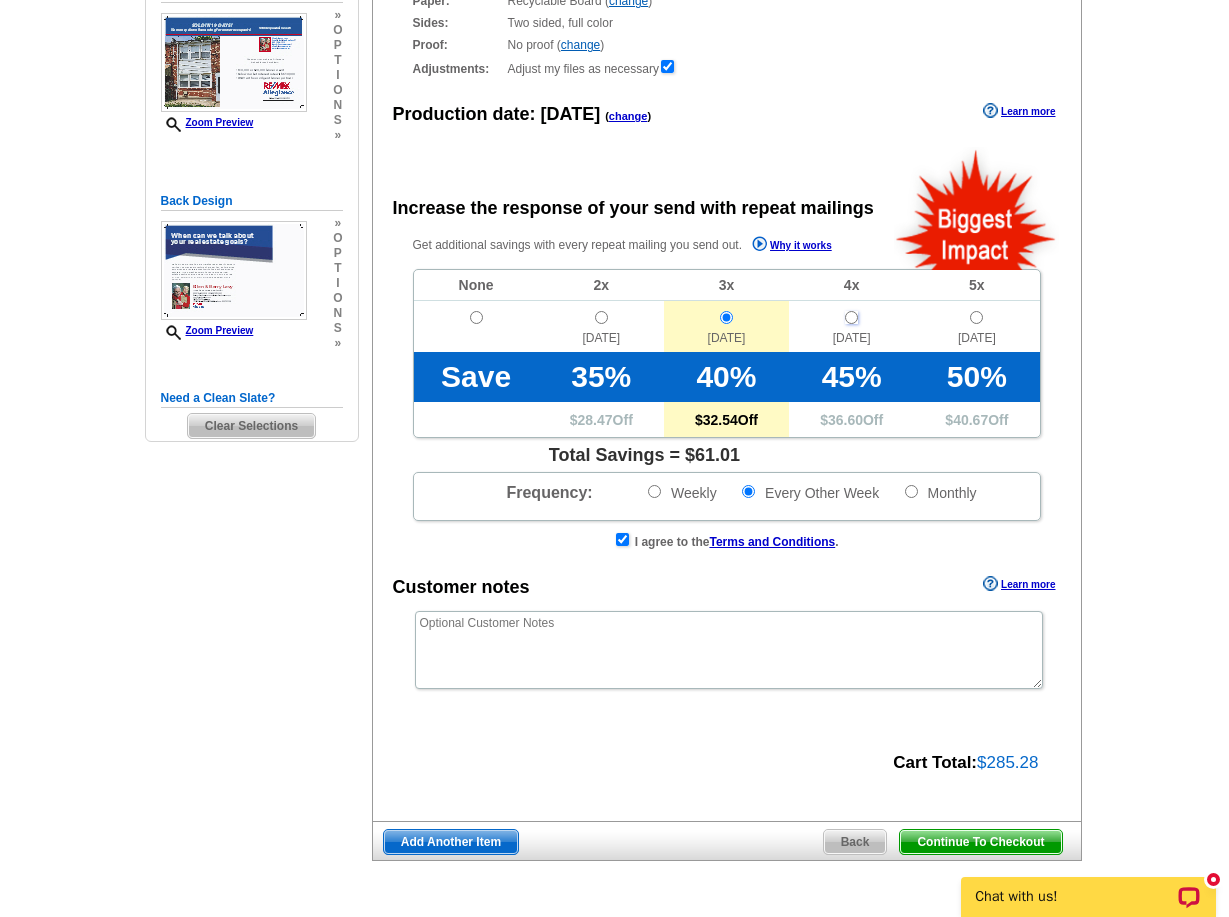 click at bounding box center (851, 317) 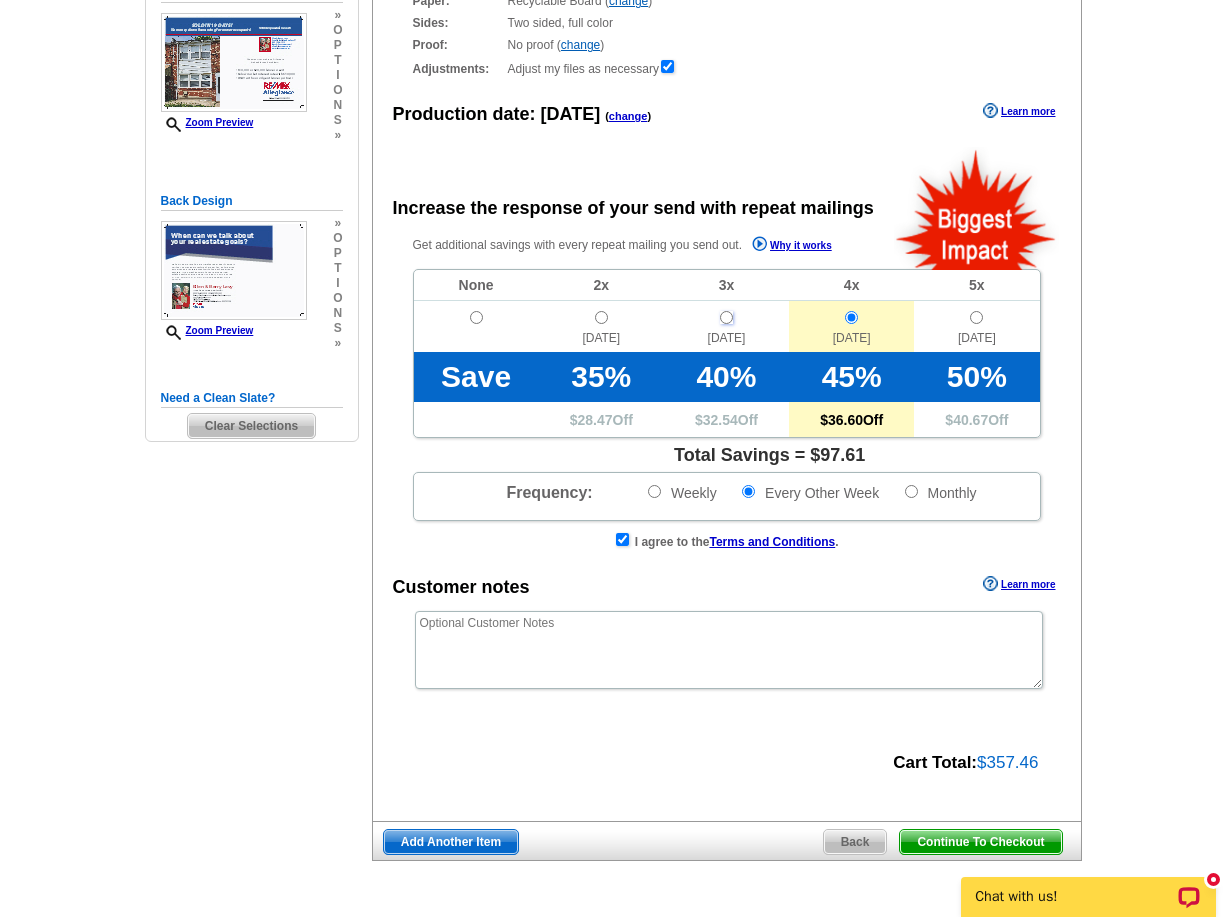 click at bounding box center [726, 317] 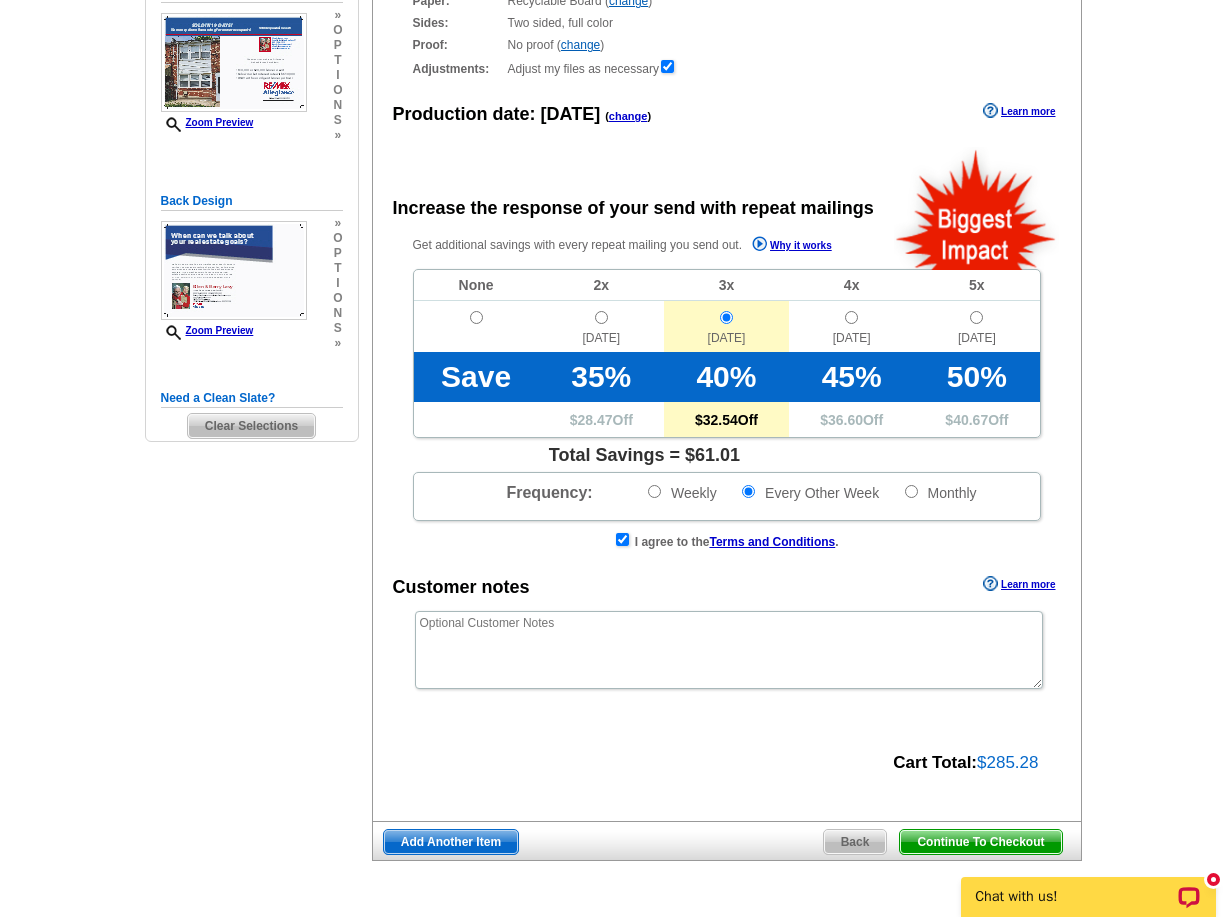click on "Continue To Checkout" at bounding box center (980, 842) 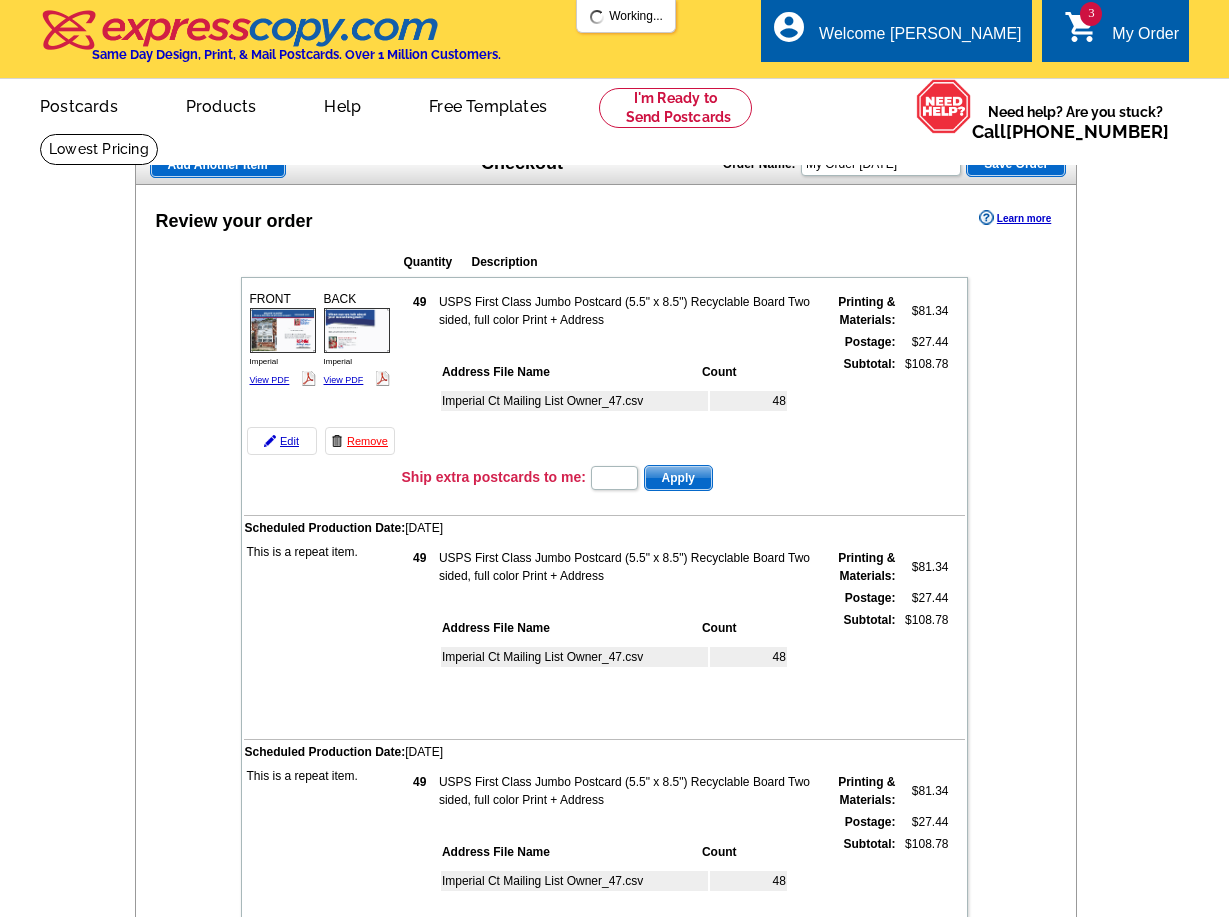 scroll, scrollTop: 0, scrollLeft: 0, axis: both 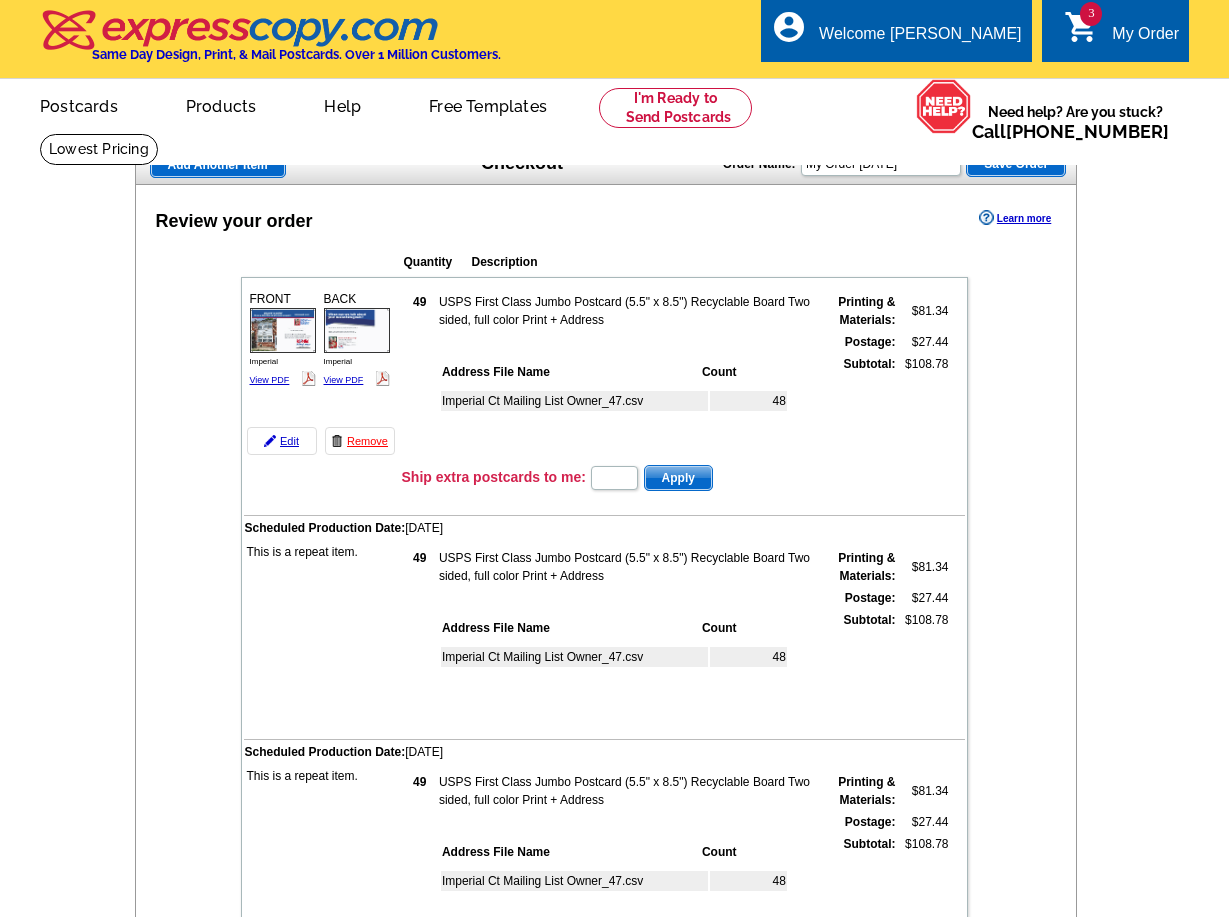 type on "HURRY40" 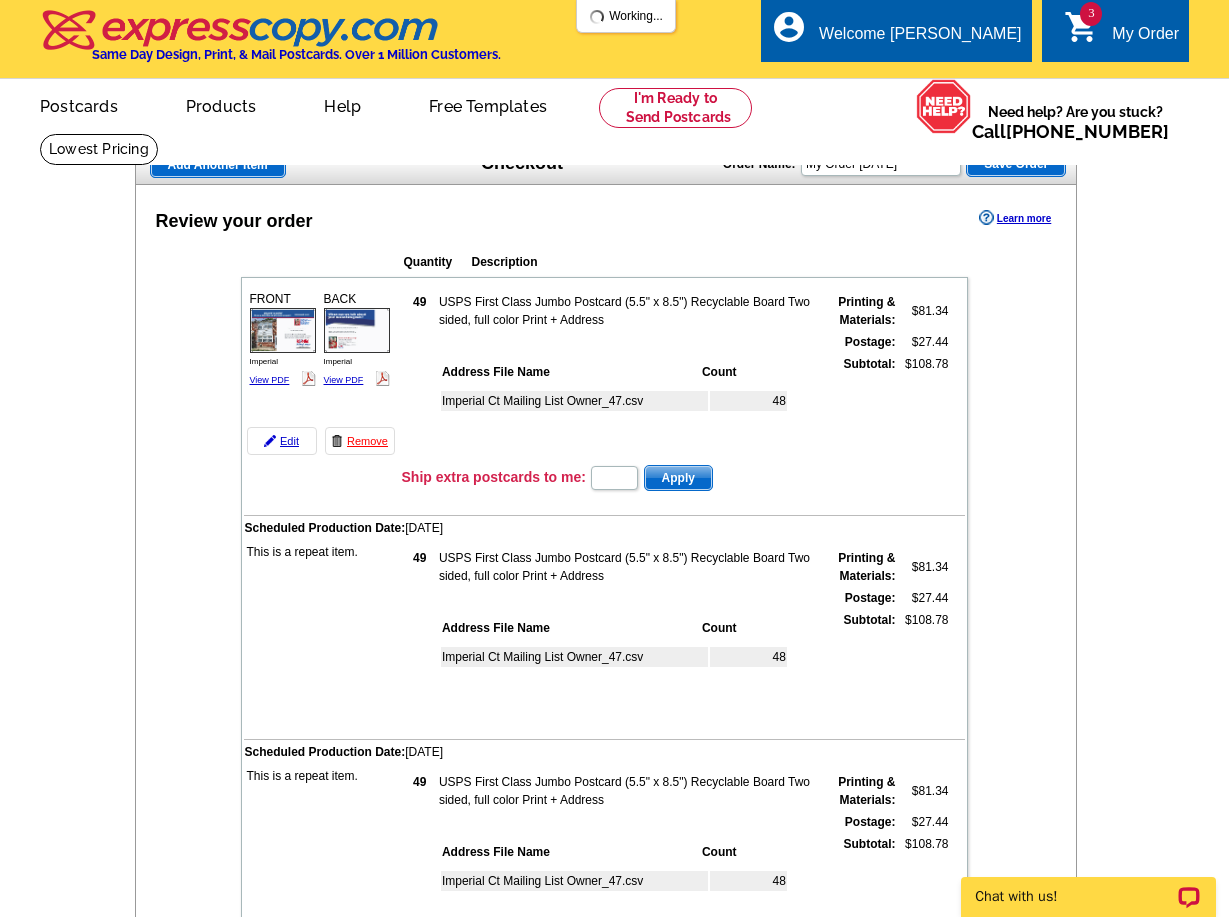 scroll, scrollTop: 0, scrollLeft: 0, axis: both 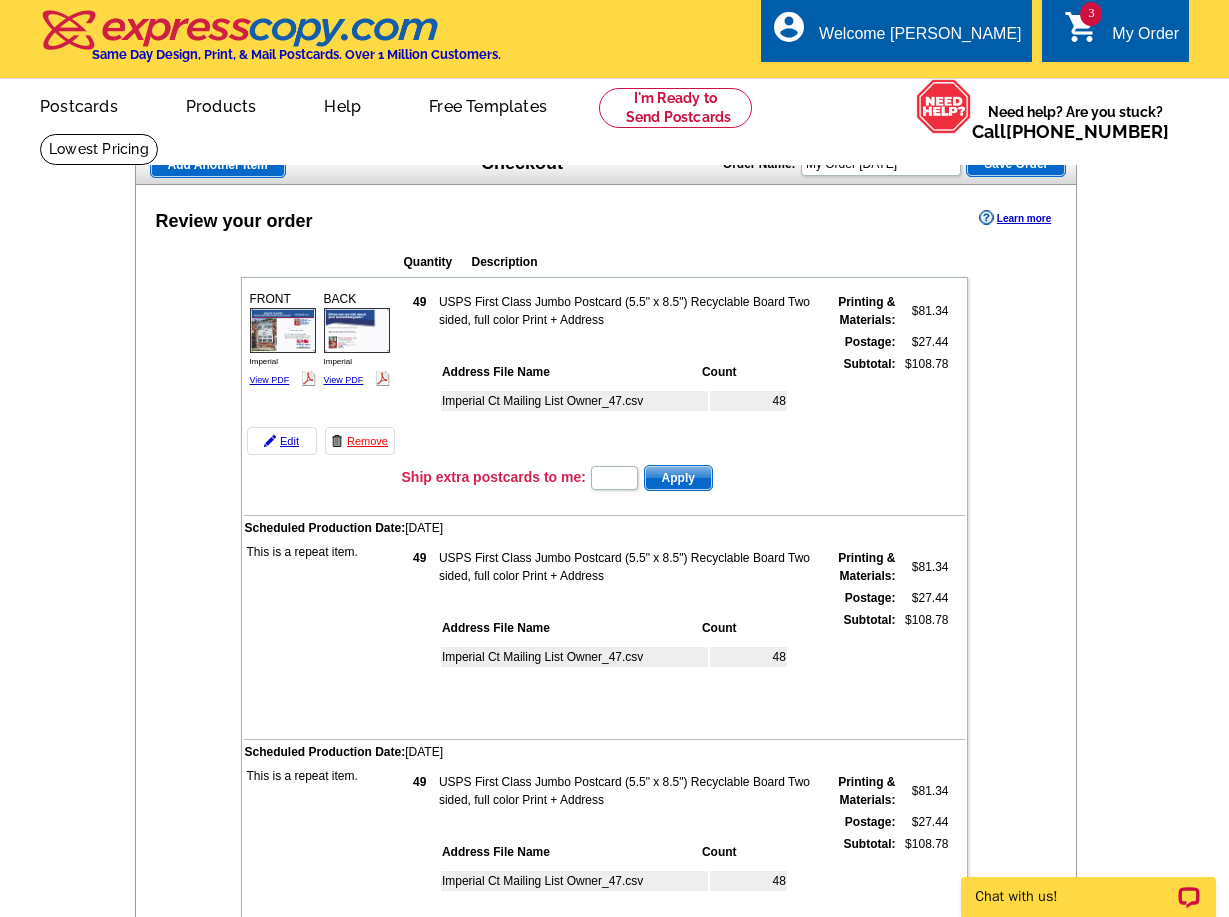 click on "Add Another Item
Checkout
Order Name:
My Order [DATE]
Save Order
Review your order
Learn more
Quantity
Description
49   48" at bounding box center [614, 1086] 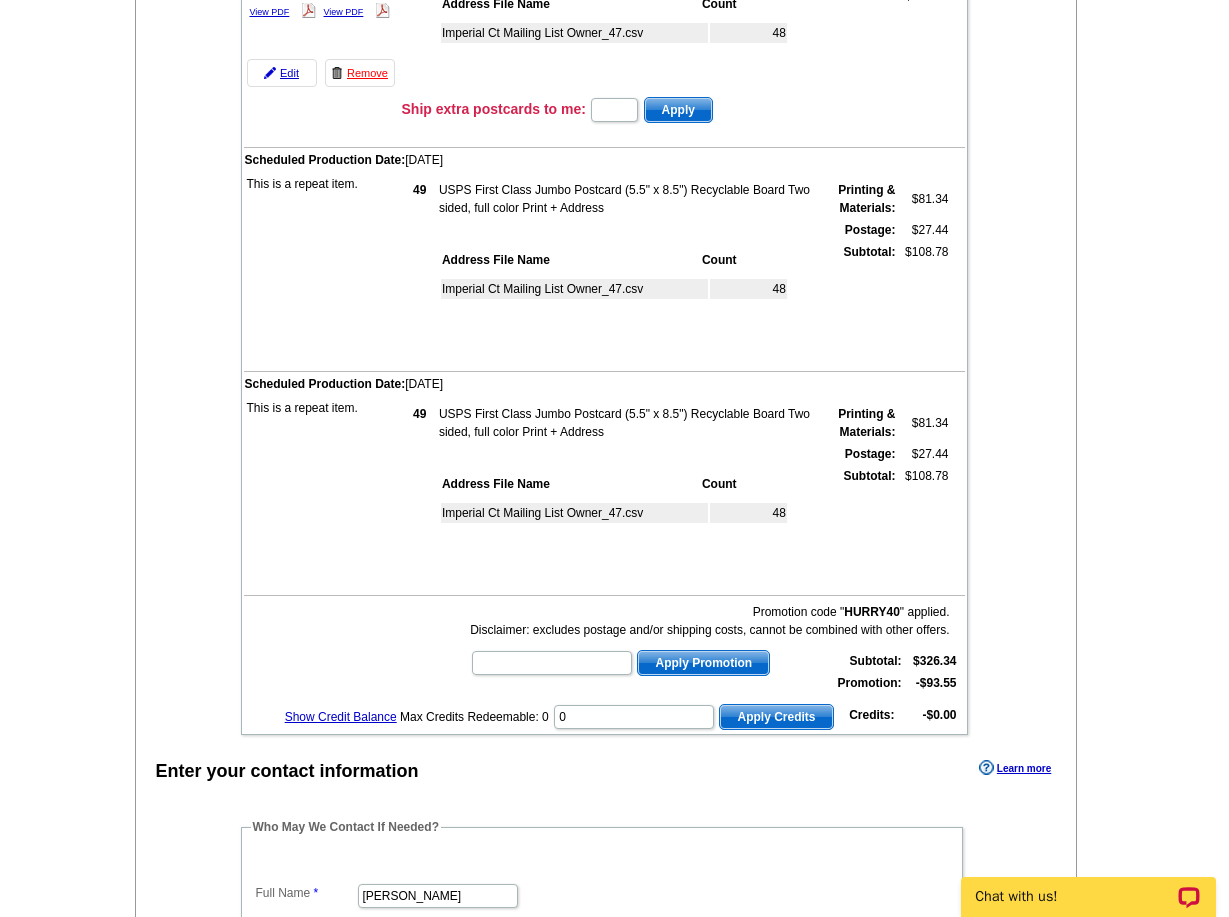 scroll, scrollTop: 371, scrollLeft: 0, axis: vertical 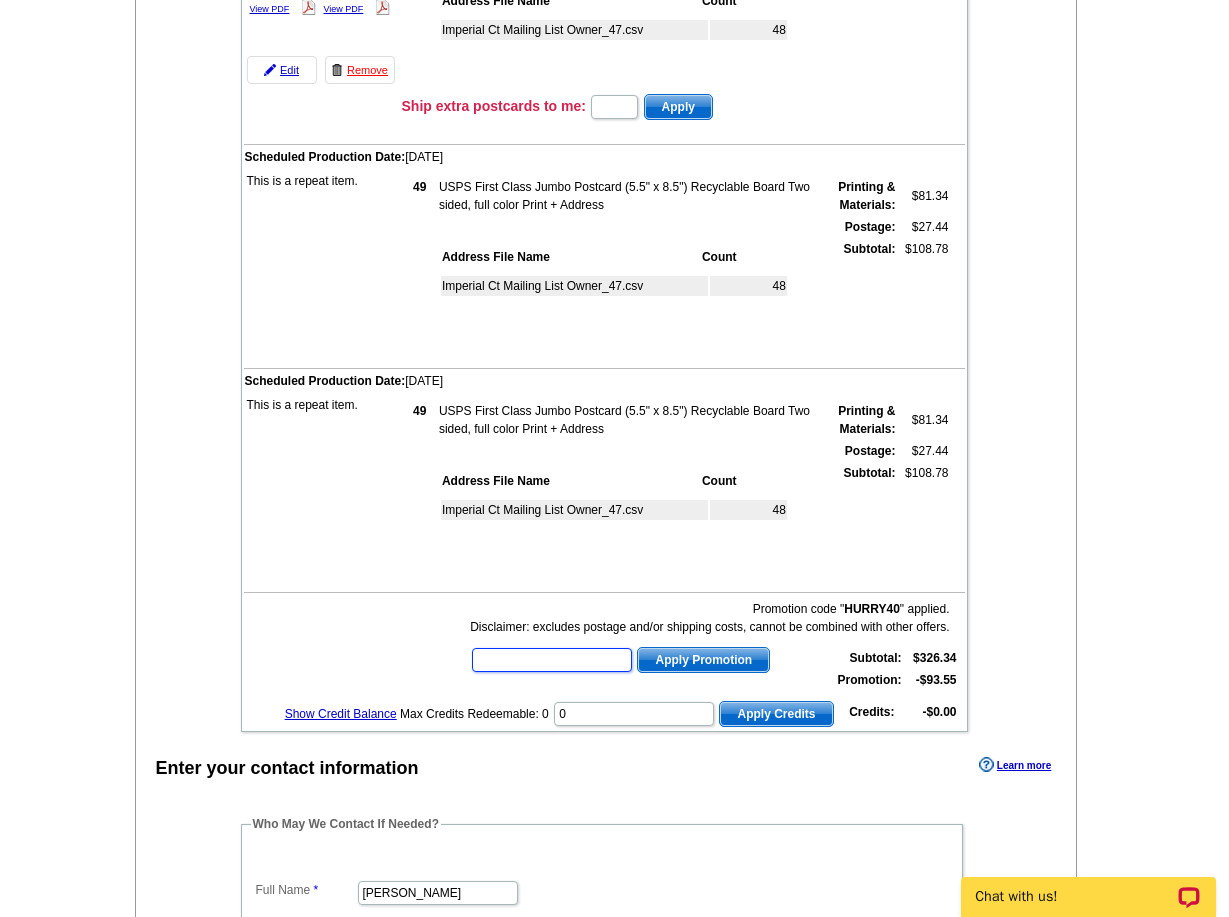 click at bounding box center [552, 660] 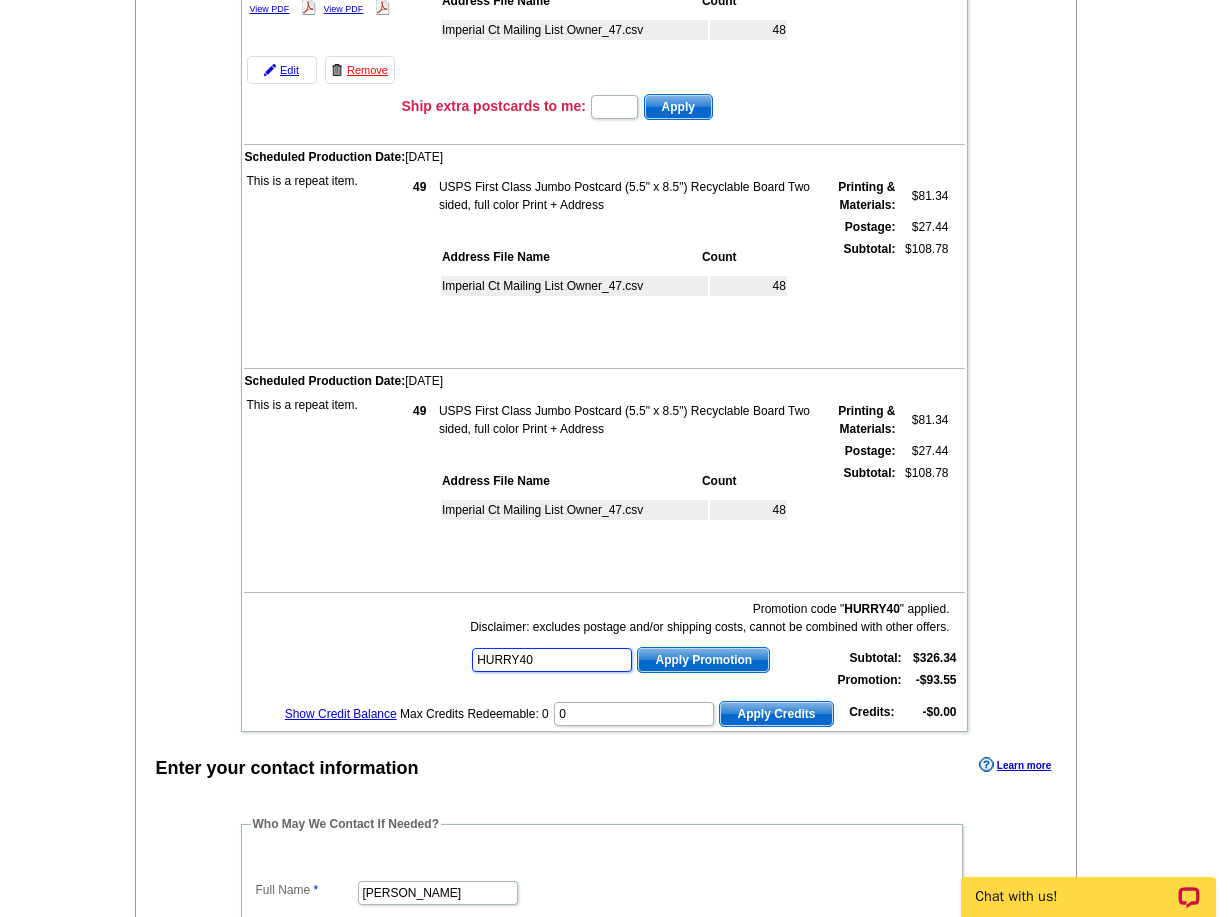 type on "HURRY40" 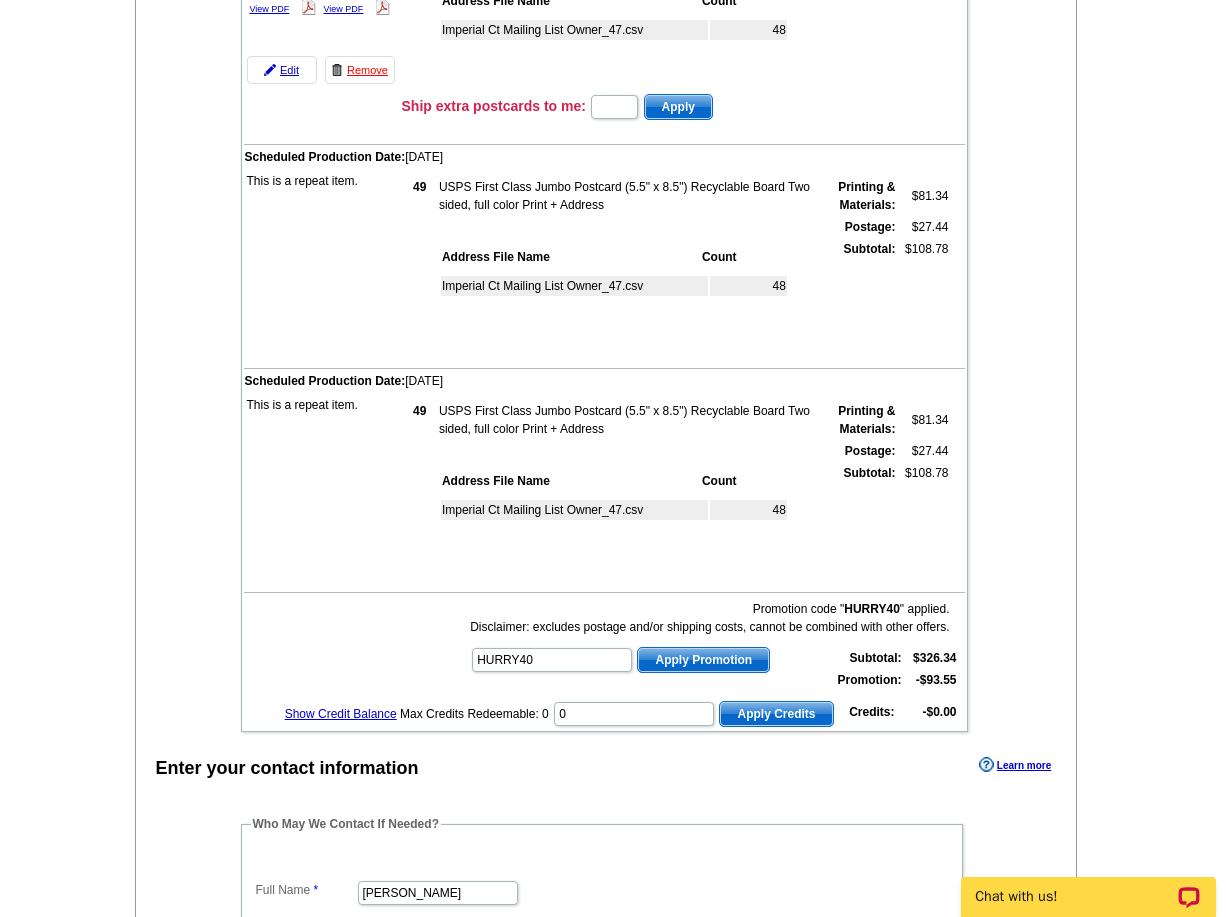 click on "Apply Promotion" at bounding box center [703, 660] 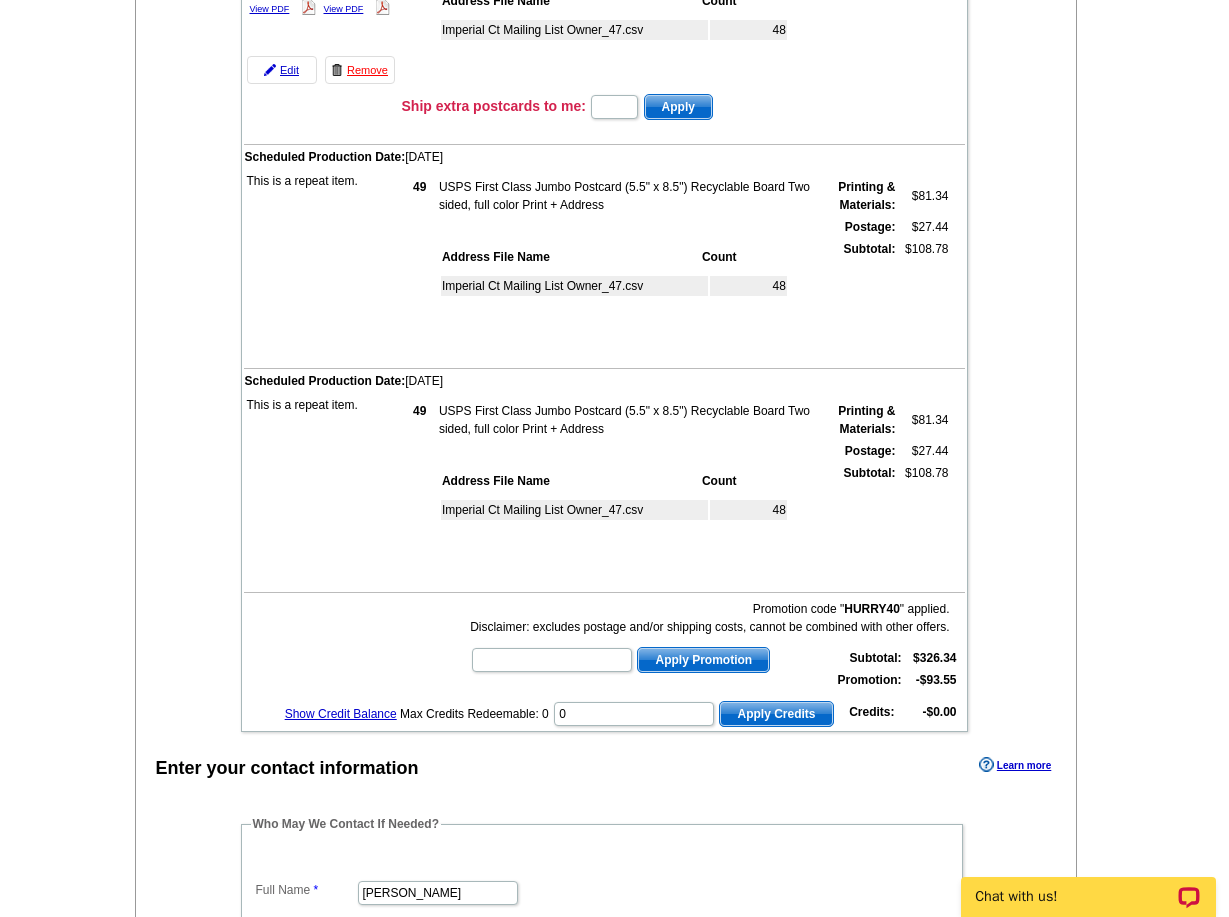 click at bounding box center (0, 2120) 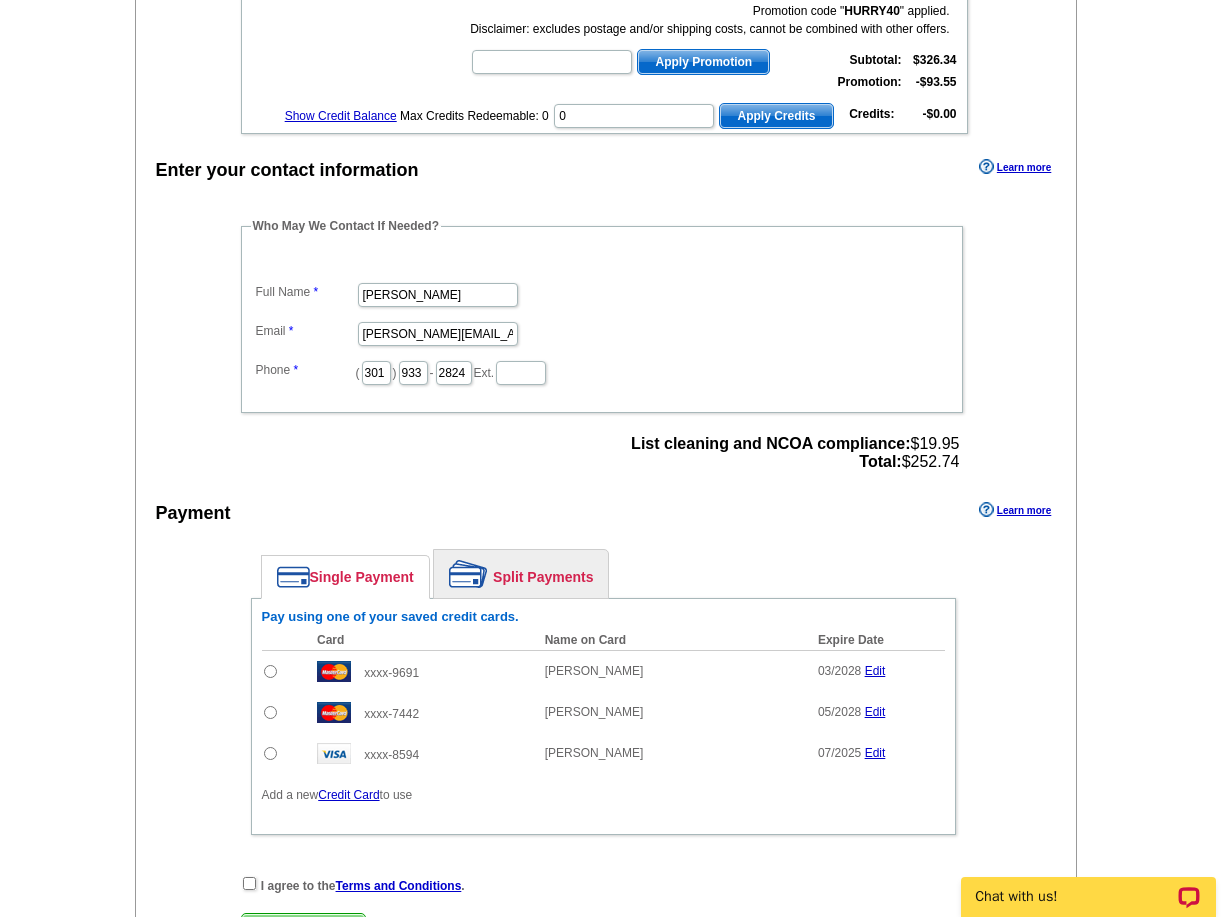 scroll, scrollTop: 1051, scrollLeft: 0, axis: vertical 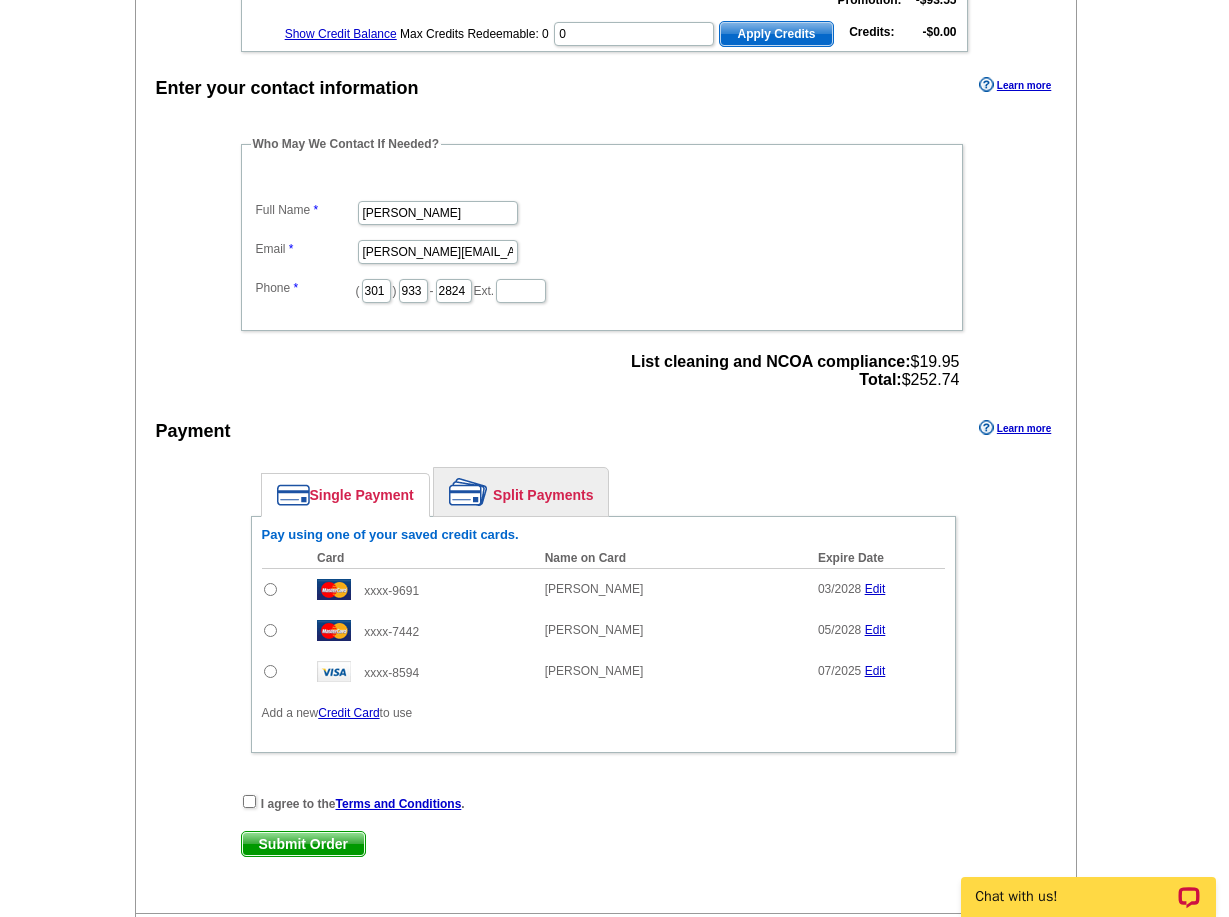 click on "Credit Card" at bounding box center (348, 713) 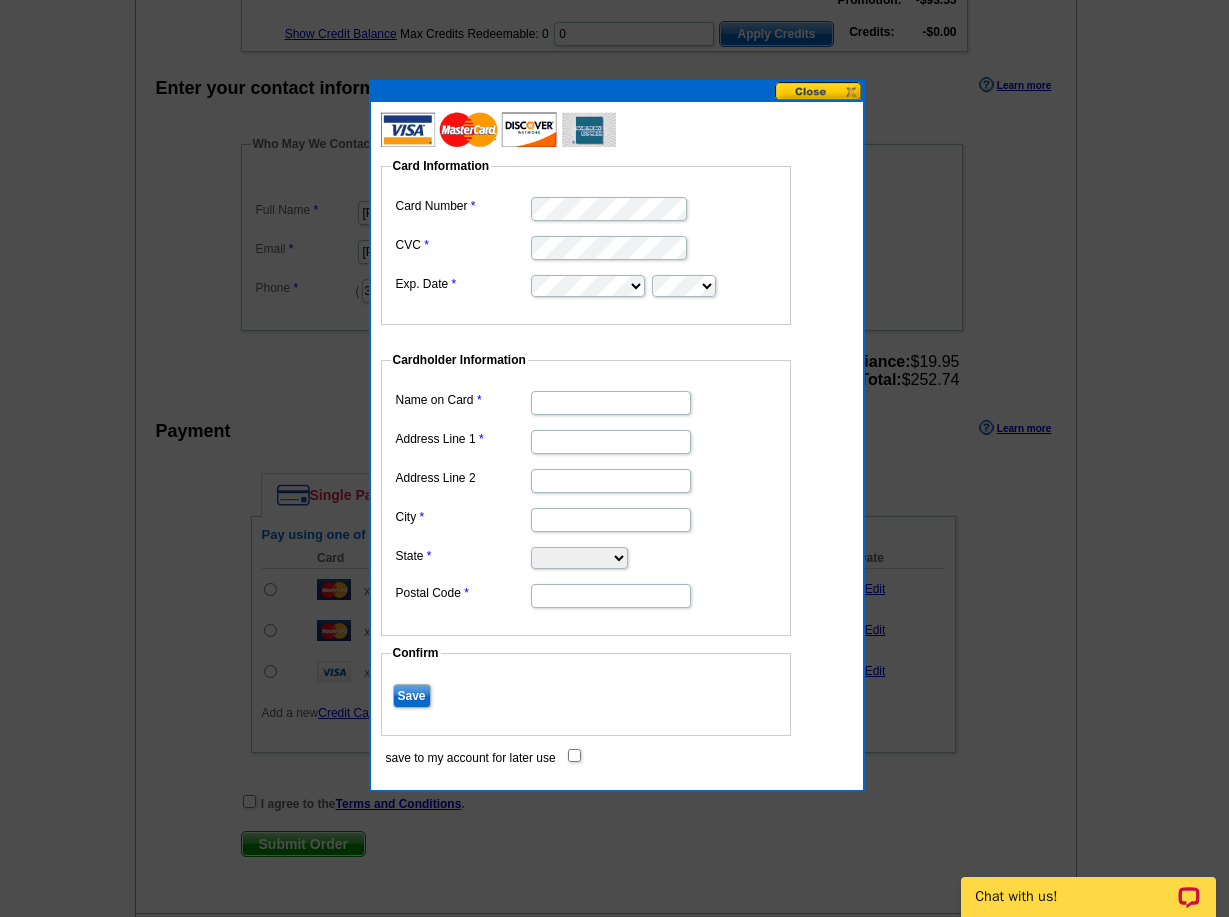 click on "Card Information
Card Number
CVC
Exp. Date" at bounding box center (586, 241) 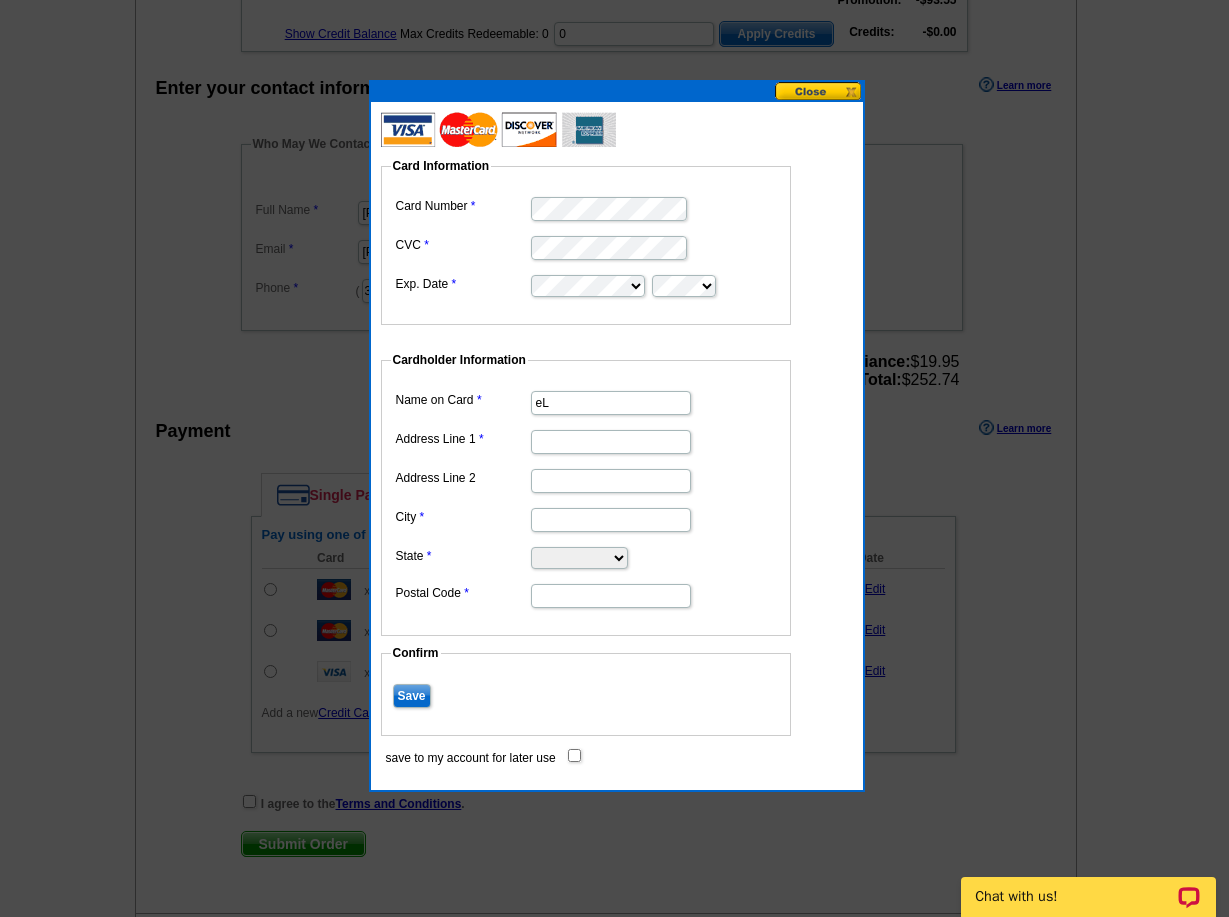 type on "e" 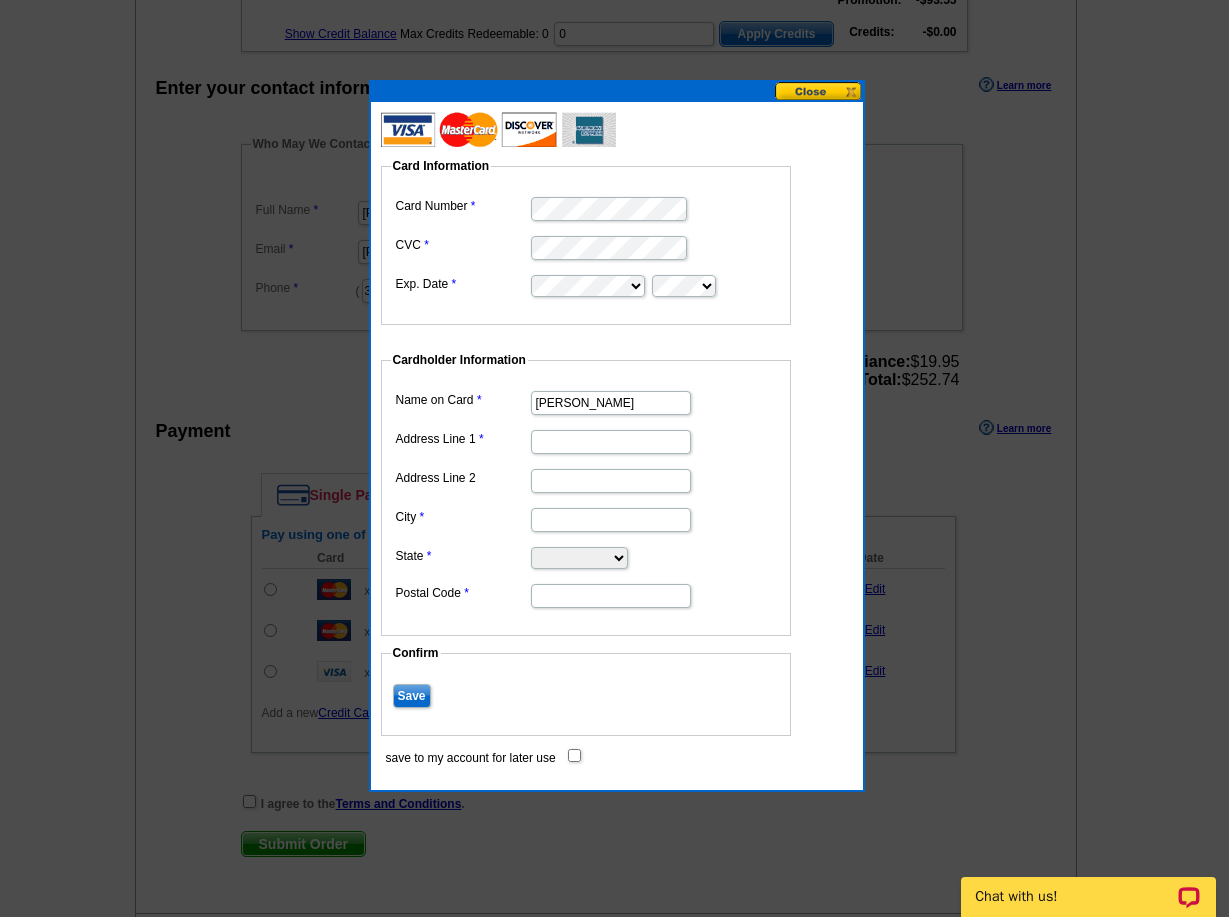 type on "Ellen M Levy" 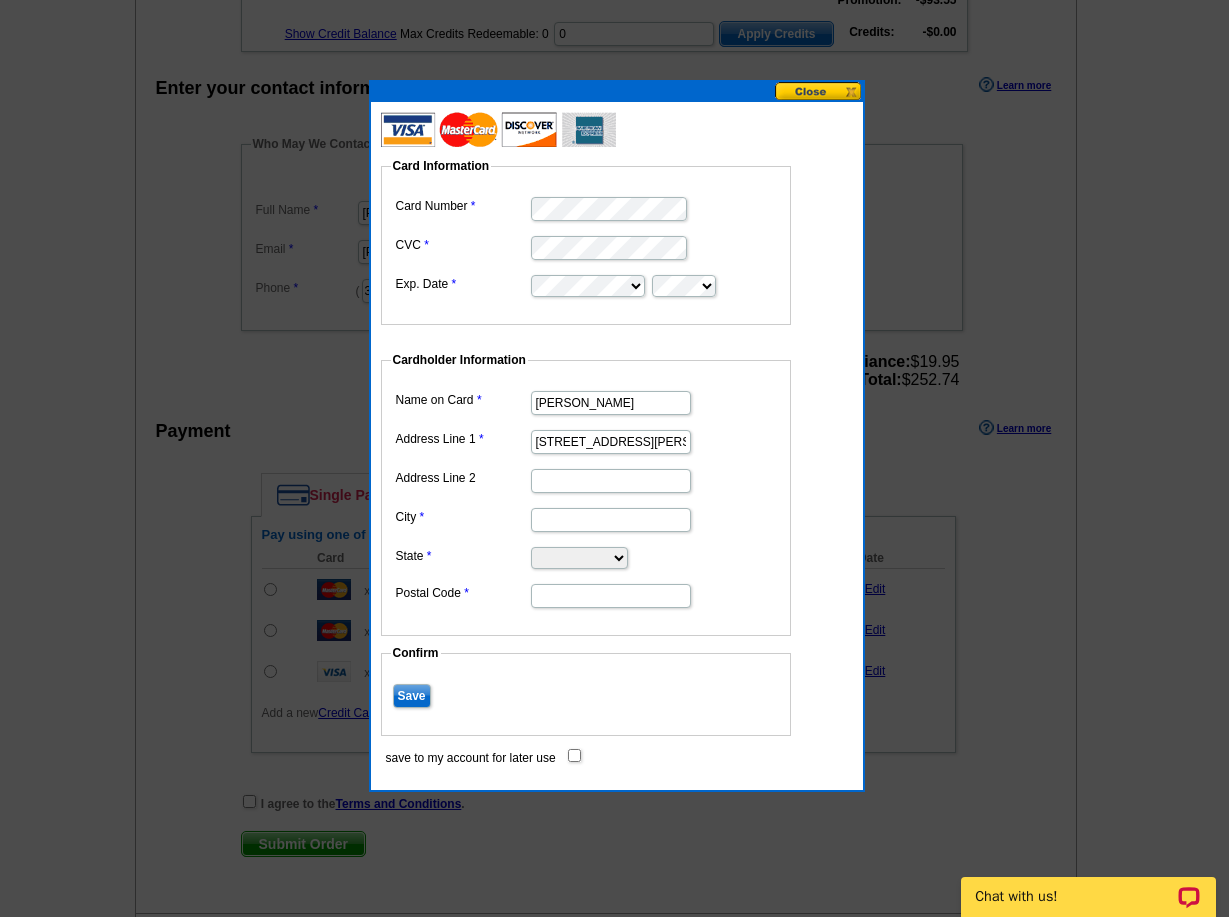 type on "12401 Ransom Drive" 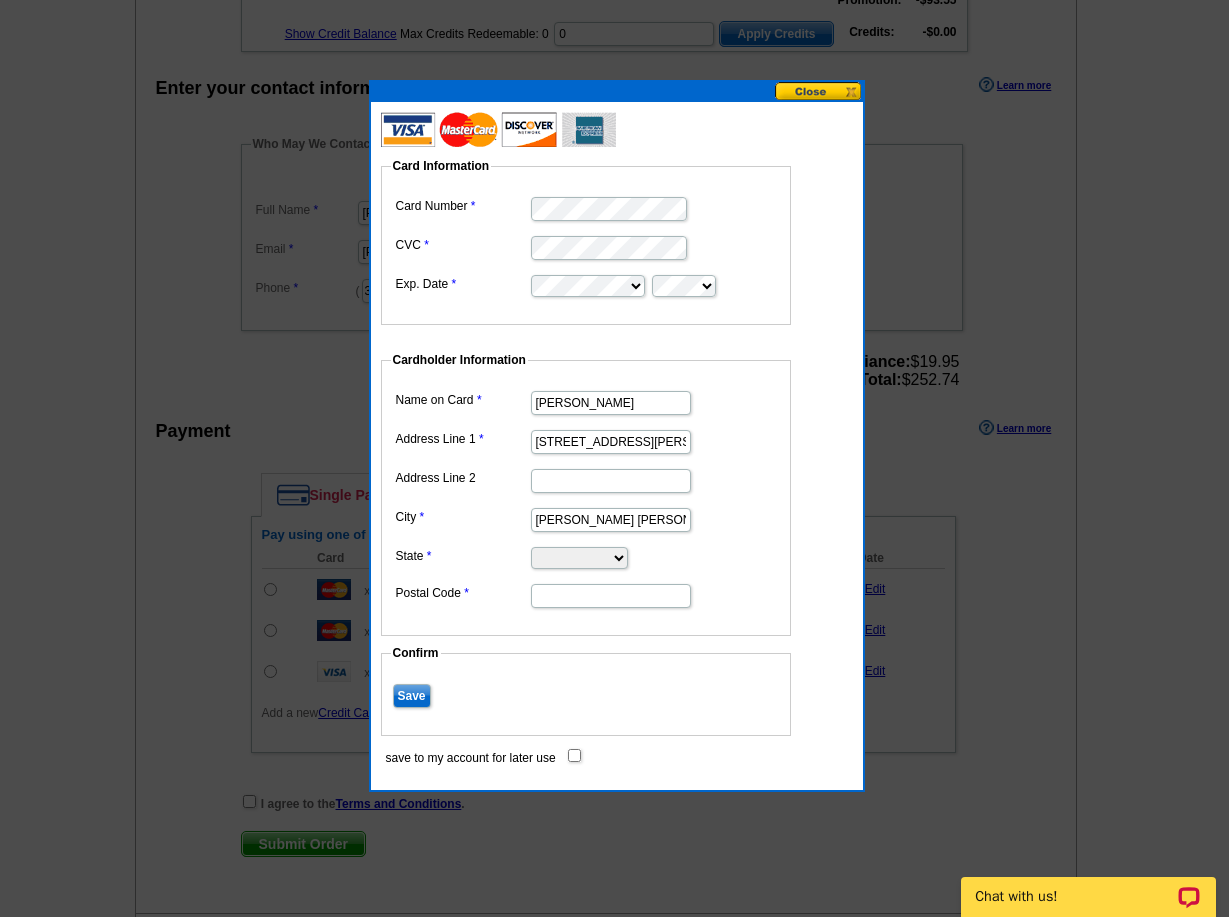 type on "Glenn Dale" 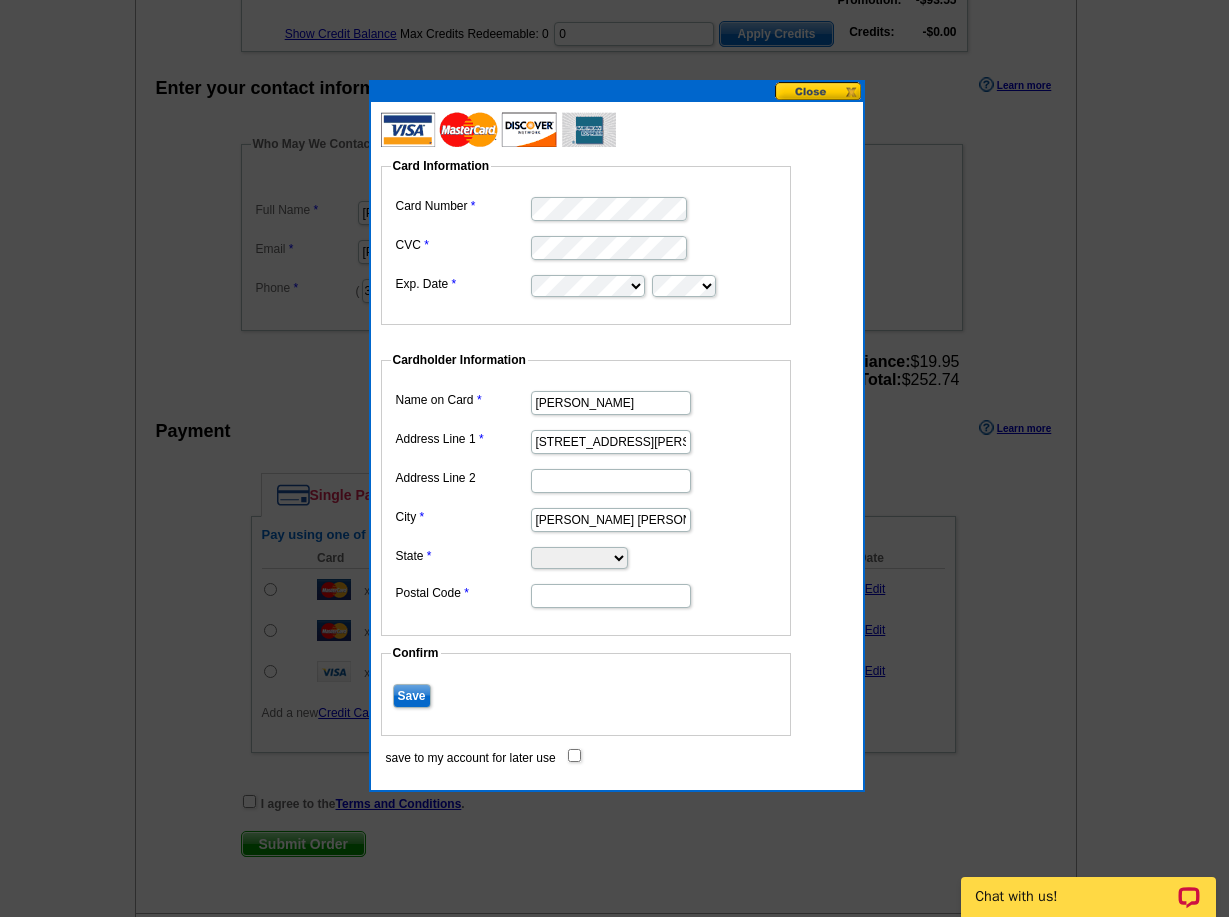select on "MD" 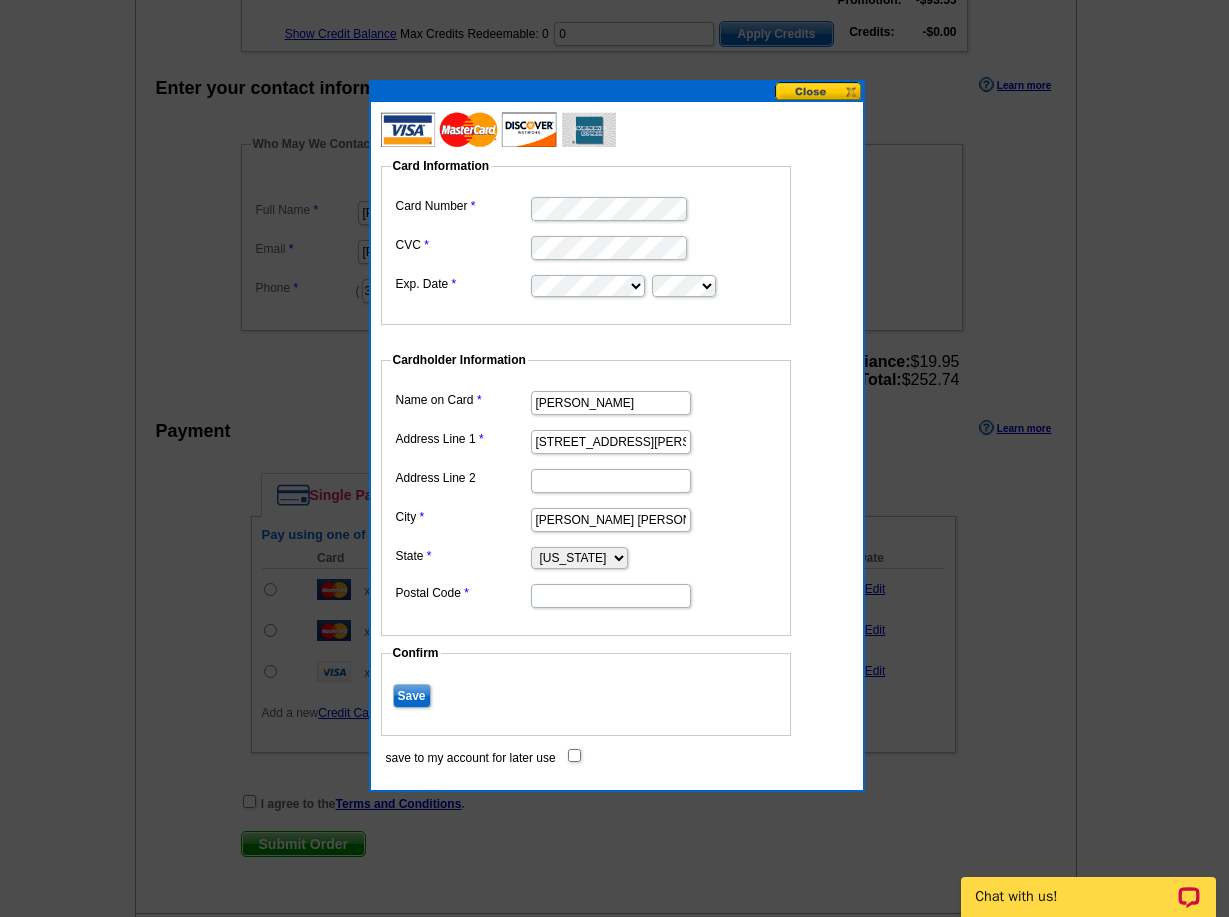 click on "Alabama
Alaska
Arizona
Arkansas
California
Colorado
Connecticut
District of Columbia
Delaware
Florida
Georgia
Hawaii
Idaho
Illinois
Indiana
Iowa
Kansas
Kentucky
Louisiana
Maine
Maryland
Massachusetts
Michigan
Minnesota
Mississippi
Missouri
Montana
Nebraska
Nevada
New Hampshire
New Jersey
New Mexico
New York
North Carolina
North Dakota
Ohio
Oklahoma
Oregon
Pennsylvania
Rhode Island
South Carolina
South Dakota
Tennessee
Texas
Utah
Vermont
Virginia
Washington
West Virginia
Wisconsin
Wyoming" at bounding box center [579, 558] 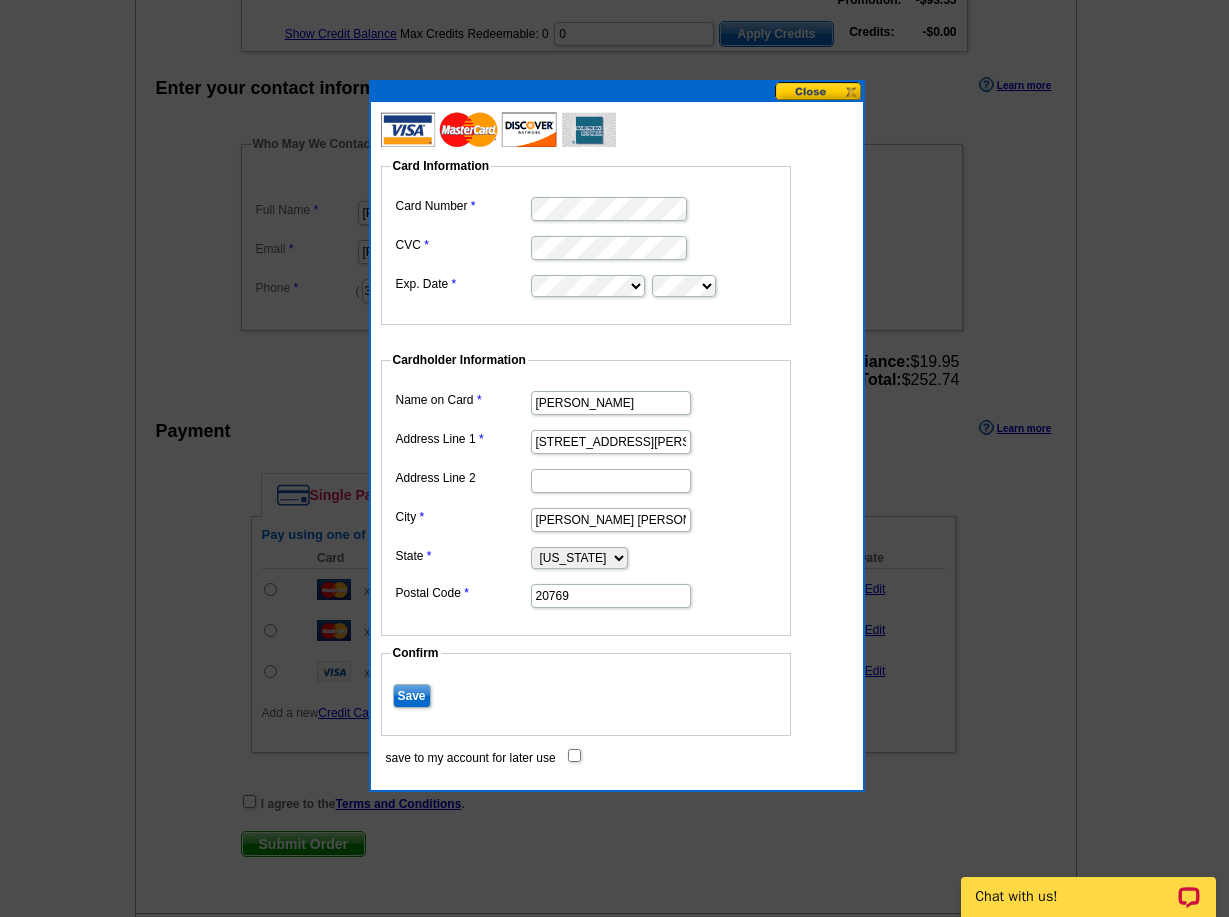 type on "20769" 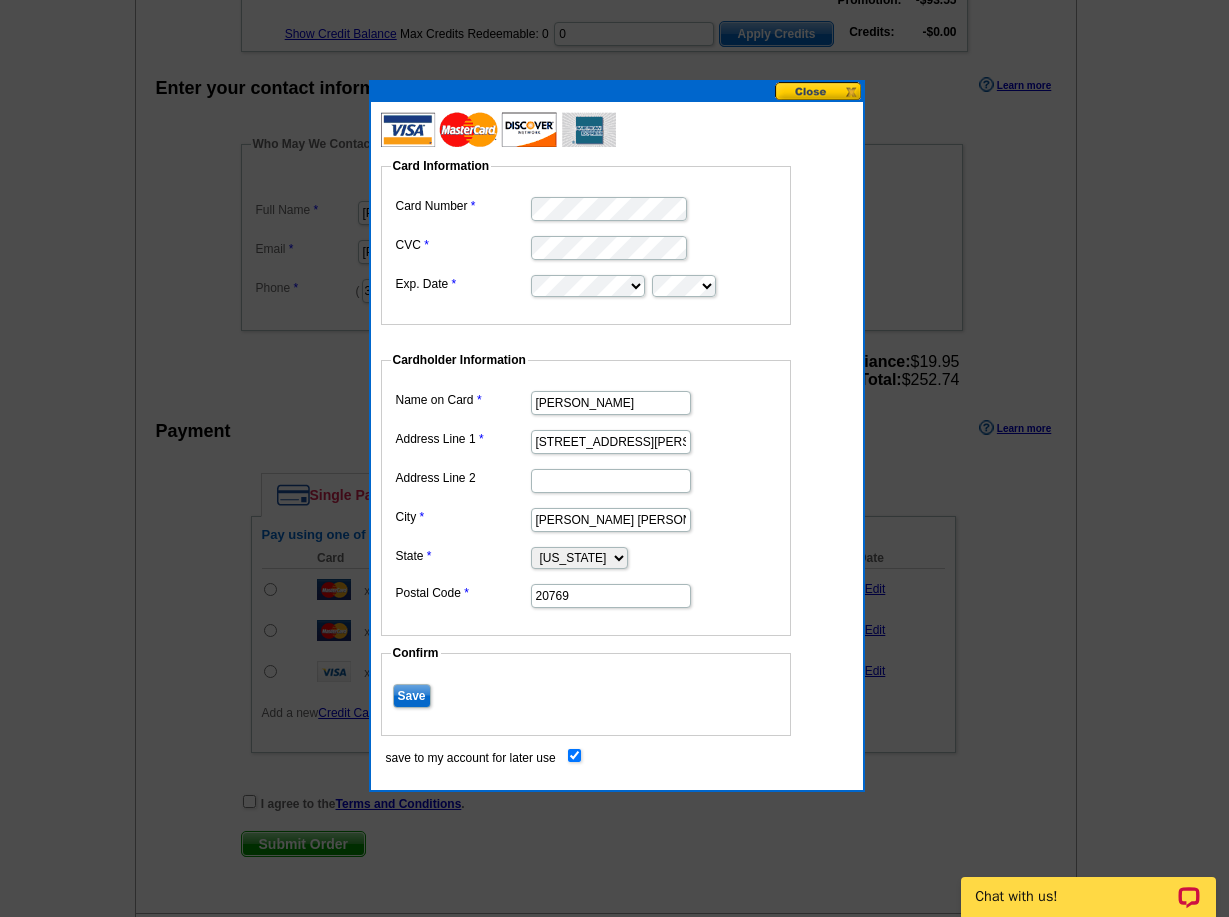 click on "Save" at bounding box center (412, 696) 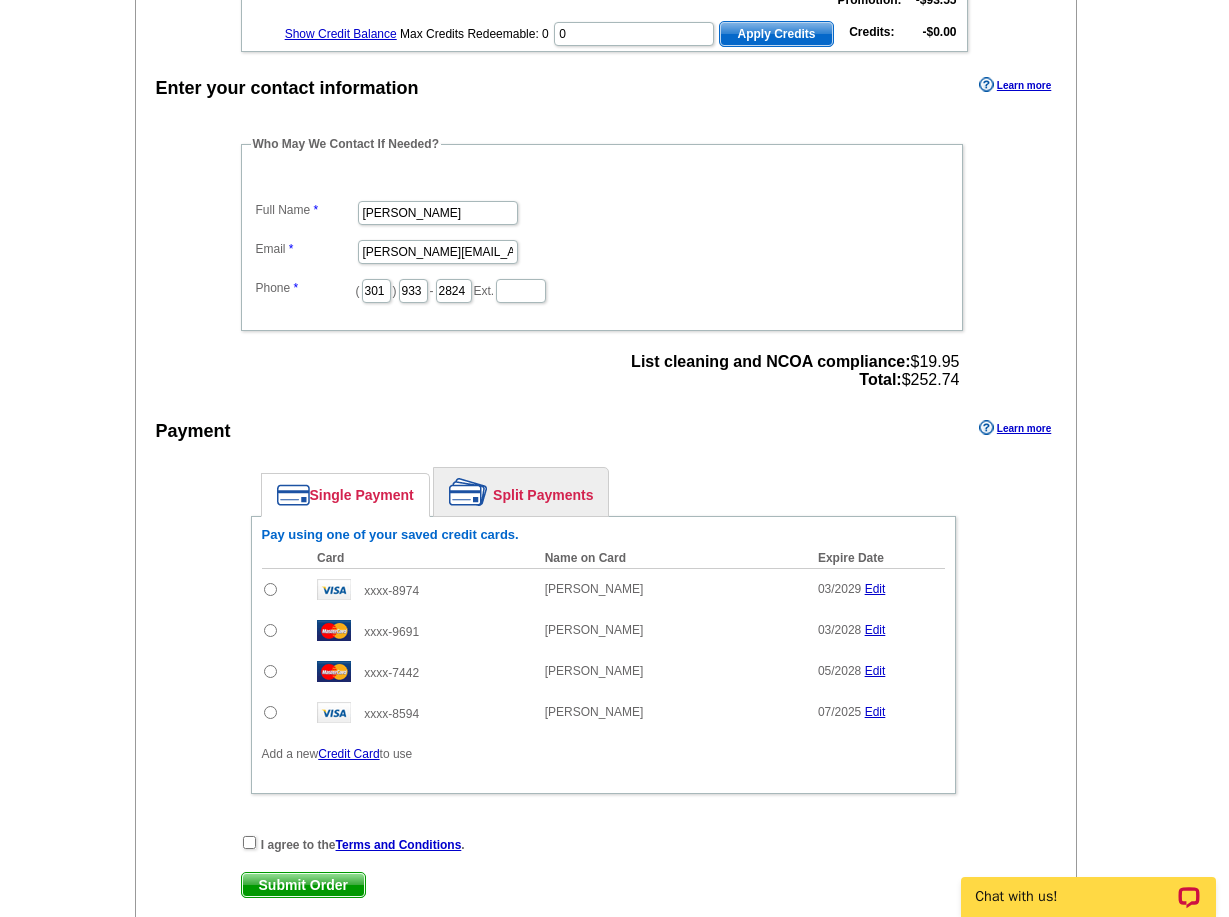 click at bounding box center (270, 589) 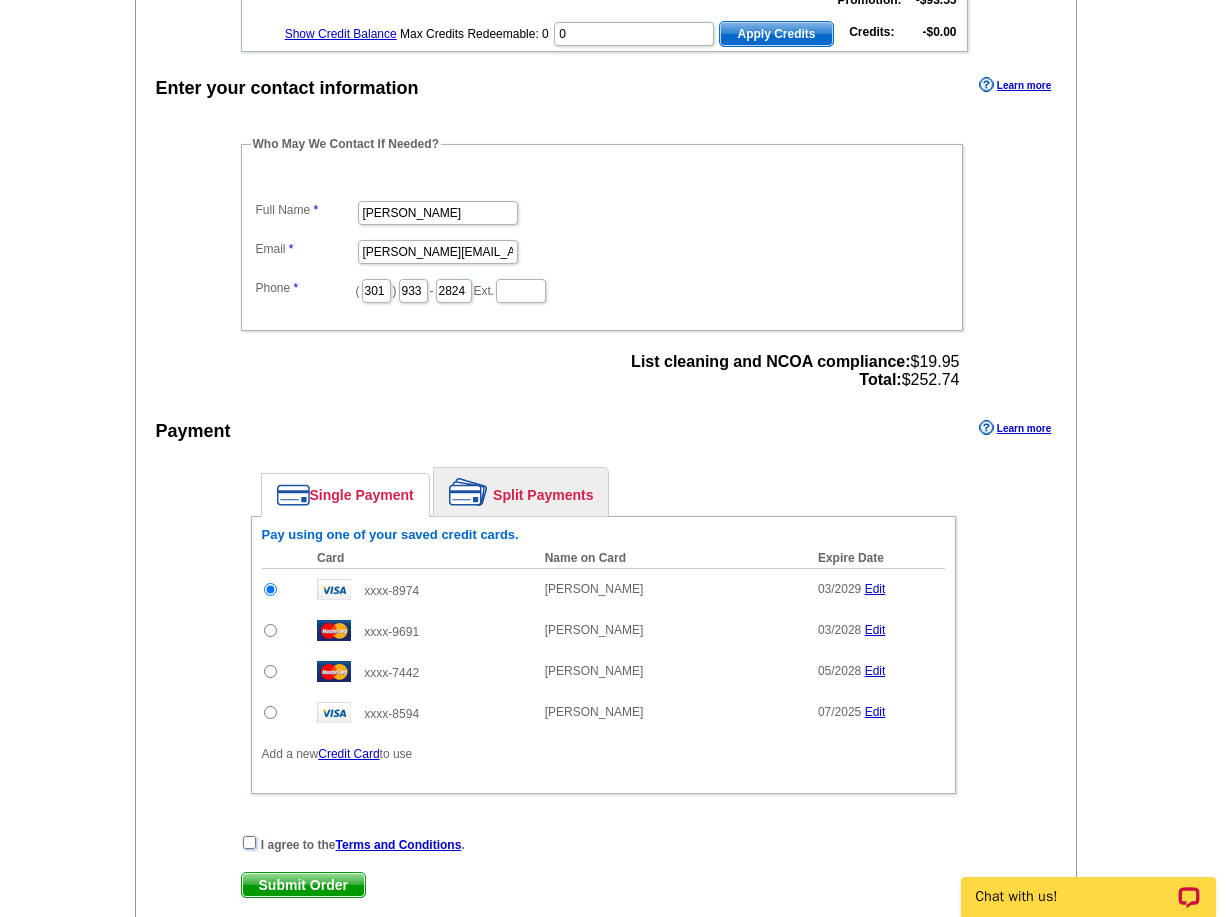 click at bounding box center [249, 842] 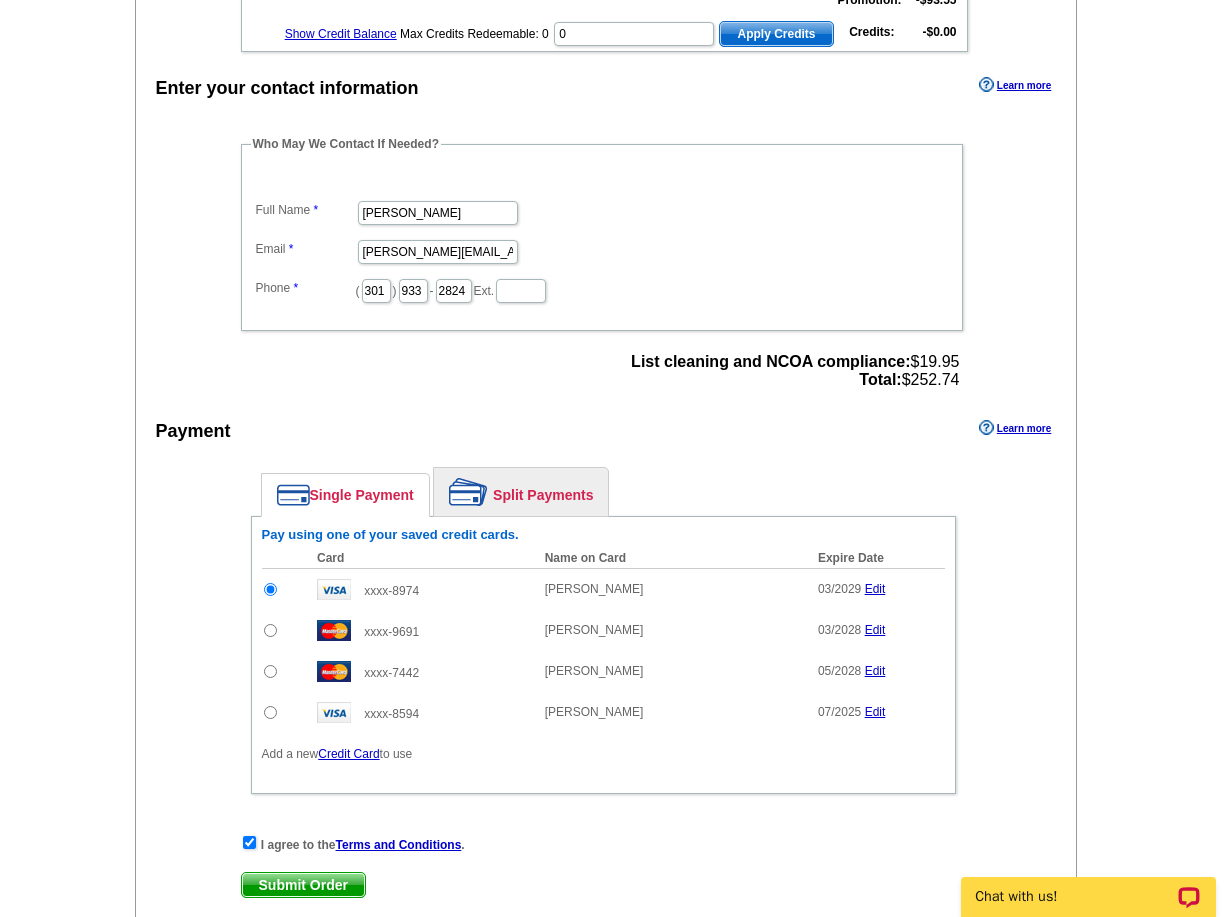 click on "Submit Order" at bounding box center [303, 885] 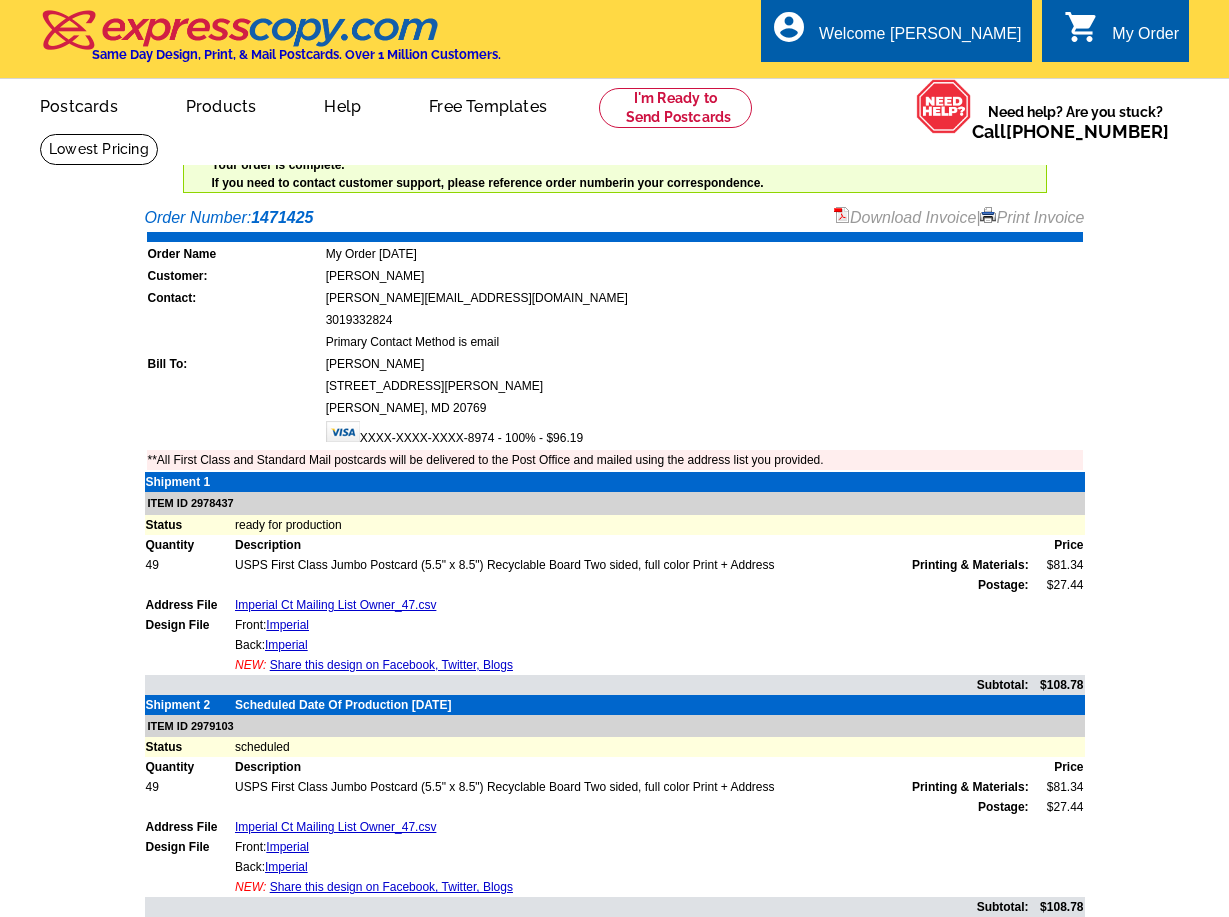 scroll, scrollTop: 0, scrollLeft: 0, axis: both 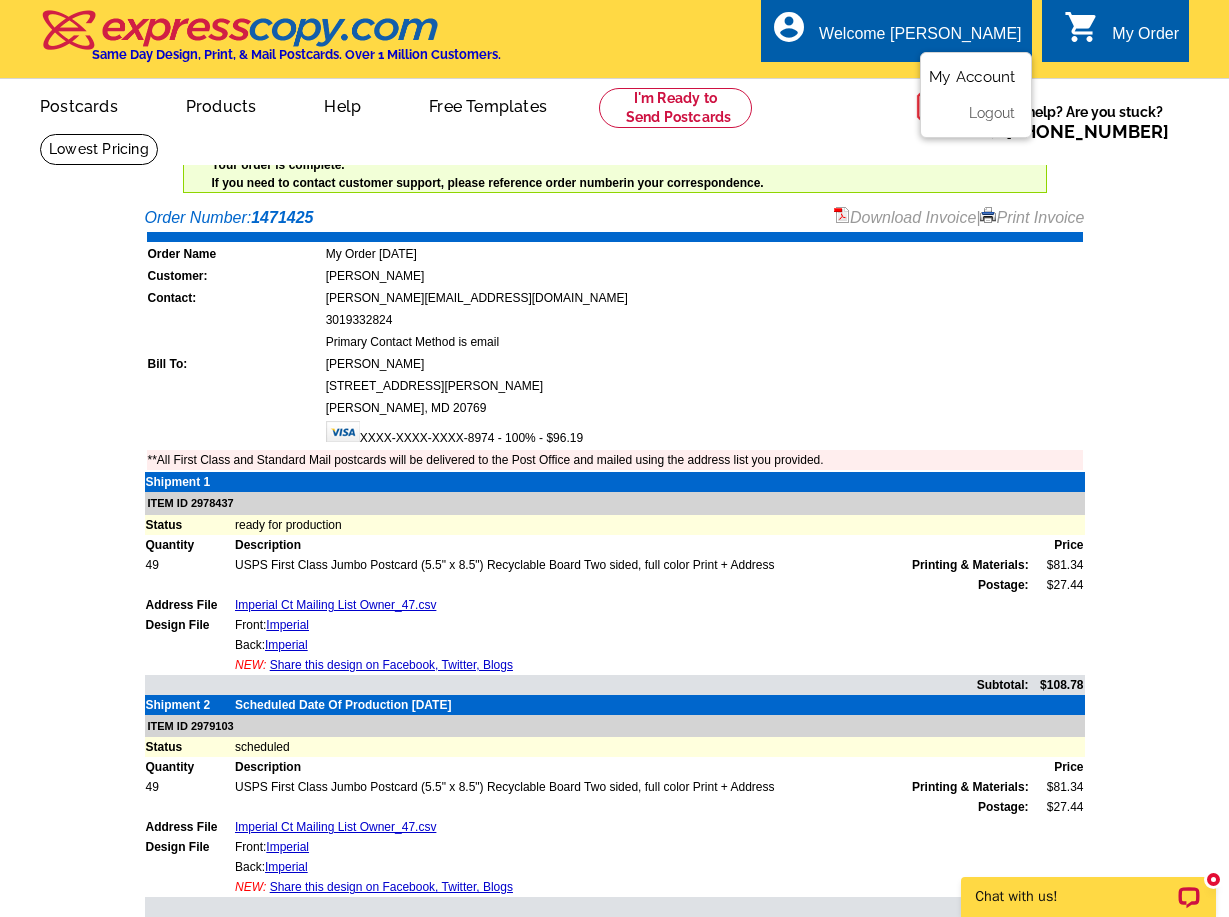 click on "My Account" at bounding box center [972, 77] 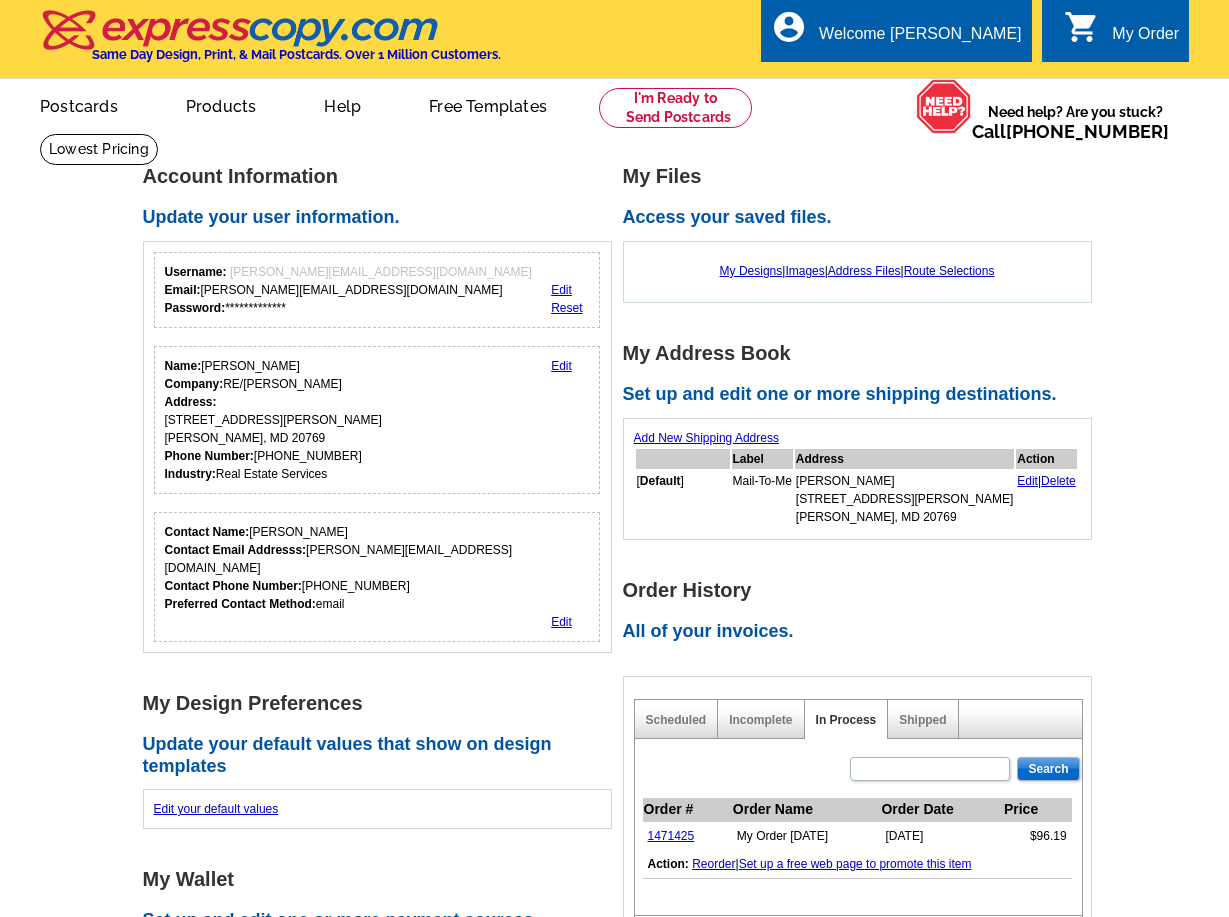 scroll, scrollTop: 0, scrollLeft: 0, axis: both 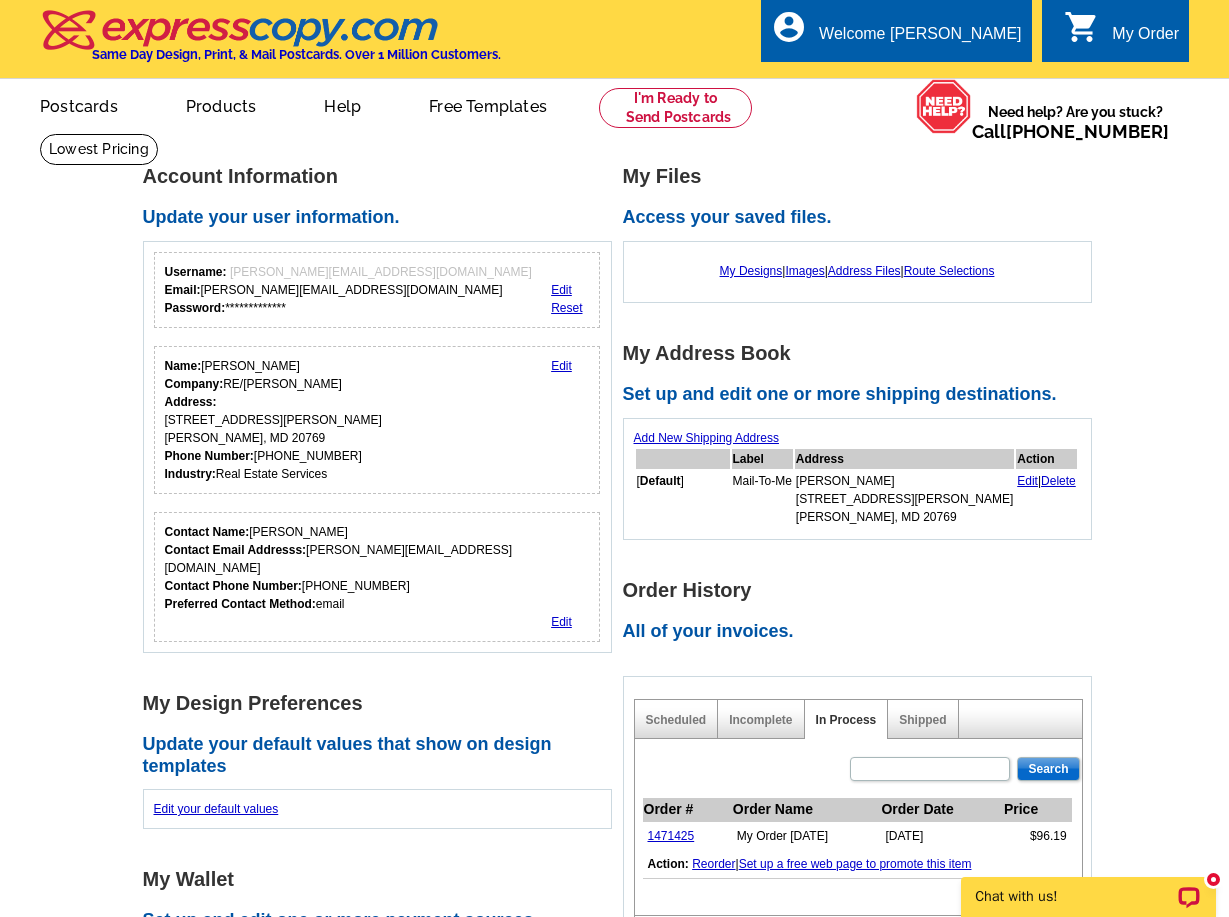 click on "Edit" at bounding box center (561, 622) 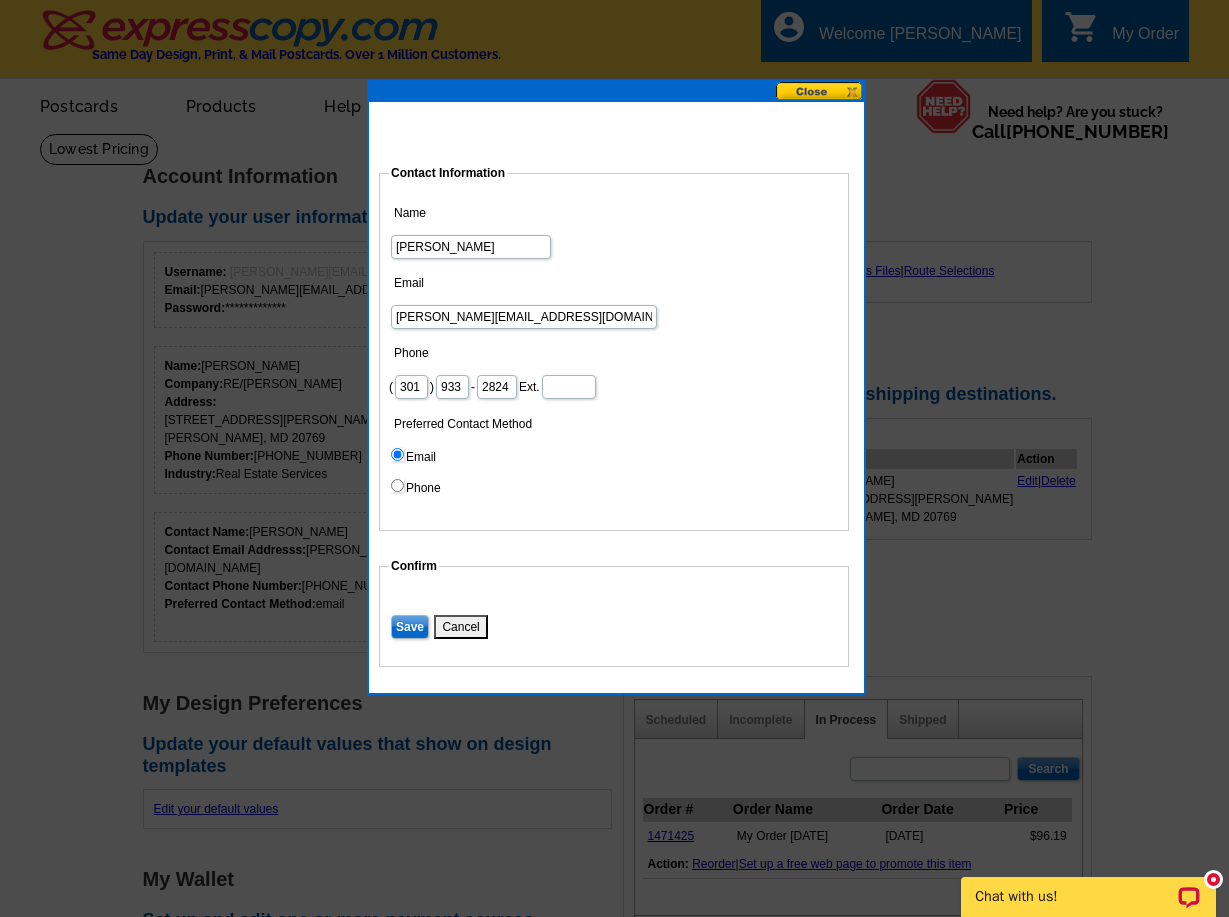 click on "301" at bounding box center (411, 387) 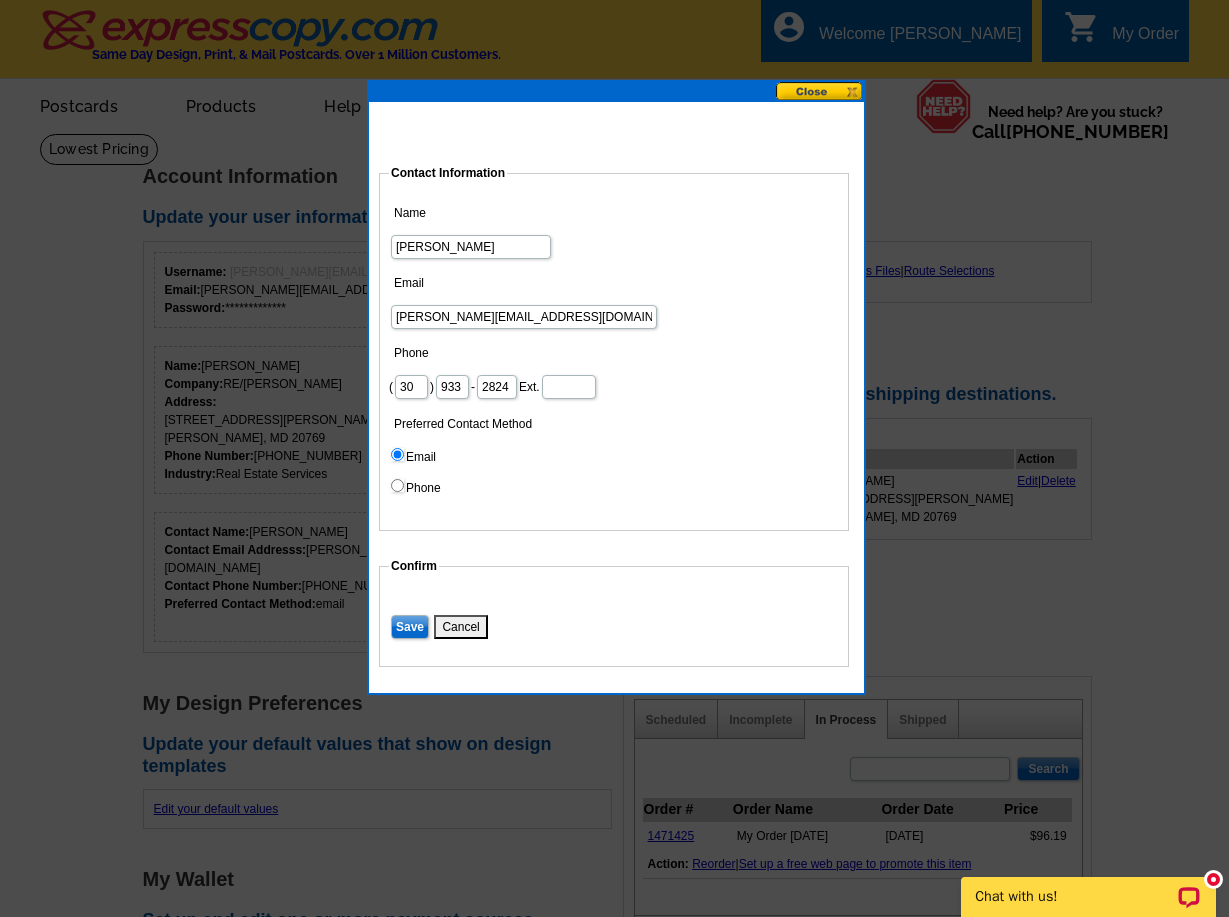 type on "3" 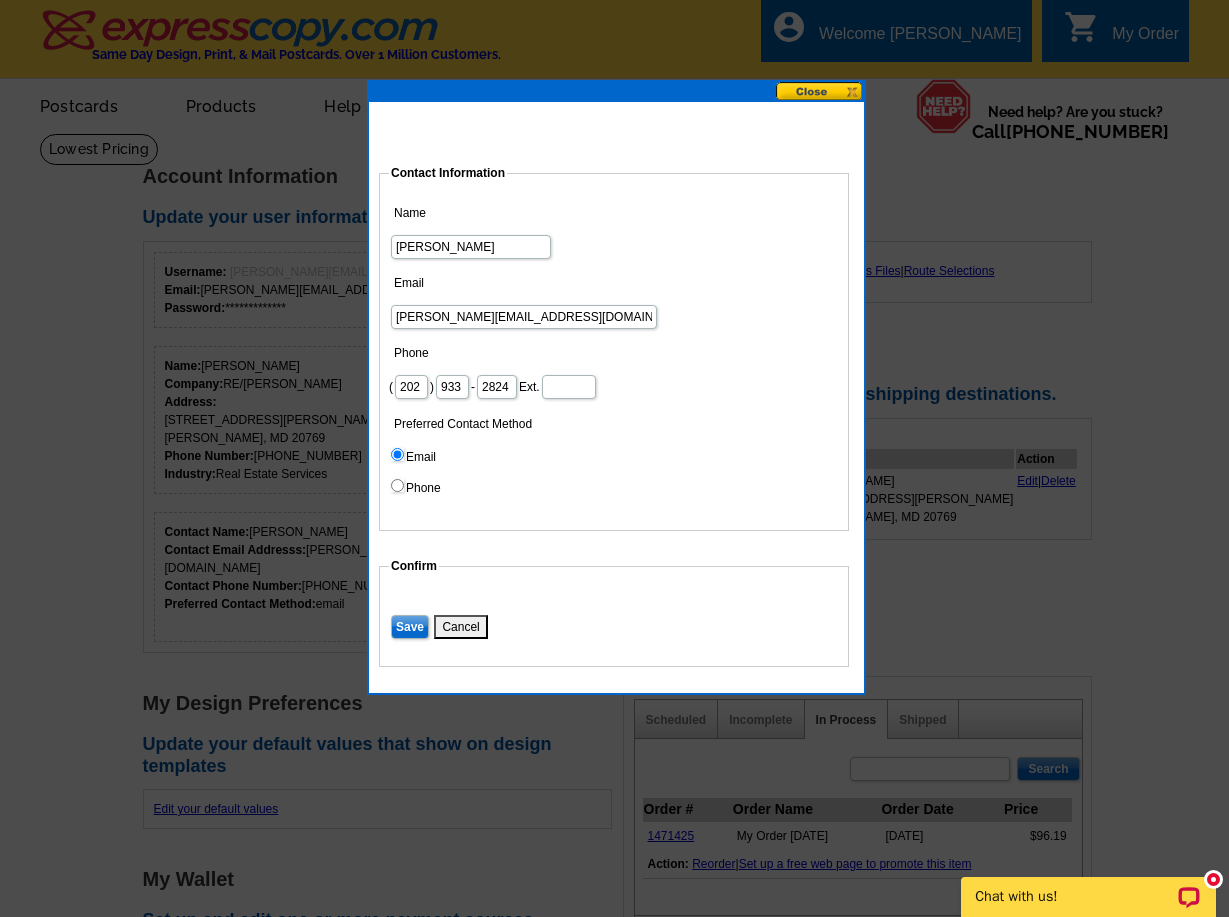 type on "202" 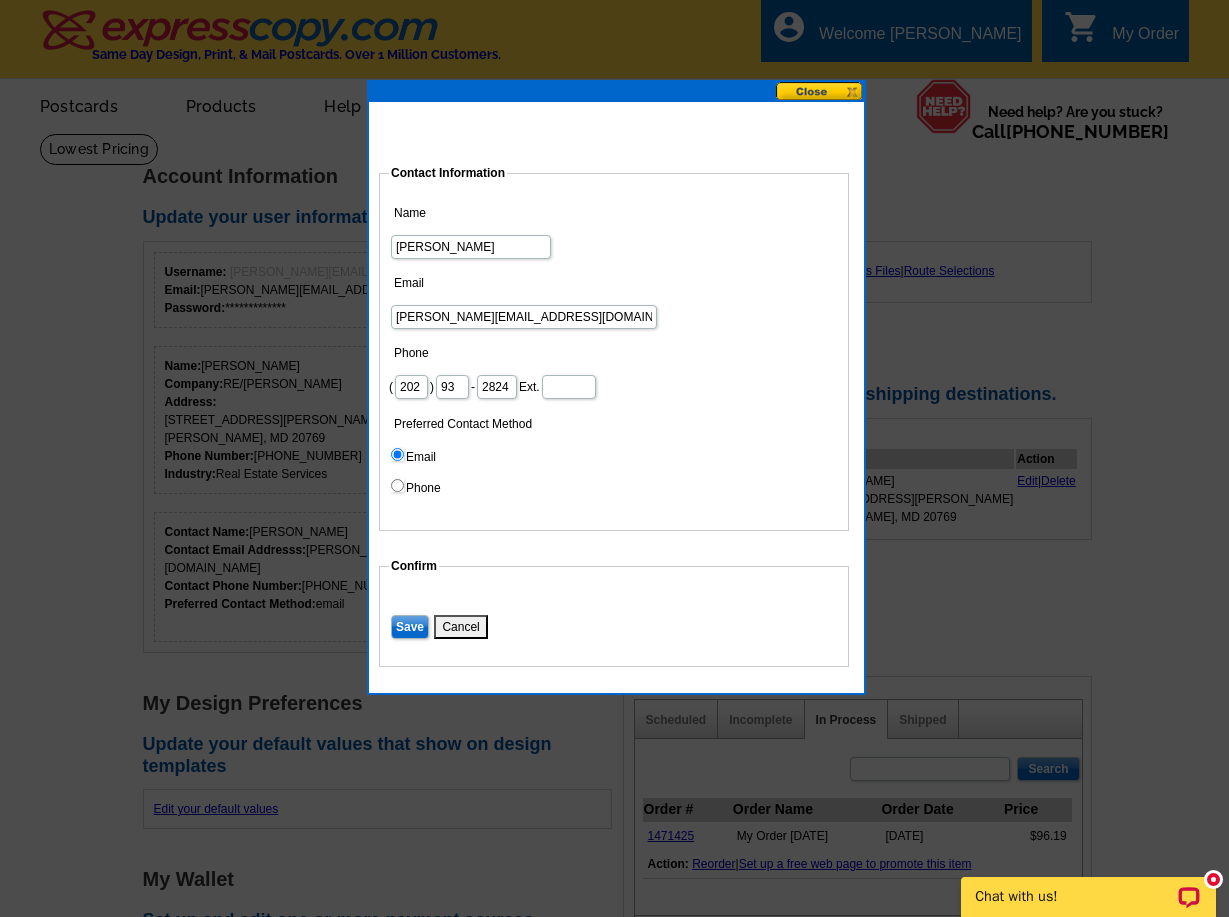 type on "9" 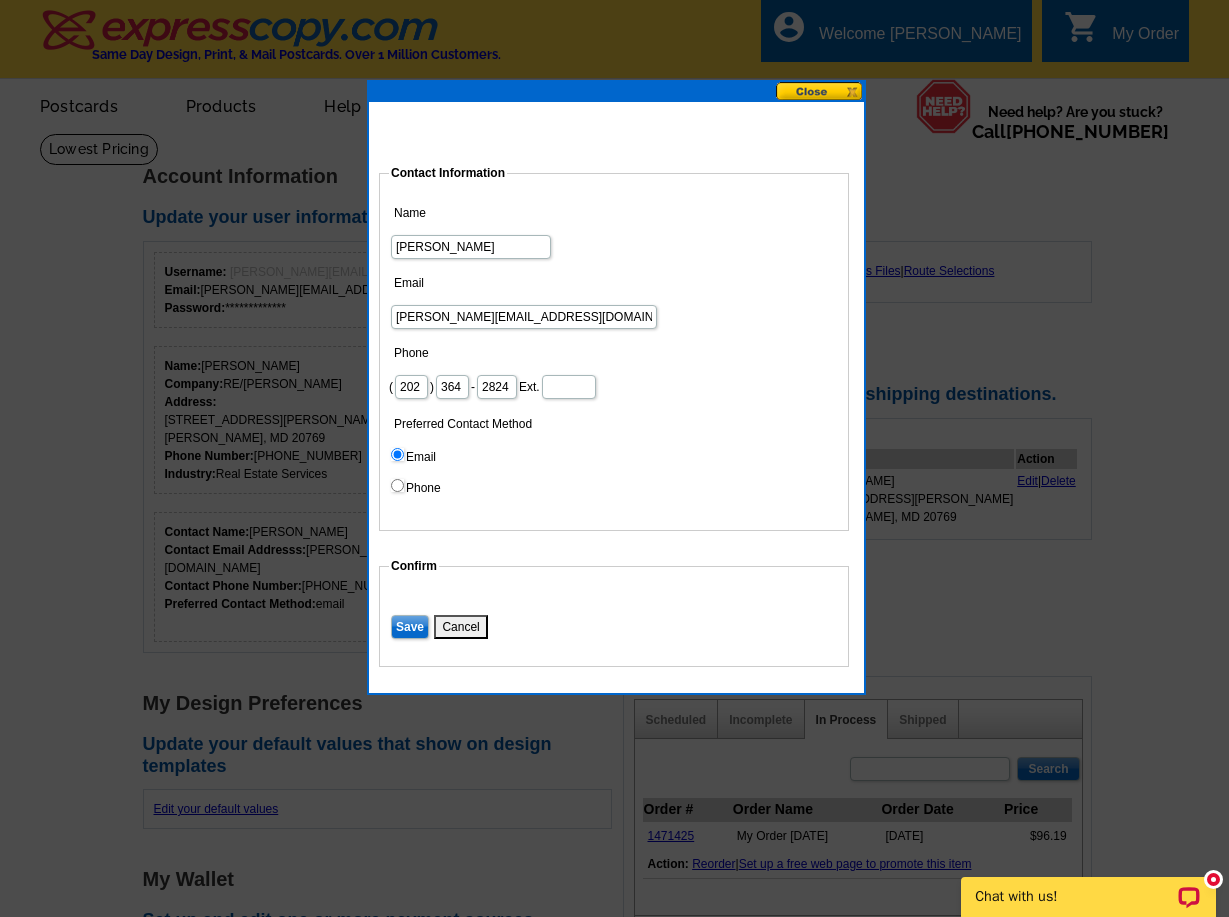 type on "364" 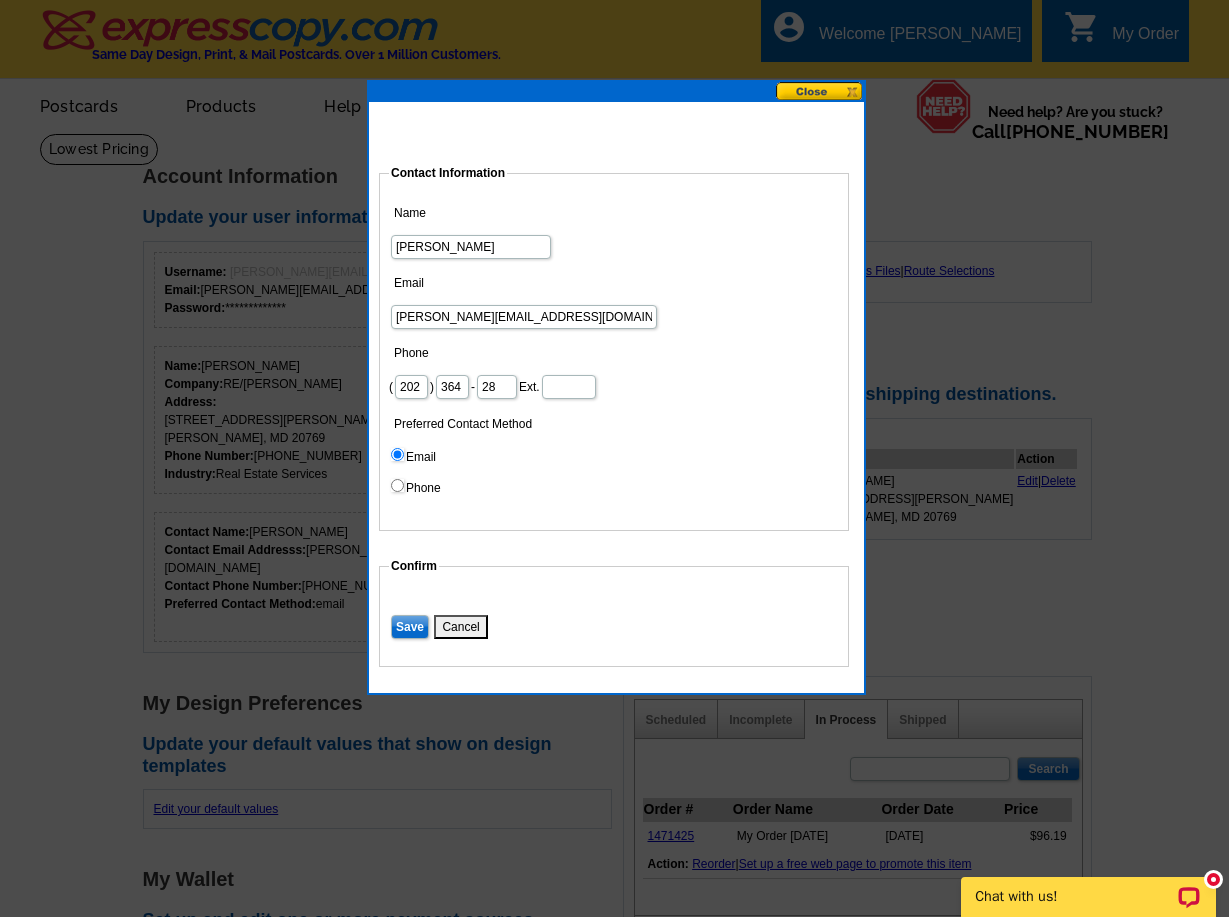 type on "2" 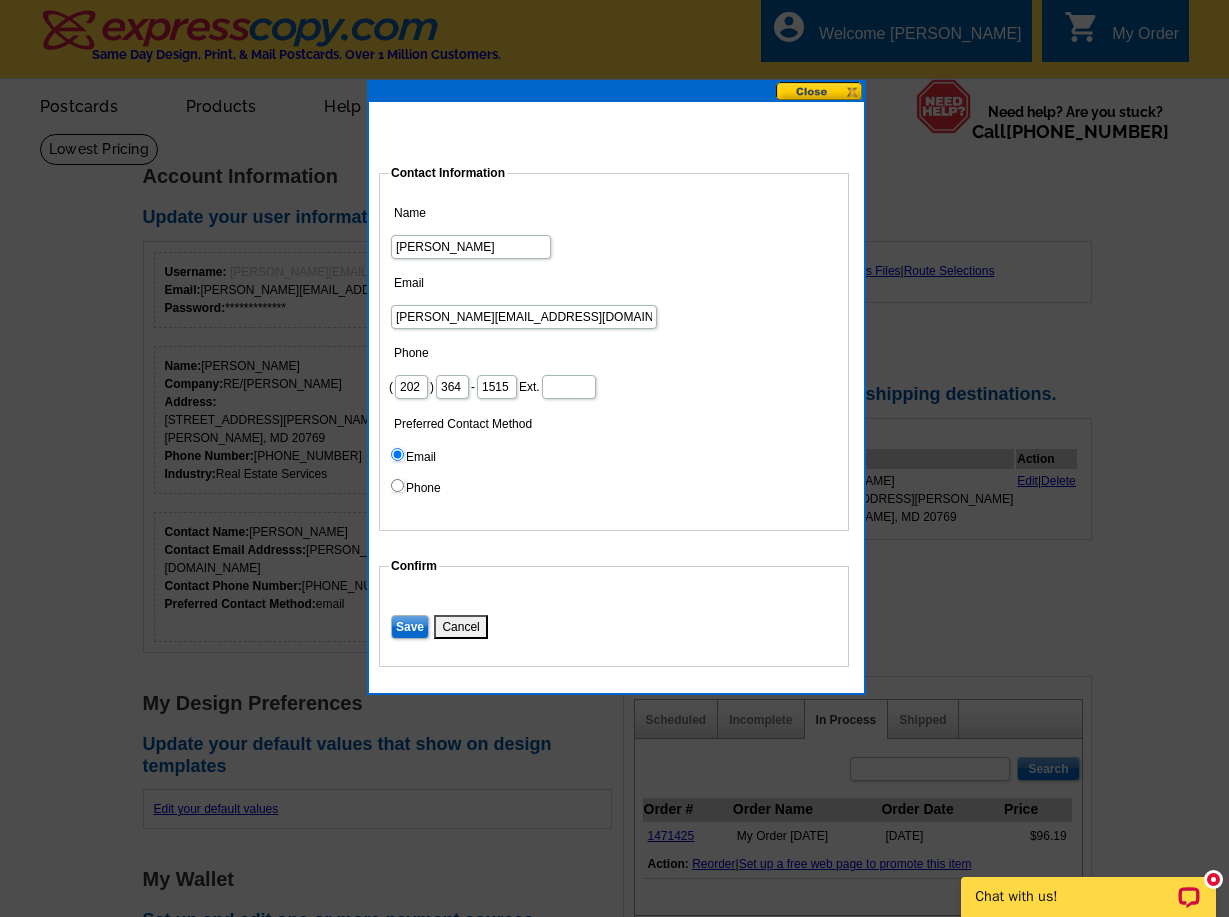 type on "1515" 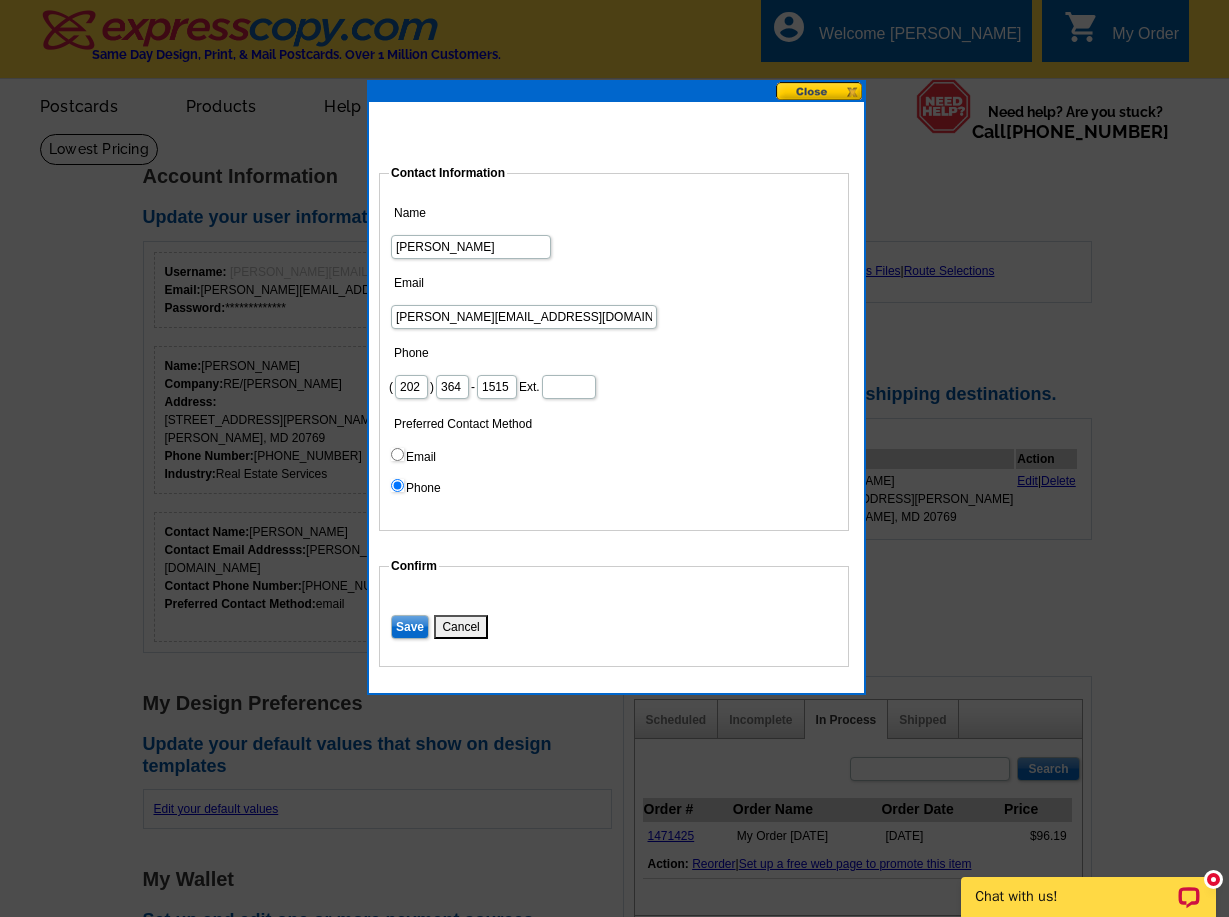 click on "Save" at bounding box center (410, 627) 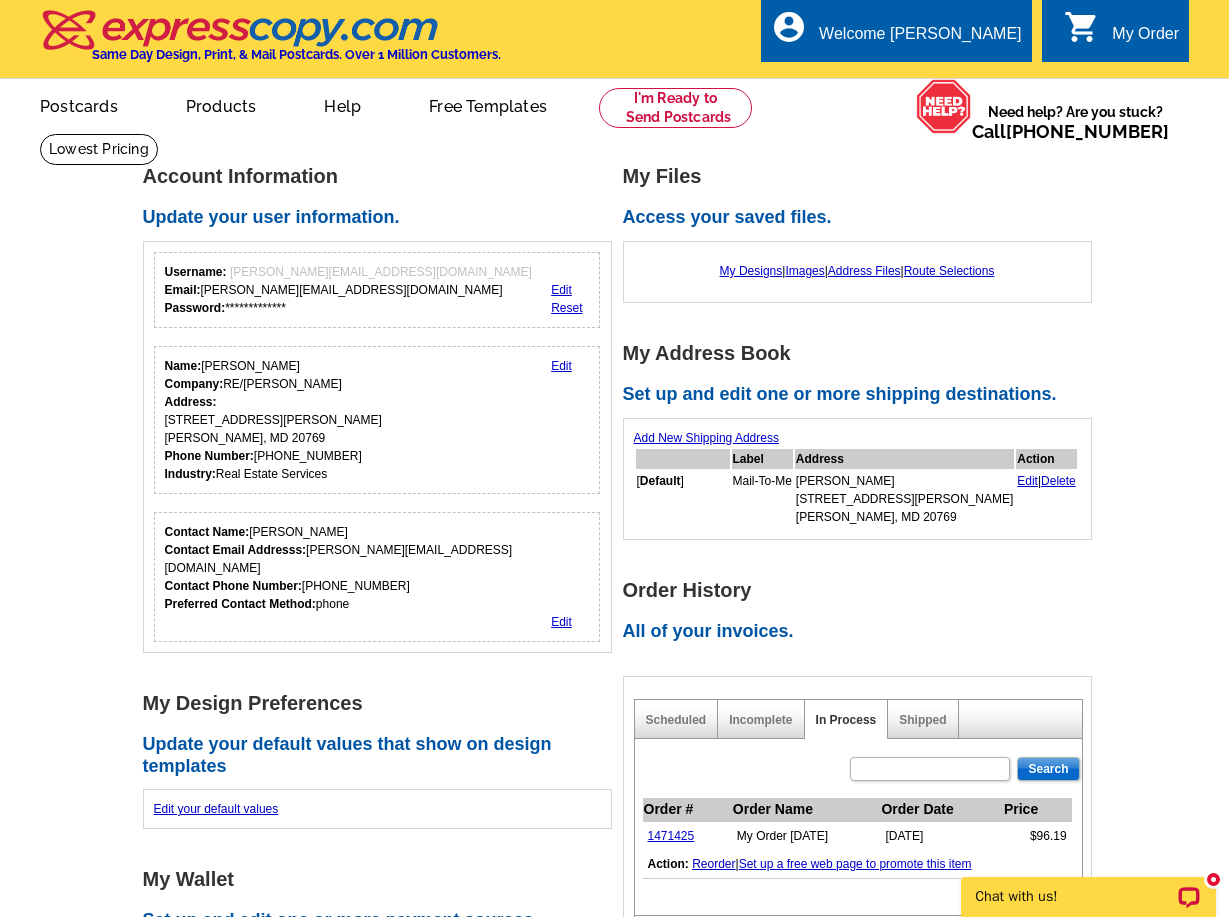 click on "Edit" at bounding box center (561, 622) 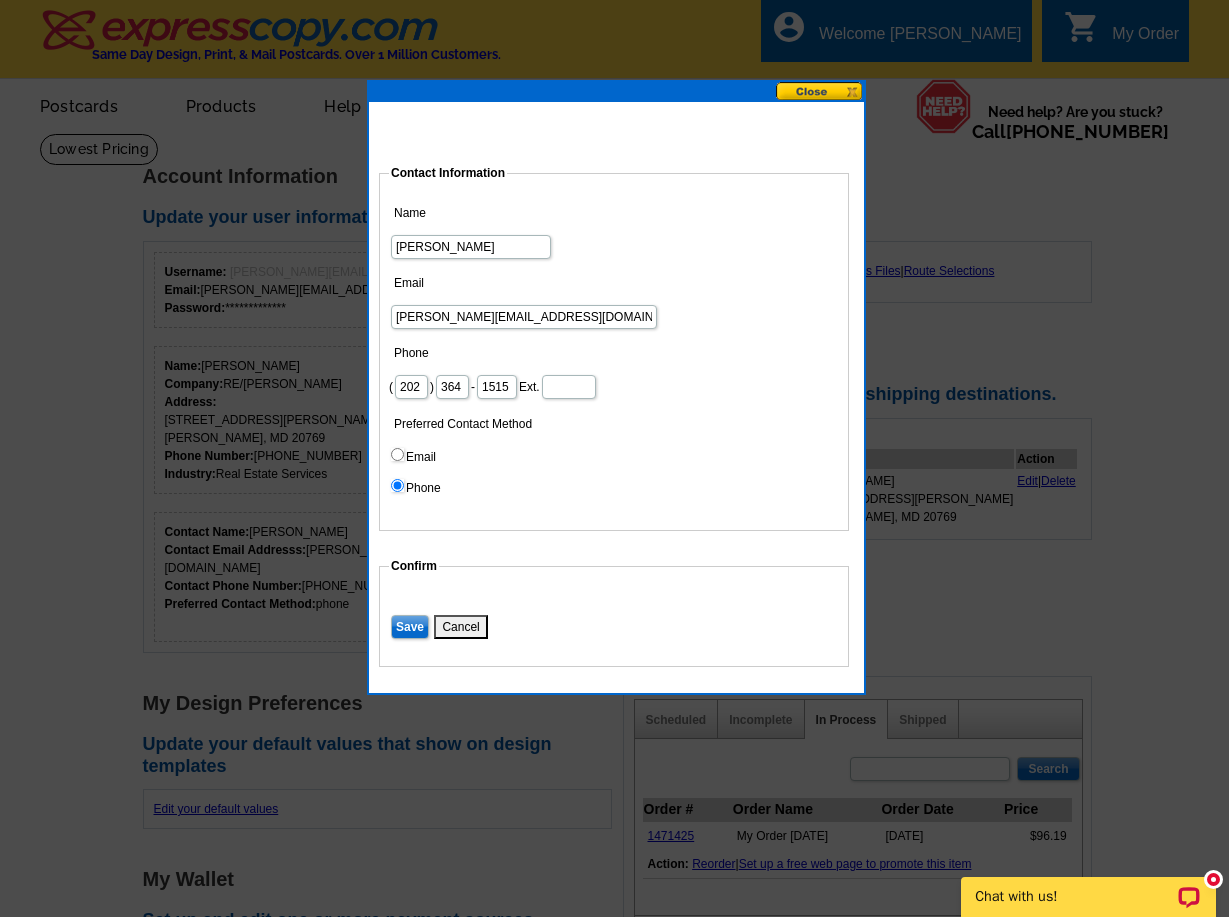 click on "Save" at bounding box center (410, 627) 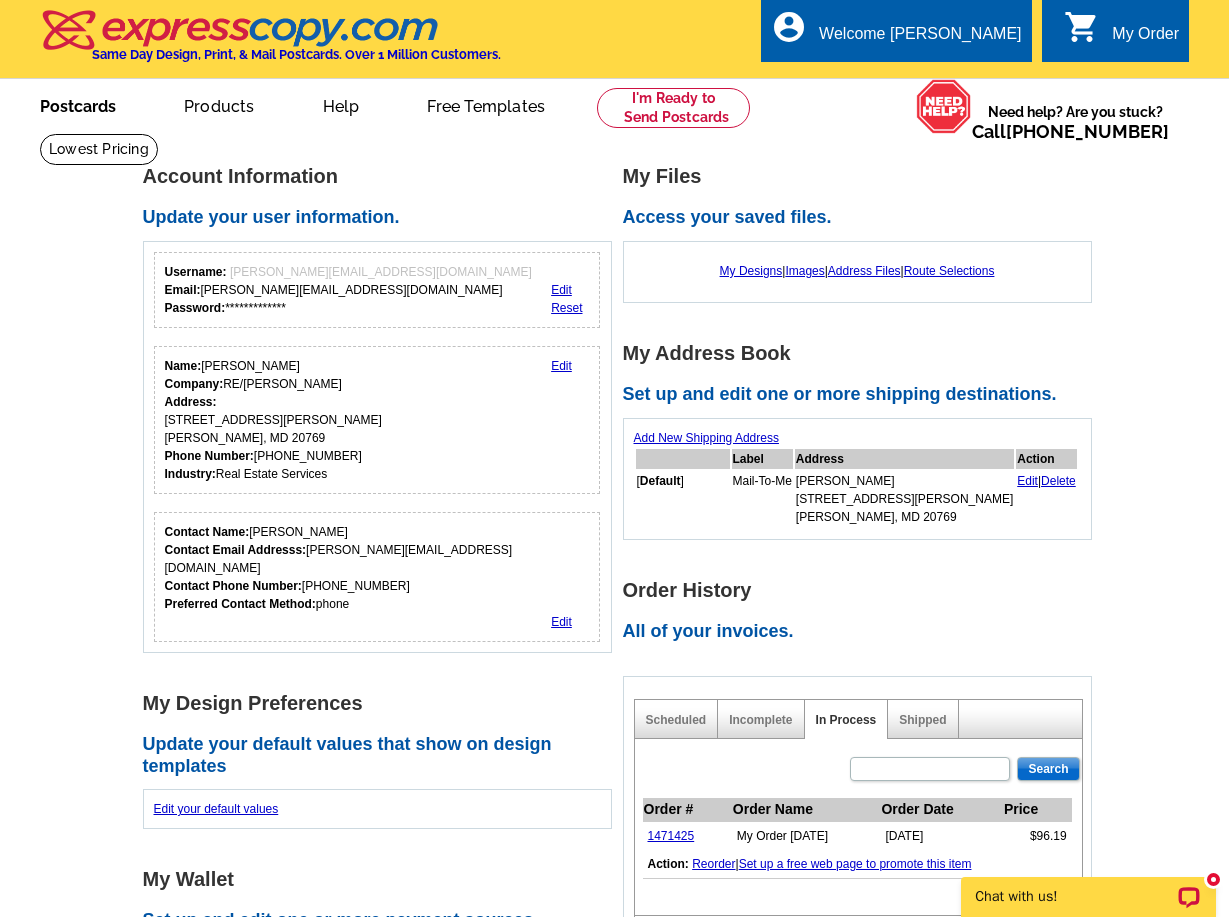click on "Postcards" at bounding box center [78, 104] 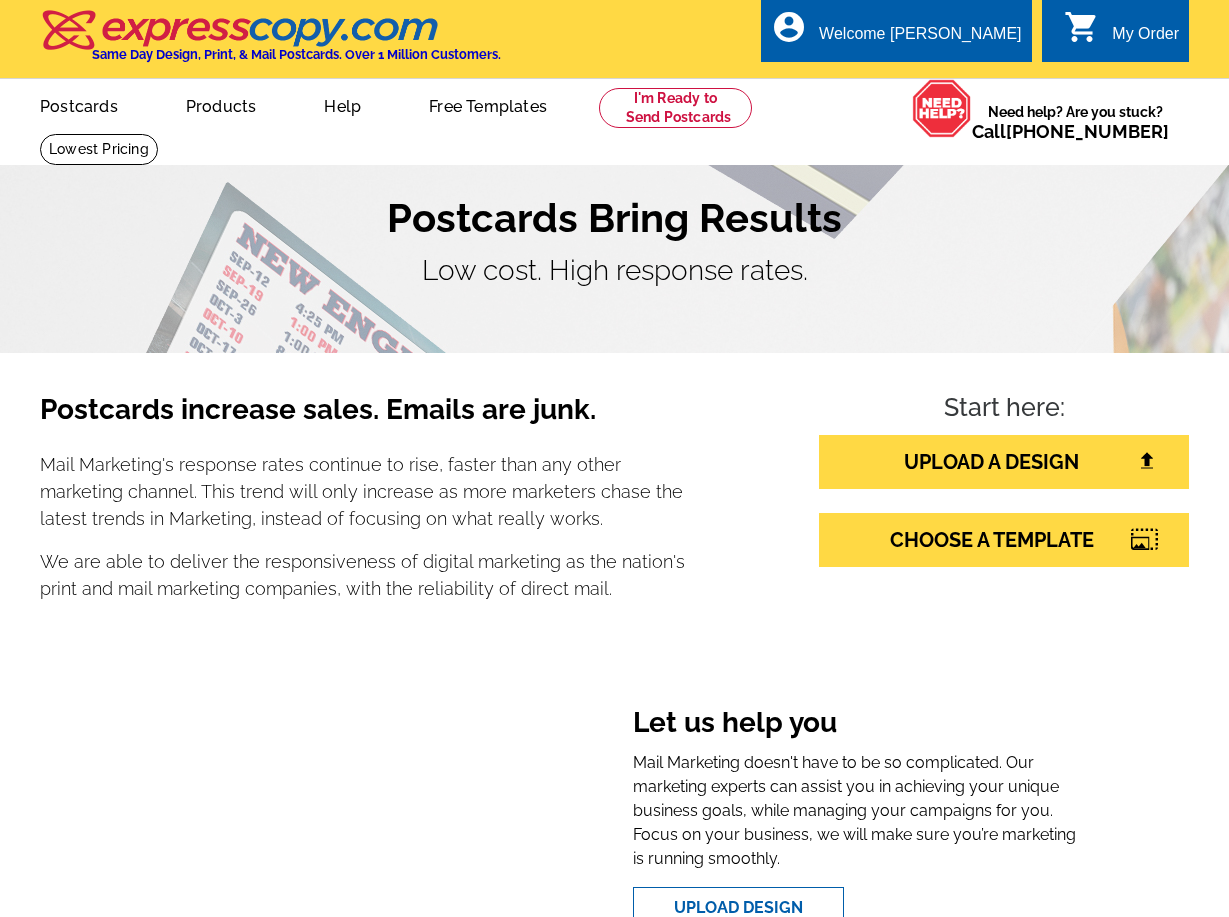 scroll, scrollTop: 0, scrollLeft: 0, axis: both 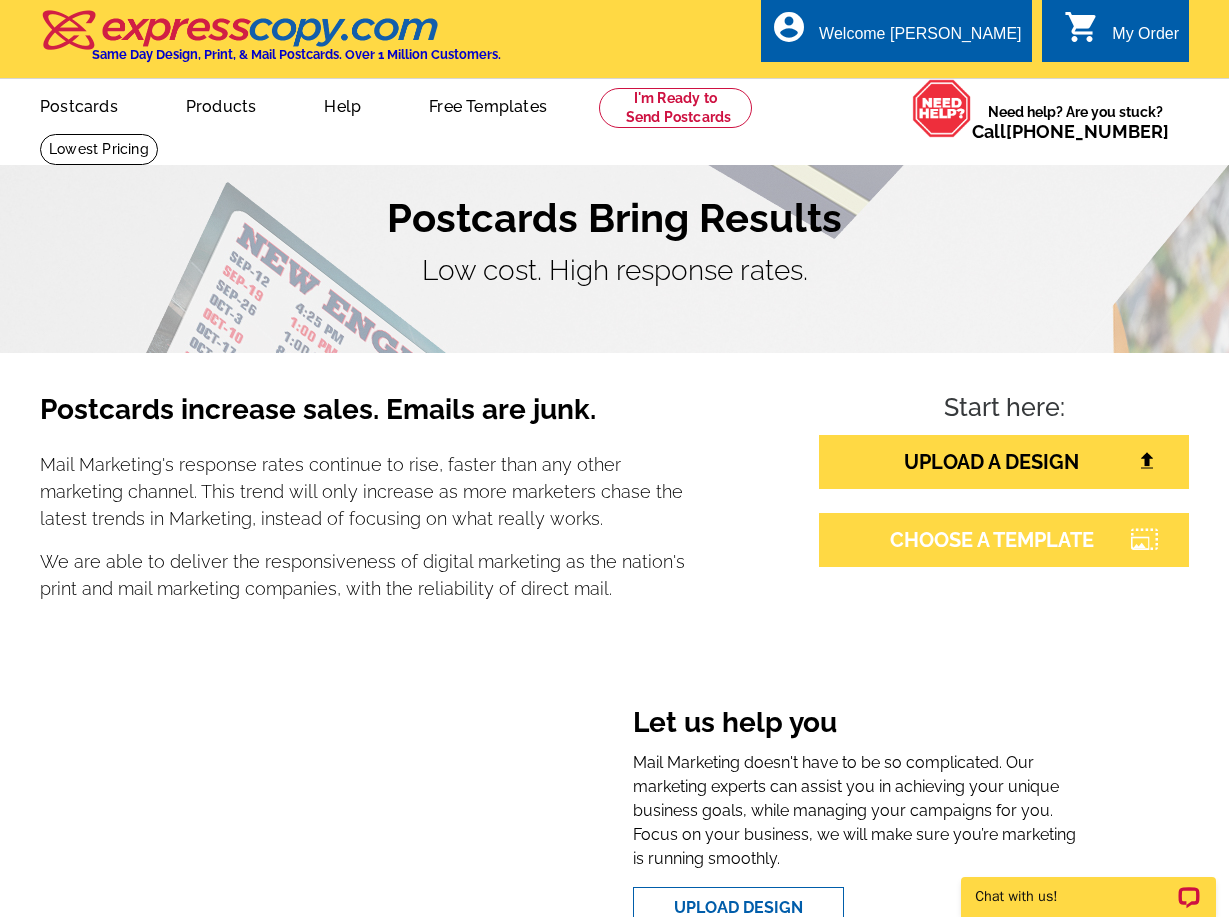 click on "CHOOSE
A TEMPLATE" at bounding box center [1004, 540] 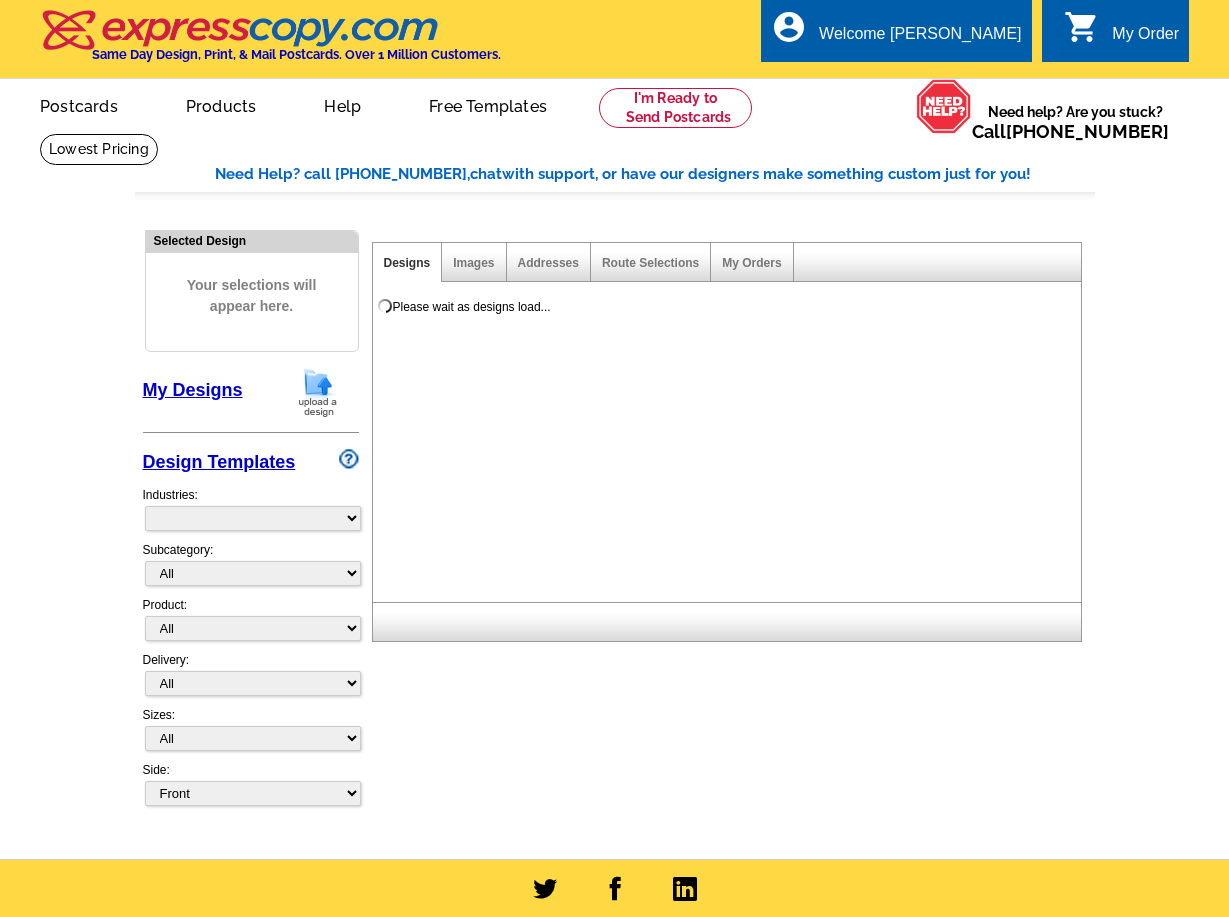 scroll, scrollTop: 0, scrollLeft: 0, axis: both 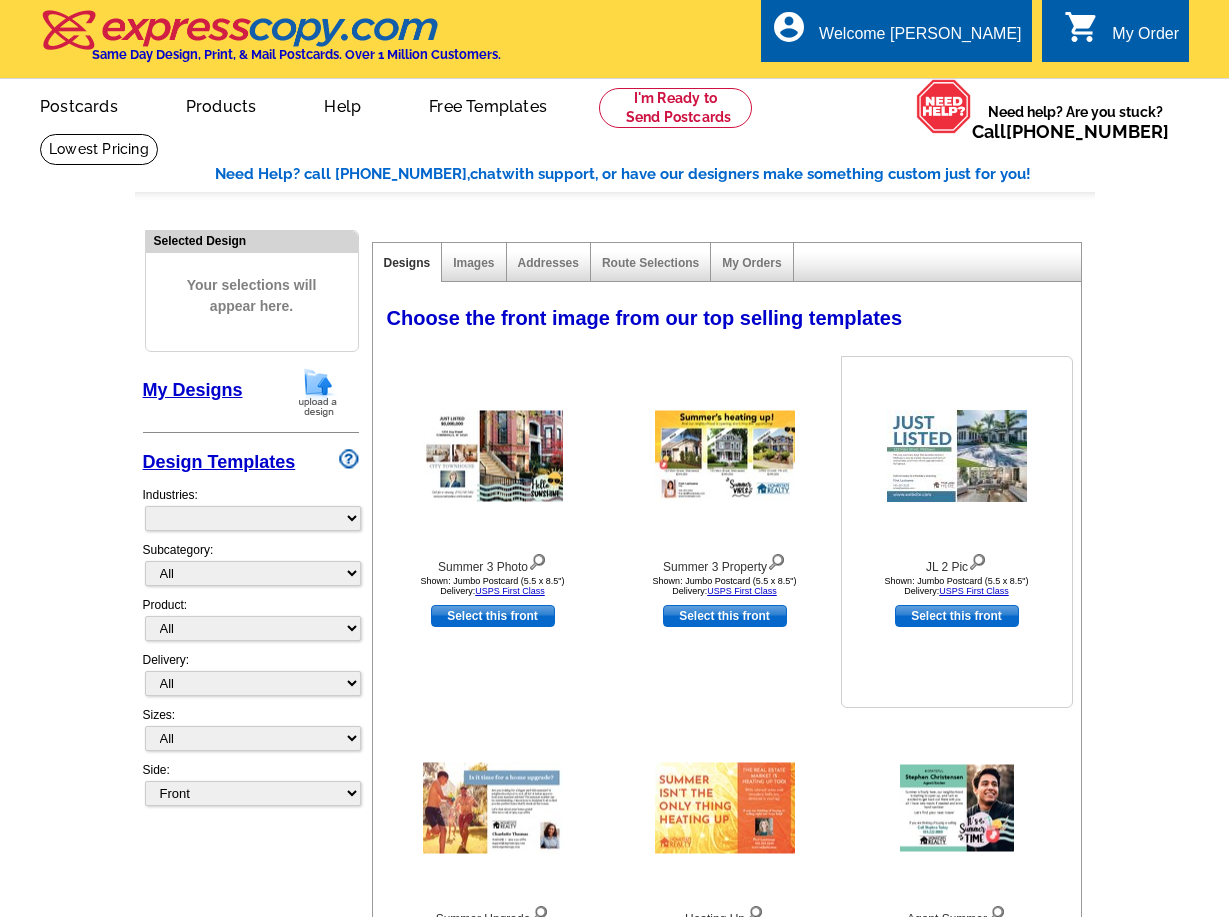 select on "785" 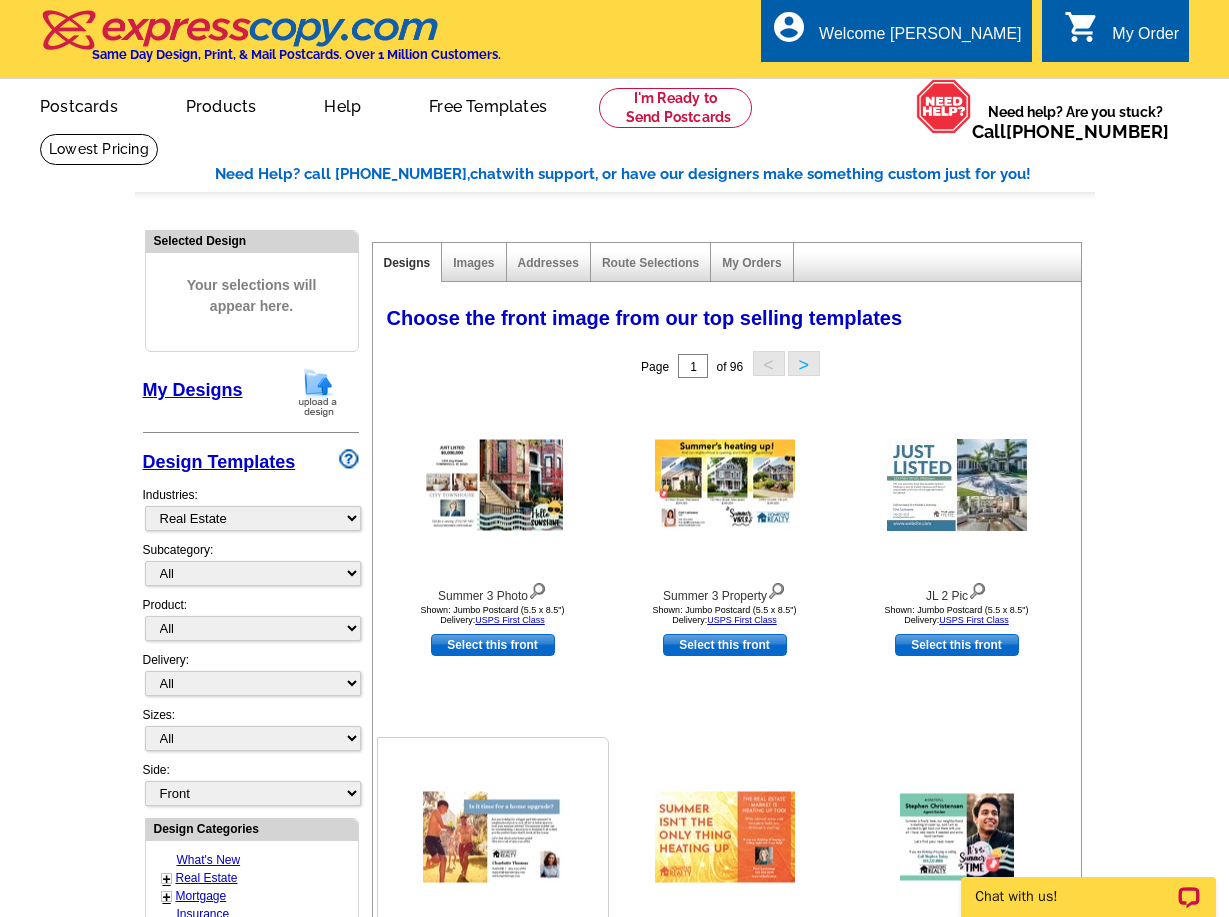 scroll, scrollTop: 0, scrollLeft: 0, axis: both 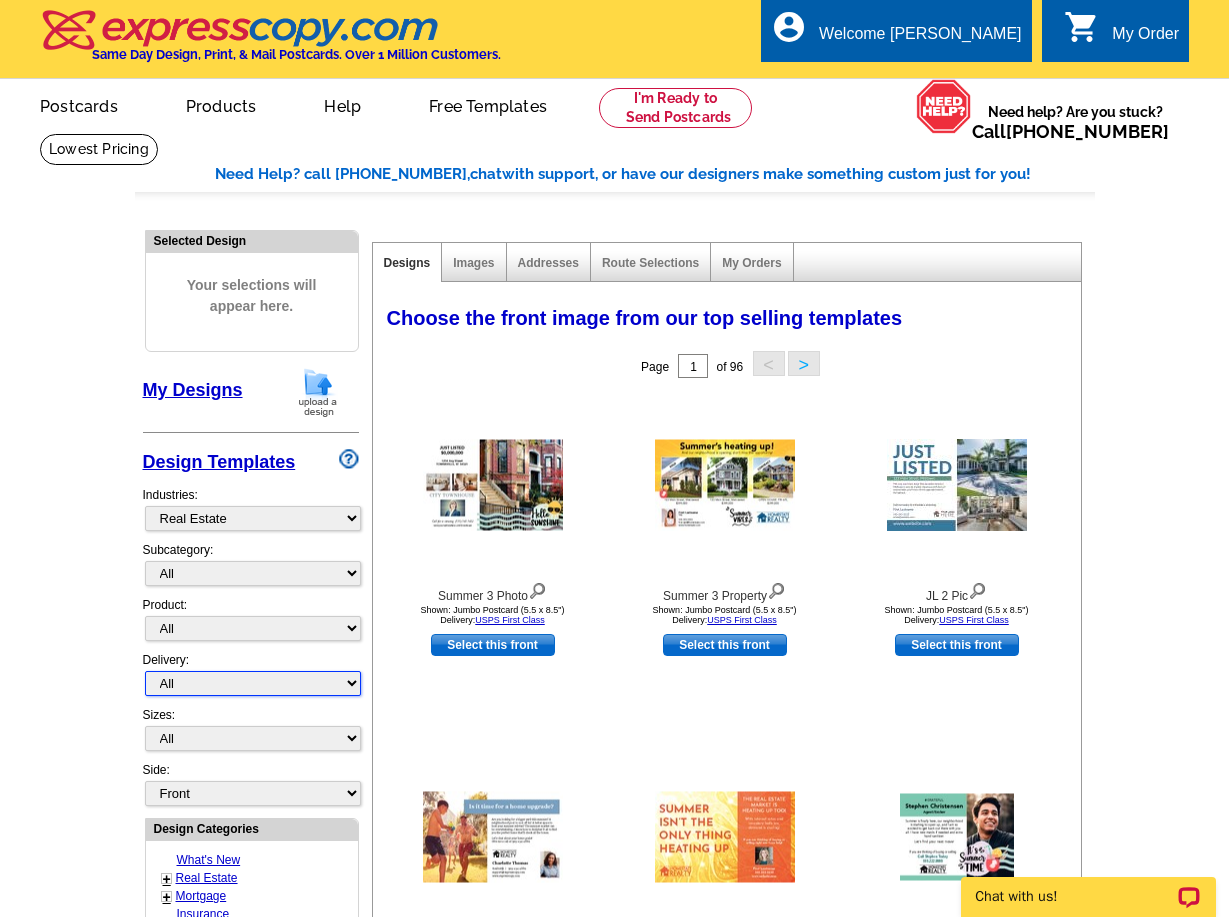 click on "All
First Class Mail
Shipped to Me
EDDM Save 66% on Postage" at bounding box center (253, 683) 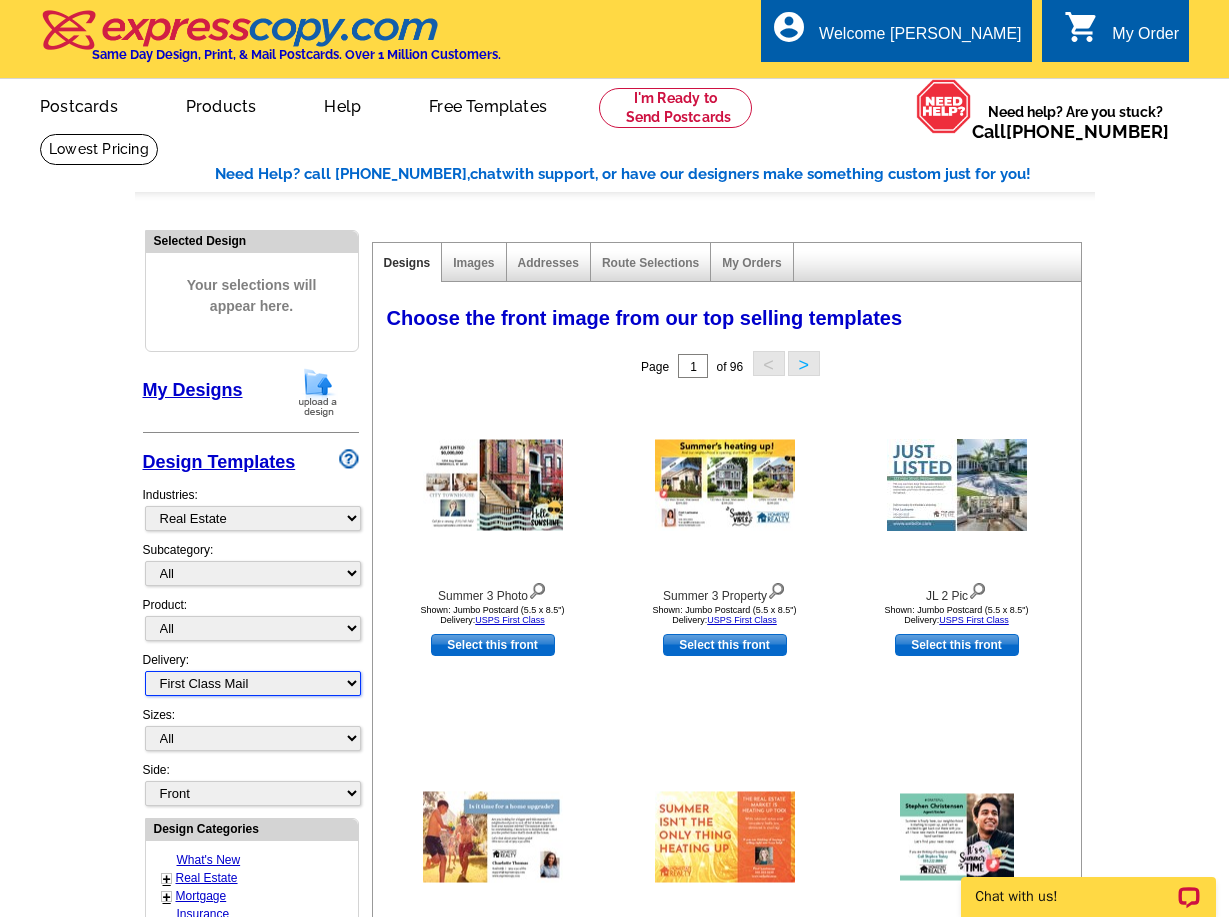 click on "All
First Class Mail
Shipped to Me
EDDM Save 66% on Postage" at bounding box center [253, 683] 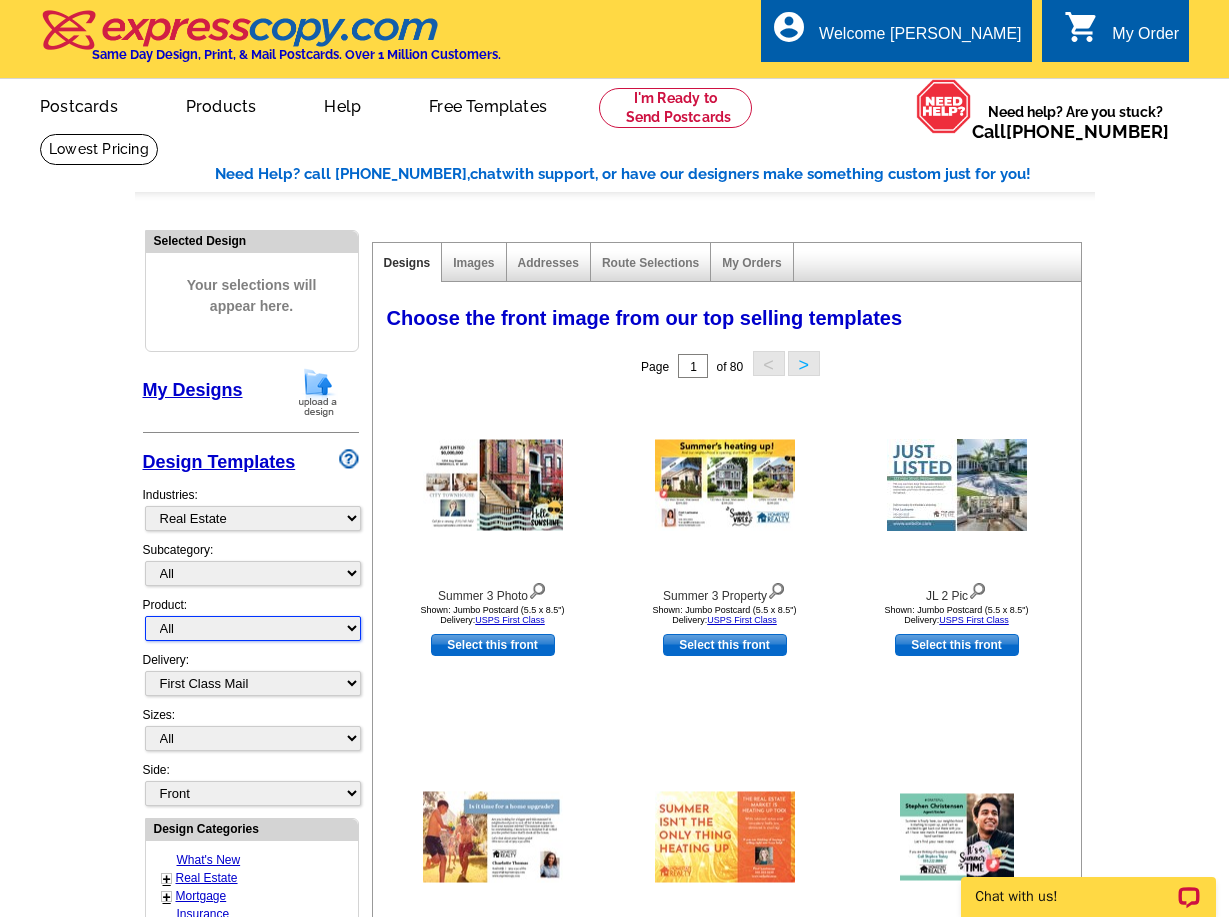click on "All
Postcards
Letters and flyers
Business Cards
Door Hangers
Greeting Cards" at bounding box center (253, 628) 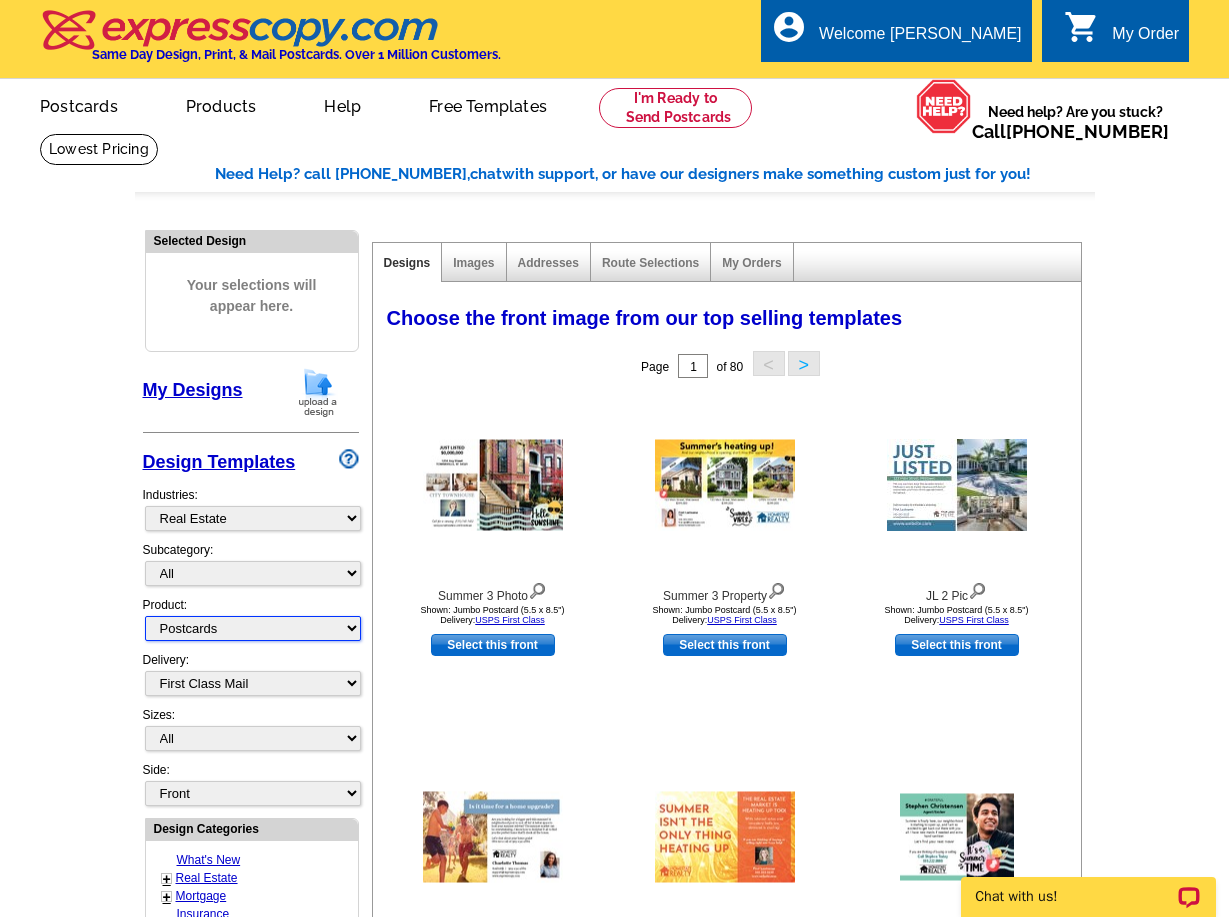 click on "All
Postcards
Letters and flyers
Business Cards
Door Hangers
Greeting Cards" at bounding box center (253, 628) 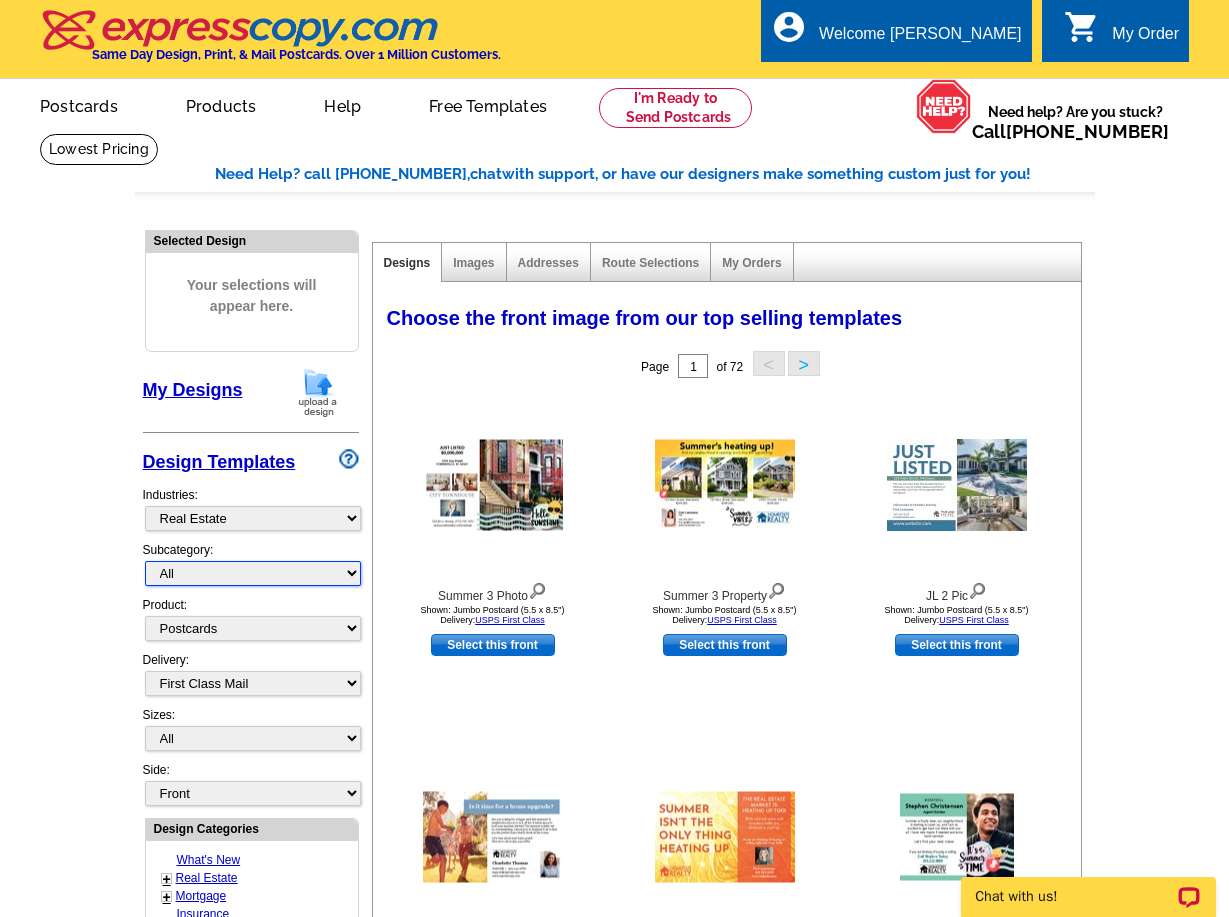 click on "All RE/MAX® Referrals Keller Williams® Berkshire Hathaway Home Services Century 21 Commercial Real Estate QR Code Cards 1st Time Home Buyer Distressed Homeowners Social Networking Farming Just Listed Just Sold Open House Market Report" at bounding box center [253, 573] 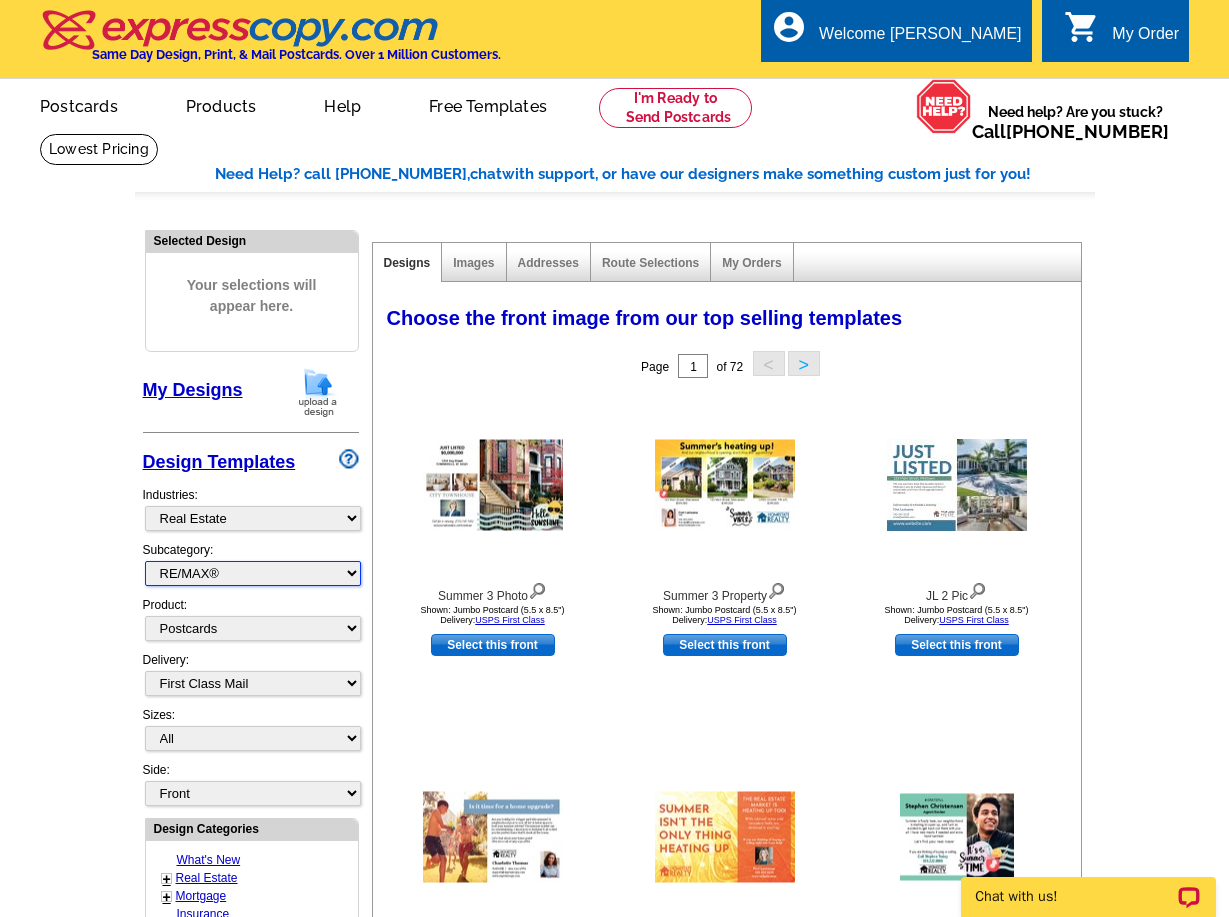 click on "All RE/MAX® Referrals Keller Williams® Berkshire Hathaway Home Services Century 21 Commercial Real Estate QR Code Cards 1st Time Home Buyer Distressed Homeowners Social Networking Farming Just Listed Just Sold Open House Market Report" at bounding box center (253, 573) 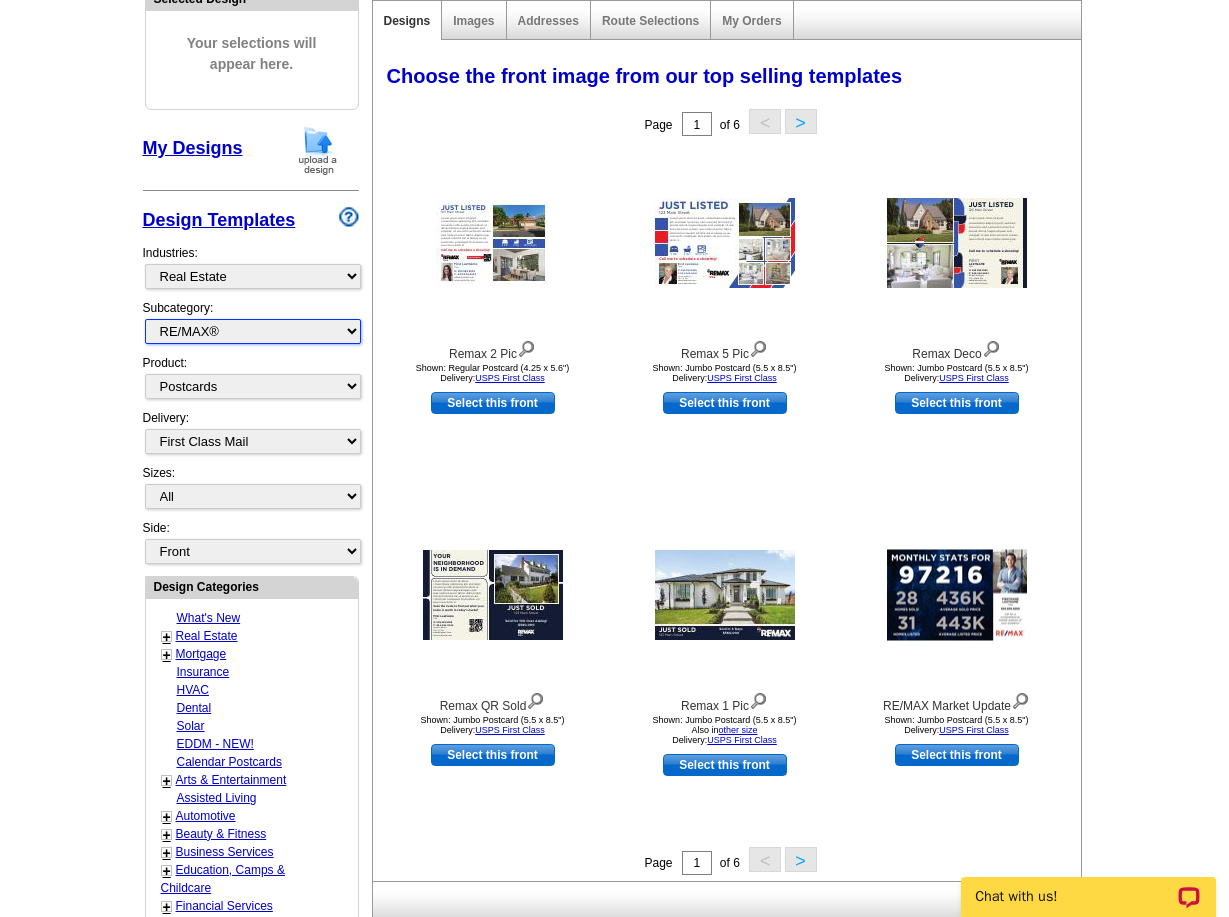 scroll, scrollTop: 257, scrollLeft: 0, axis: vertical 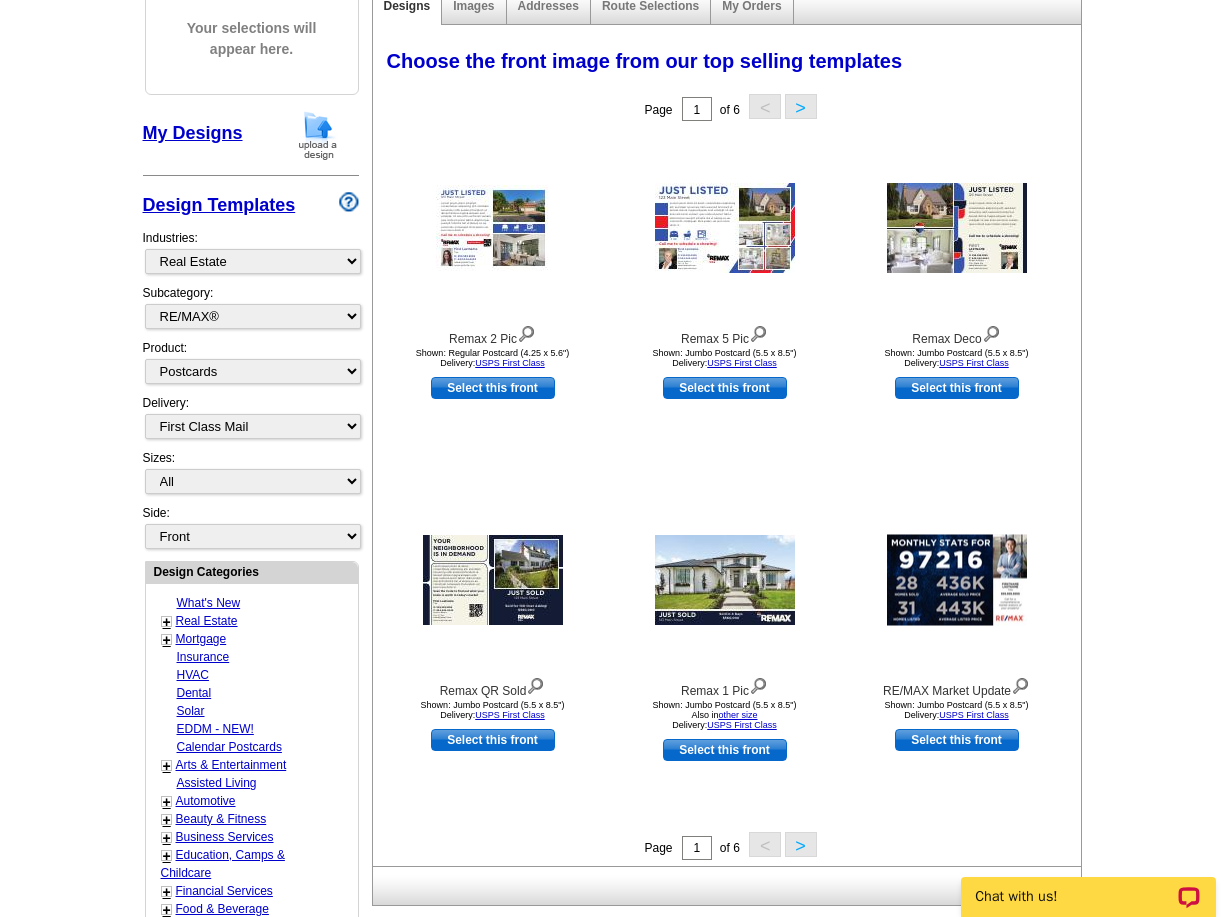 click on "+" at bounding box center [167, 622] 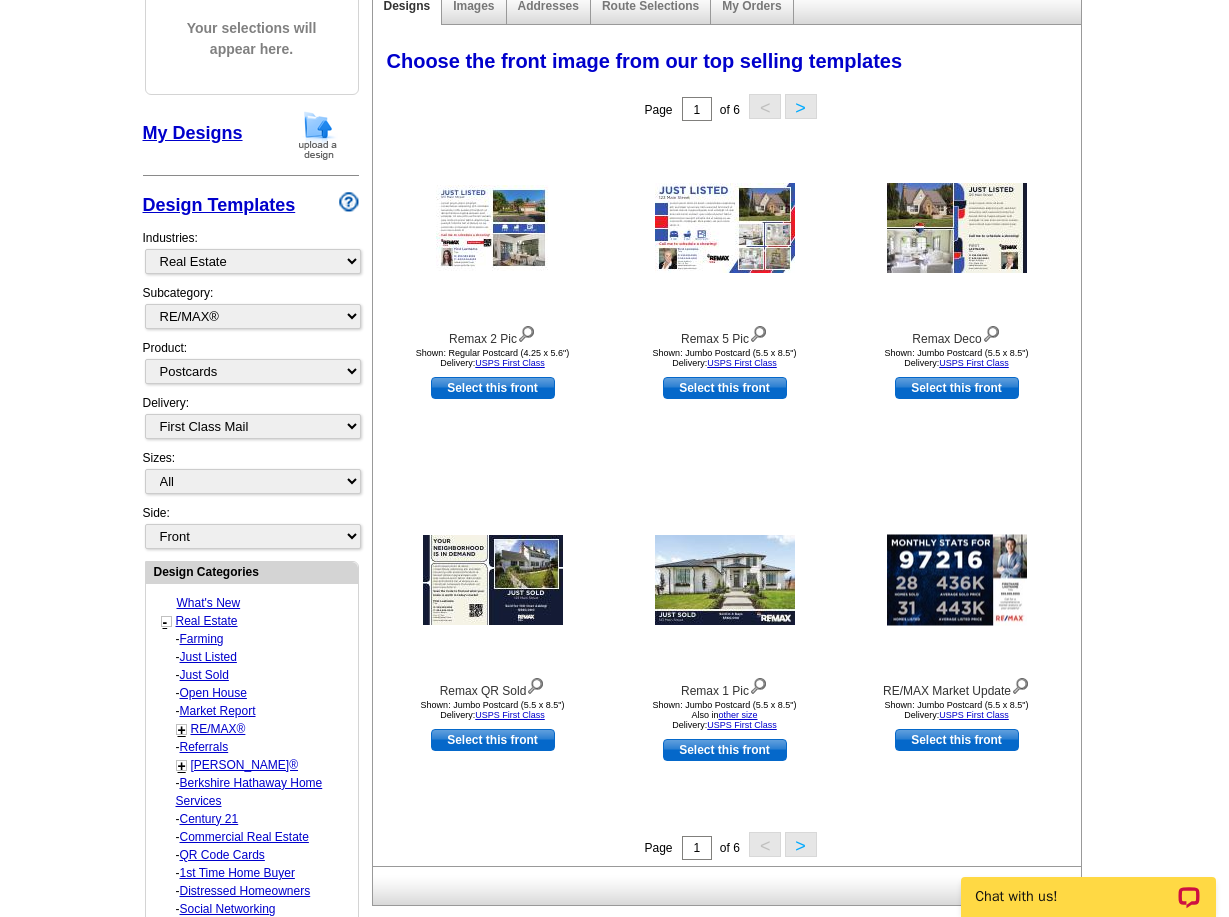 click on "Farming" at bounding box center (202, 639) 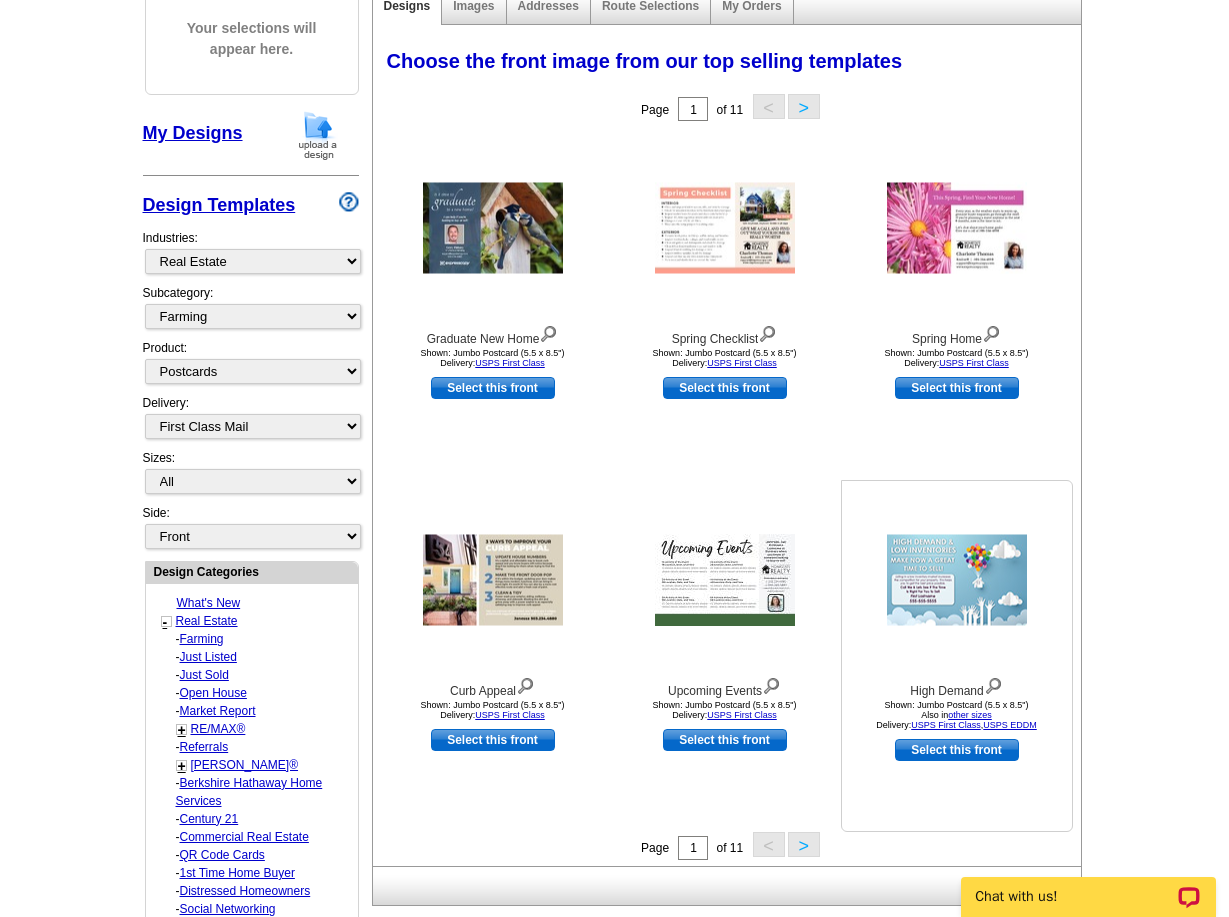 click at bounding box center [993, 684] 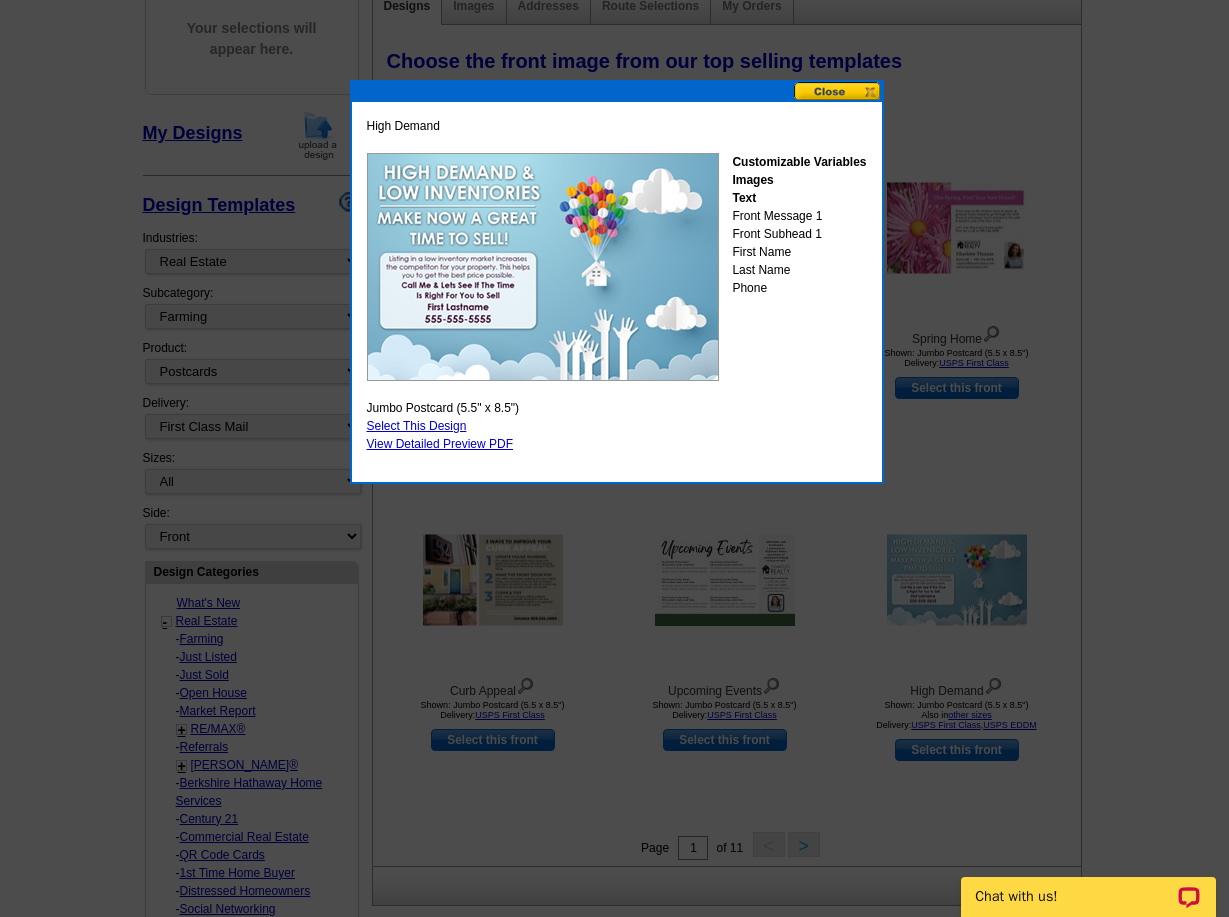 click at bounding box center (838, 91) 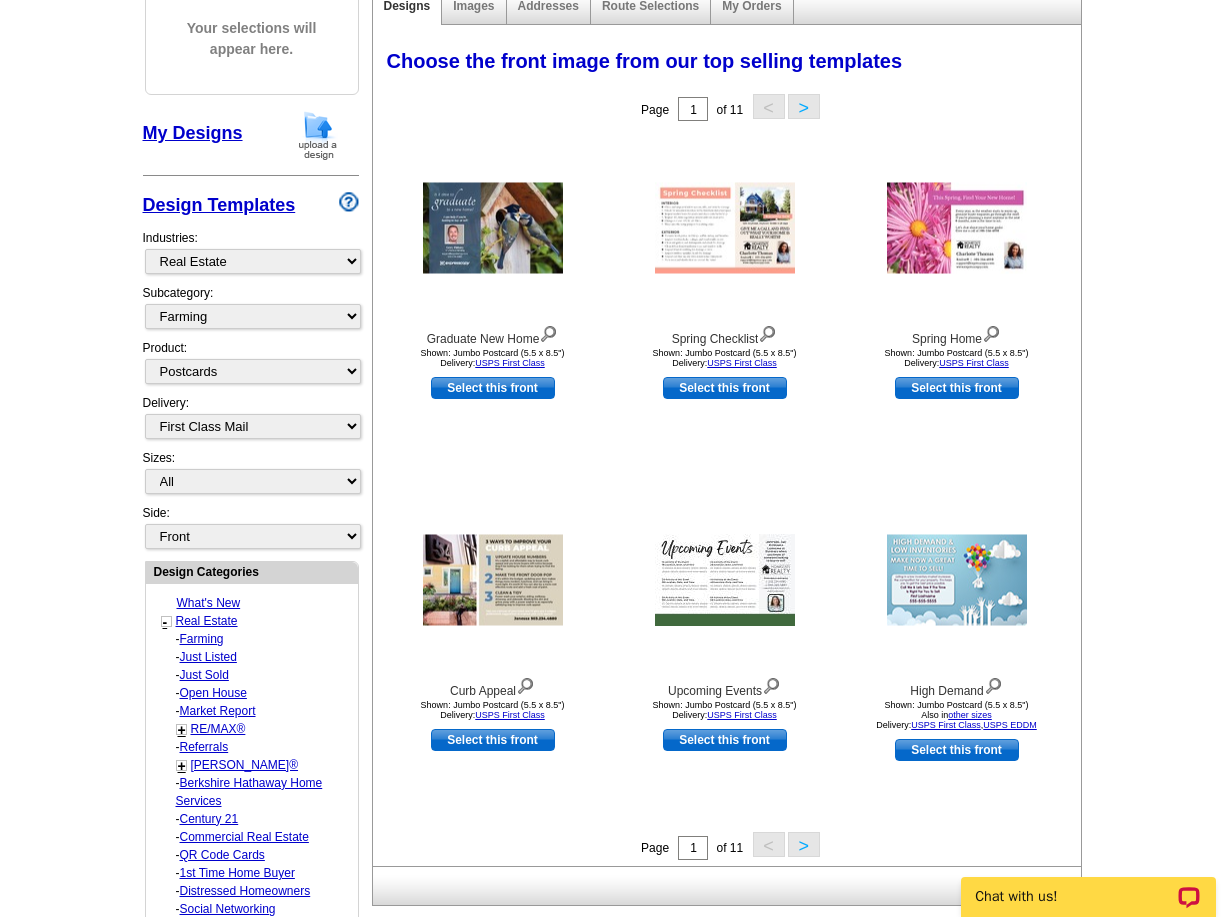 click on "RE/MAX®" at bounding box center (202, 639) 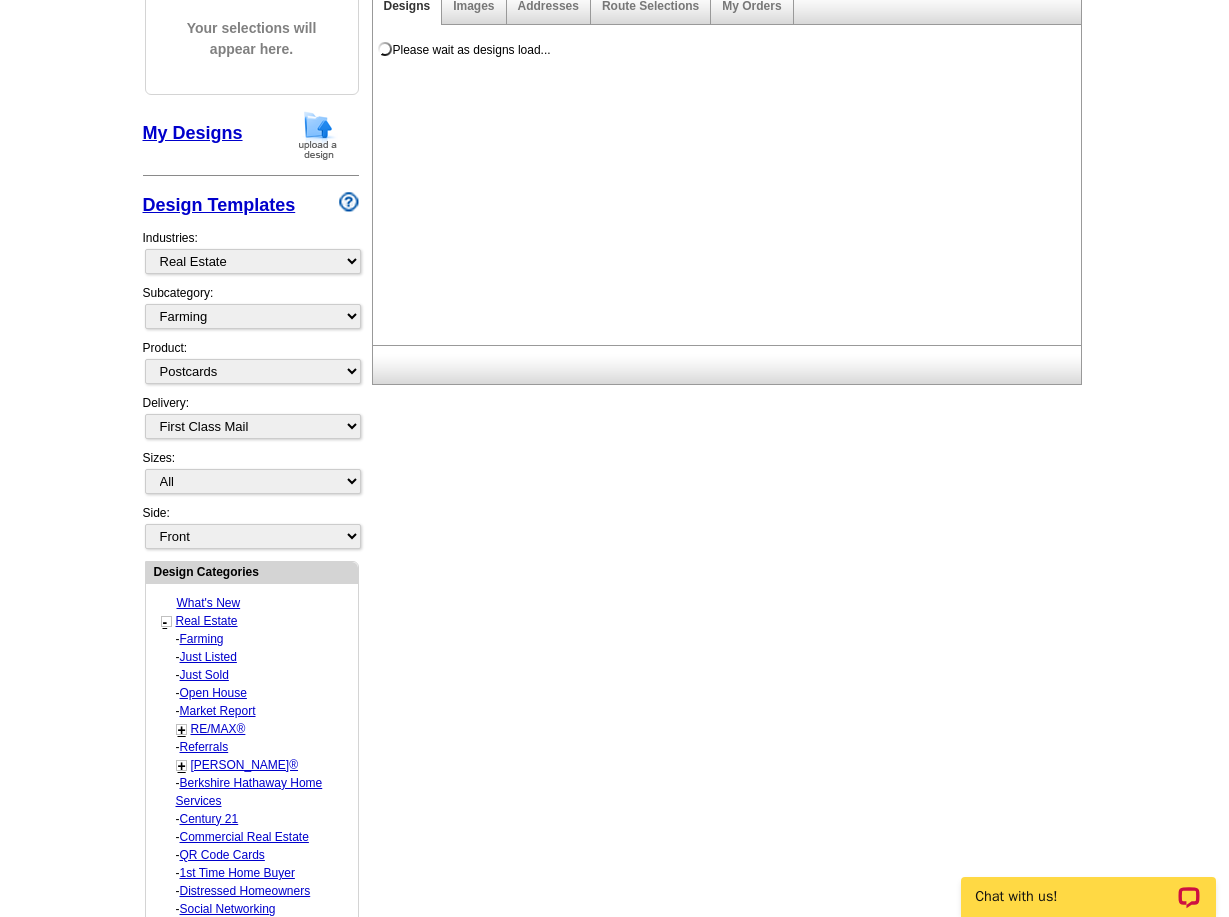 select on "807" 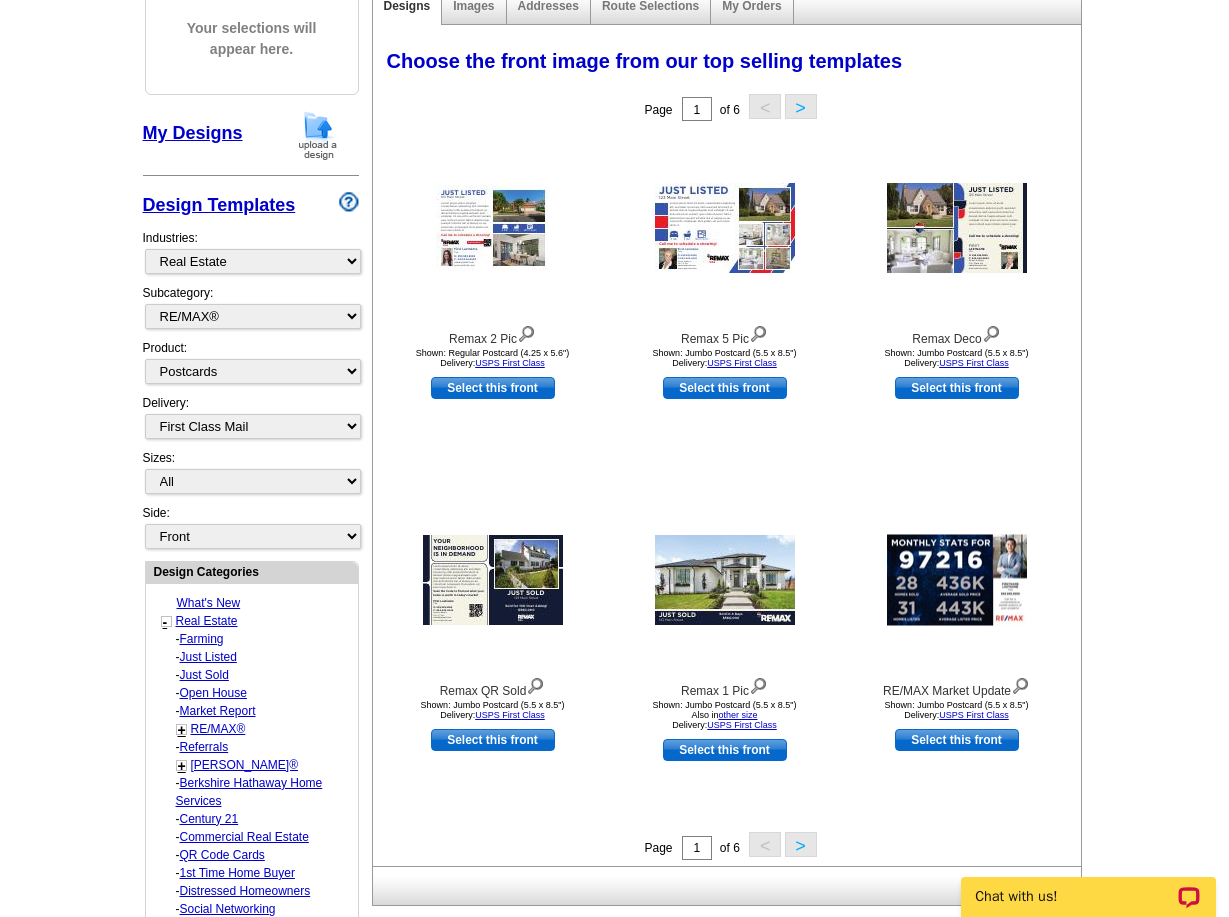 click on ">" at bounding box center (801, 844) 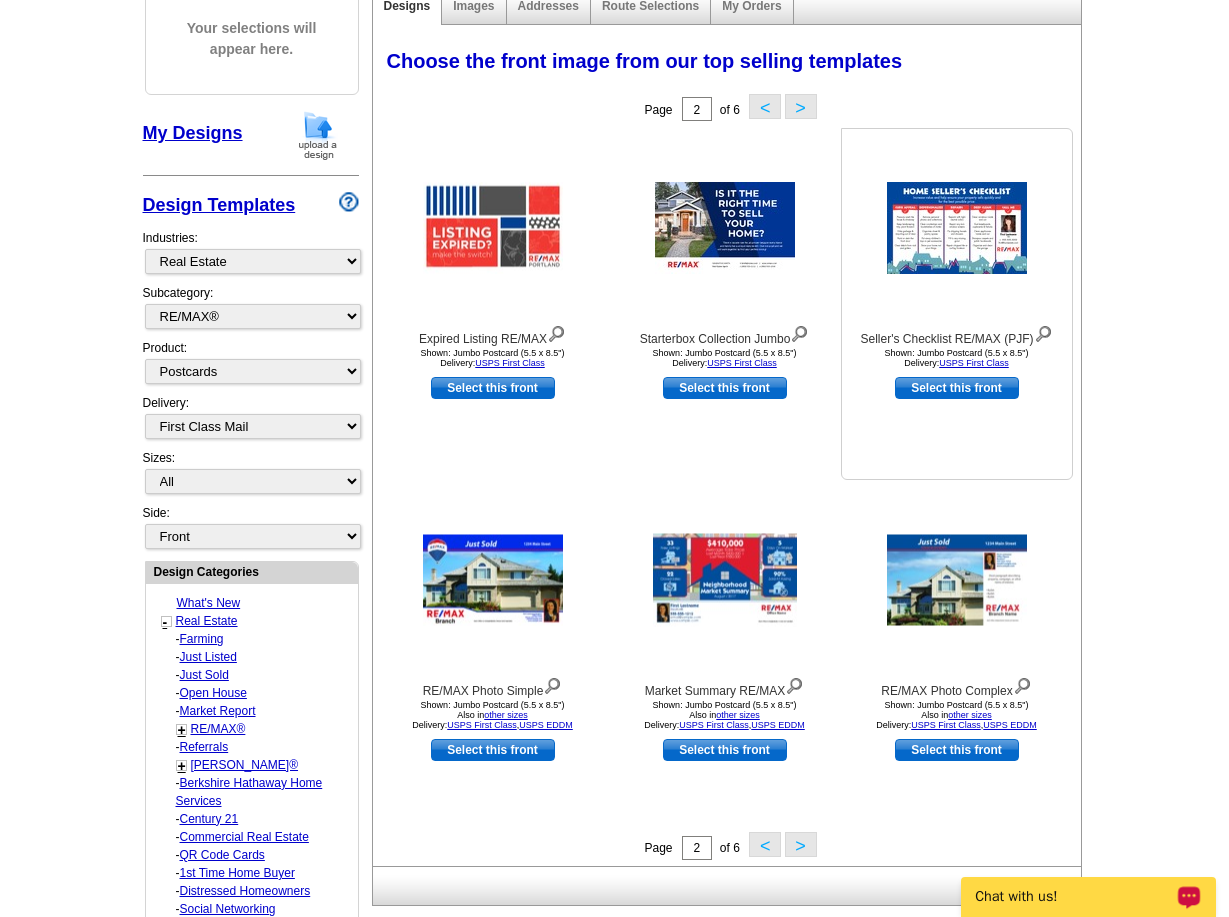 click at bounding box center [1043, 332] 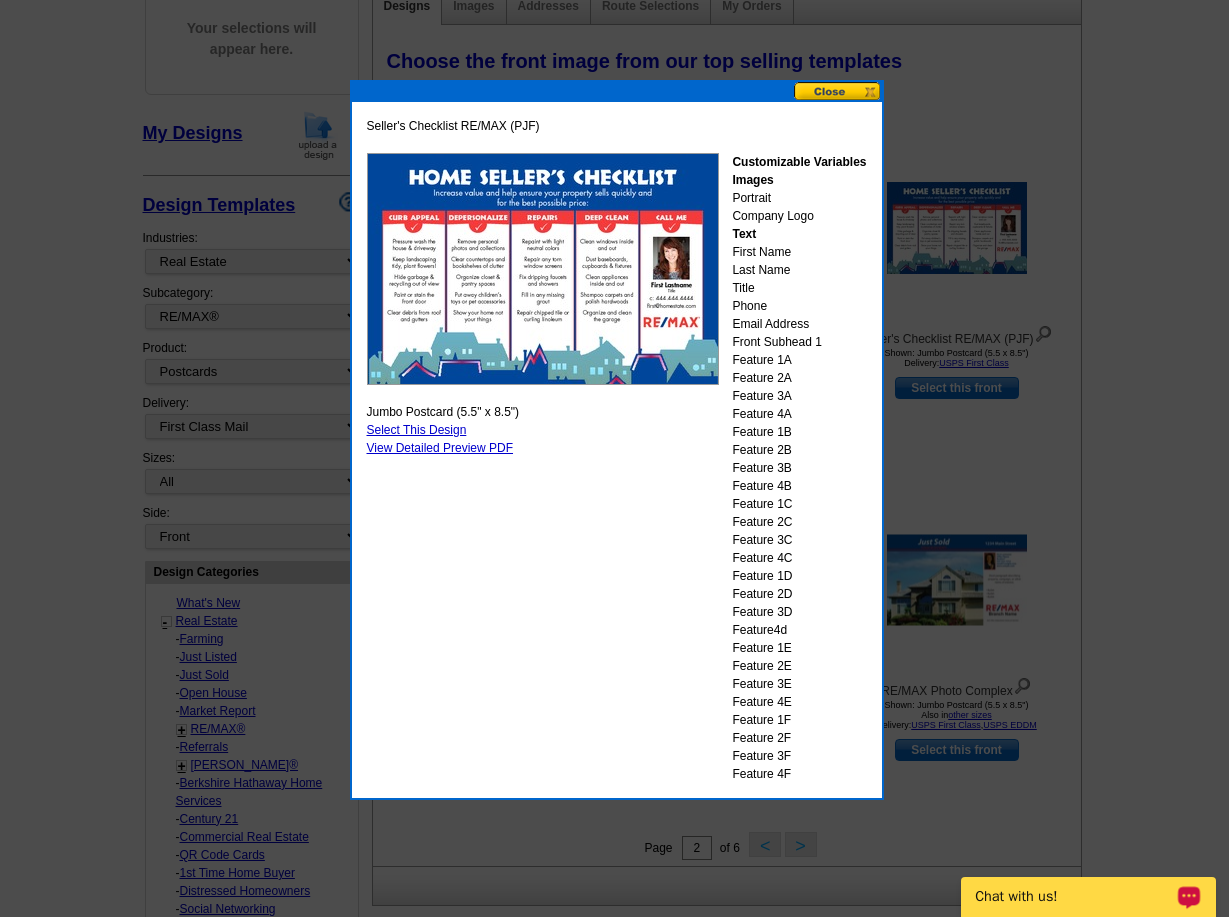 click at bounding box center [838, 91] 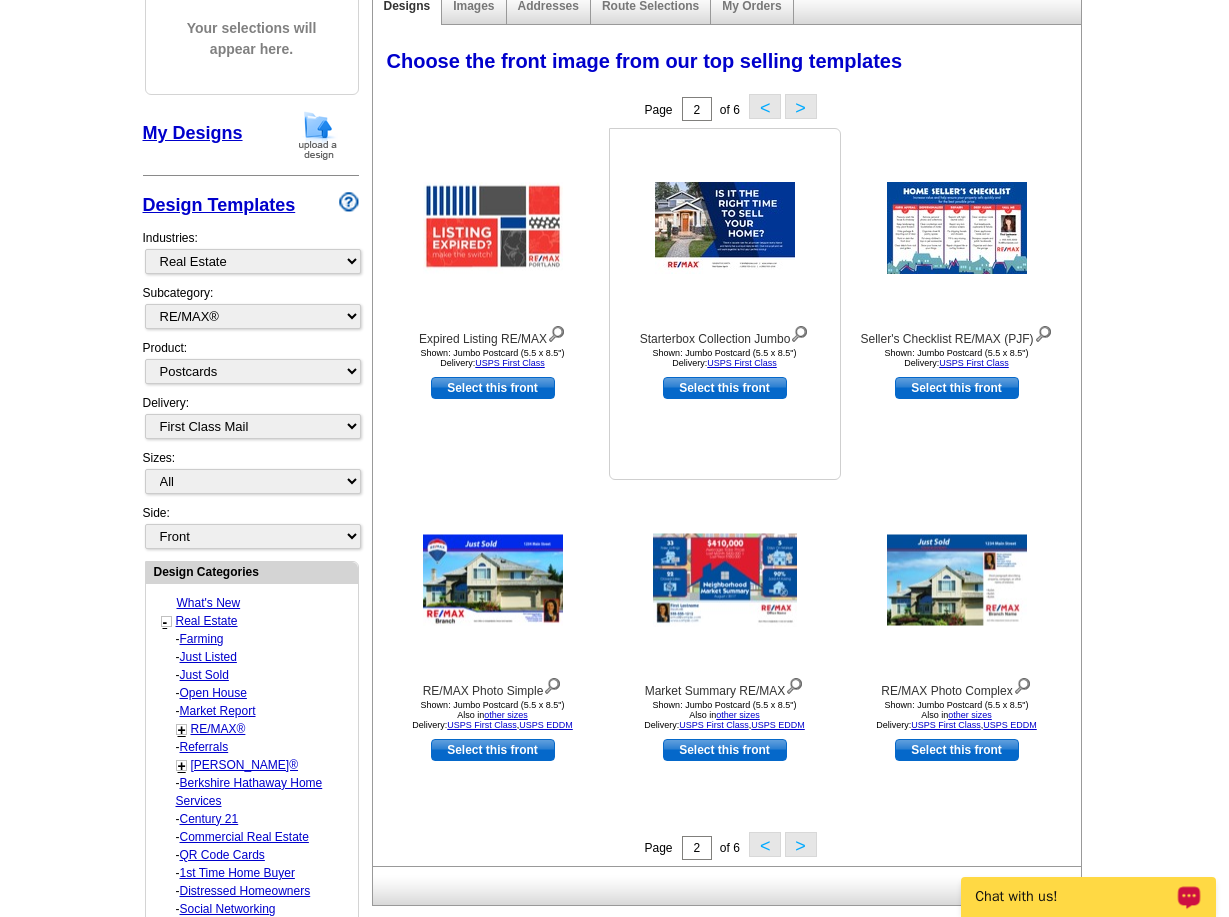 click at bounding box center [799, 332] 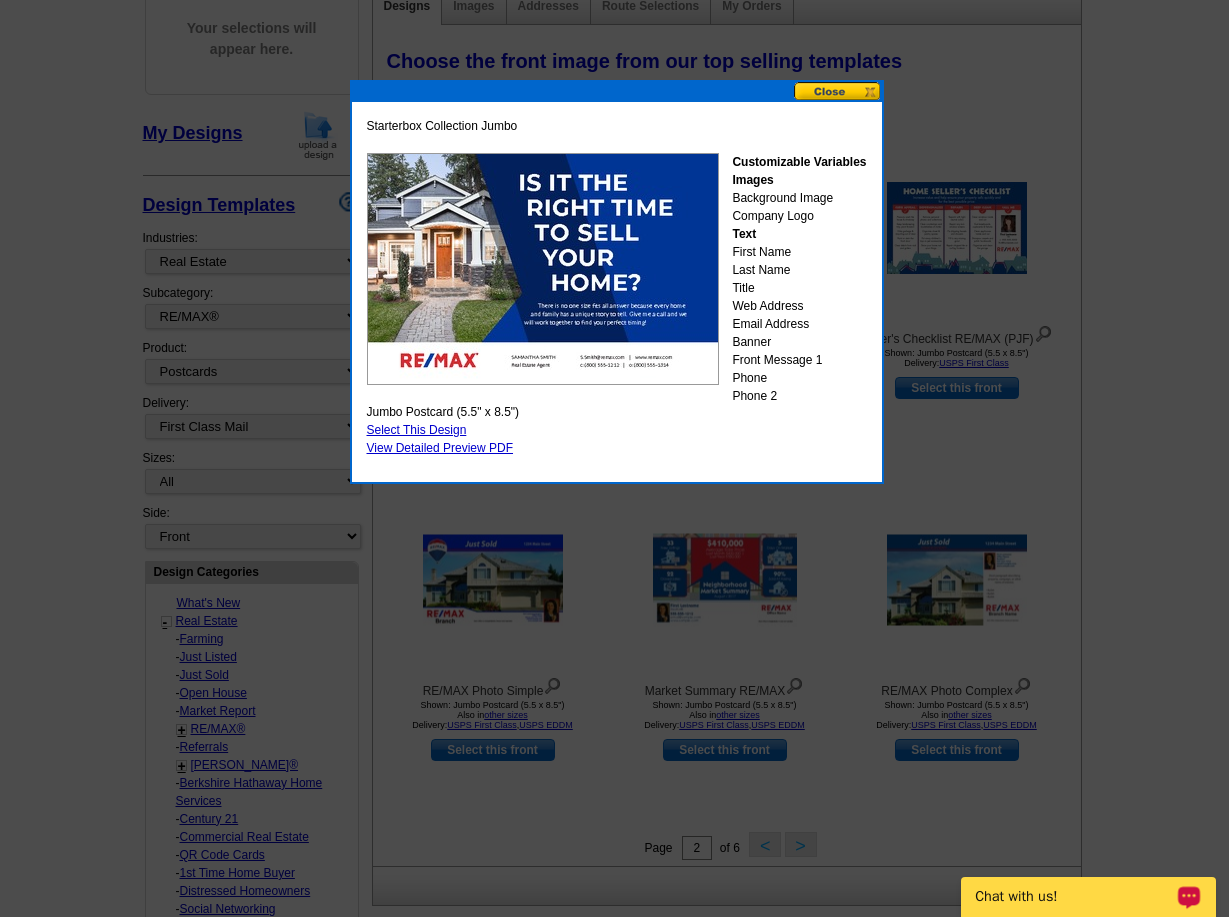 click at bounding box center [838, 91] 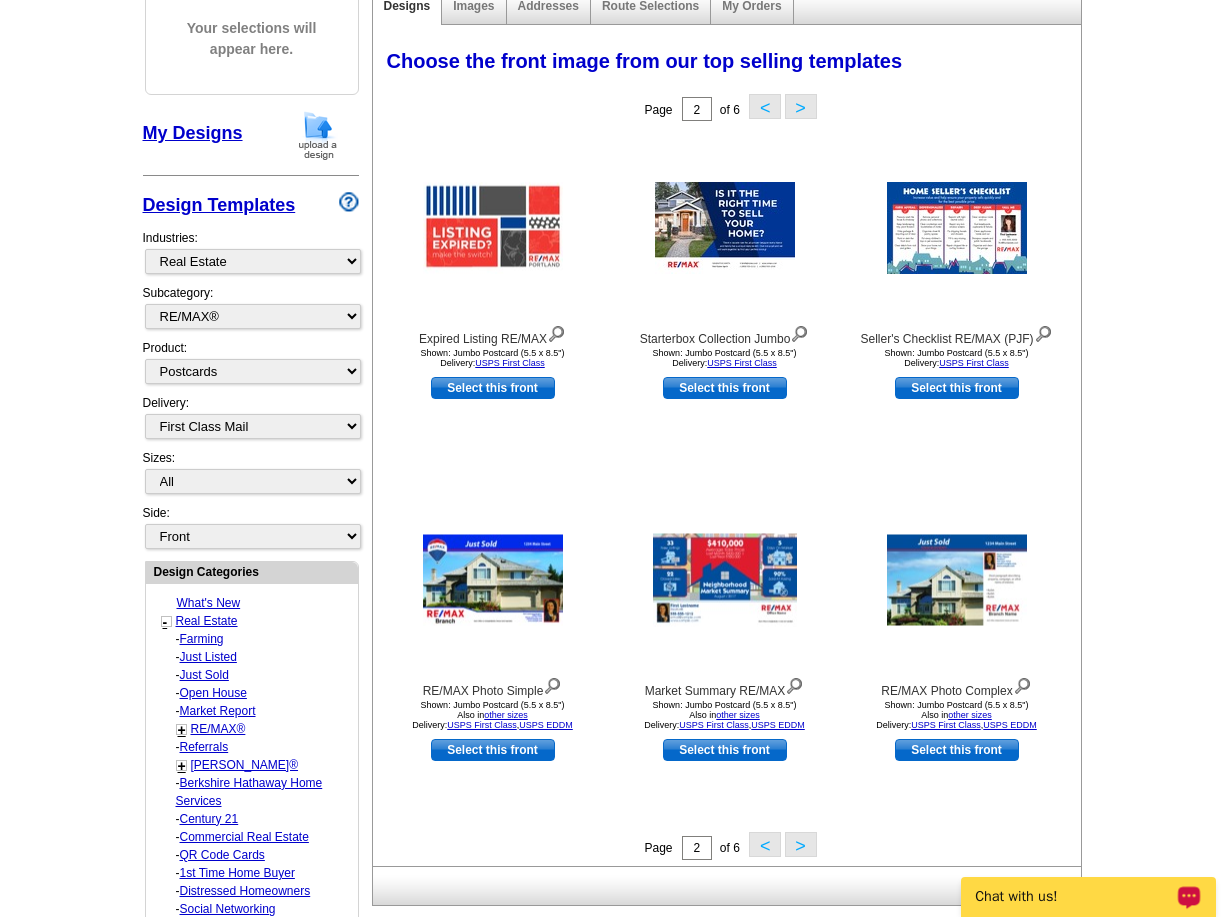 click on ">" at bounding box center [801, 844] 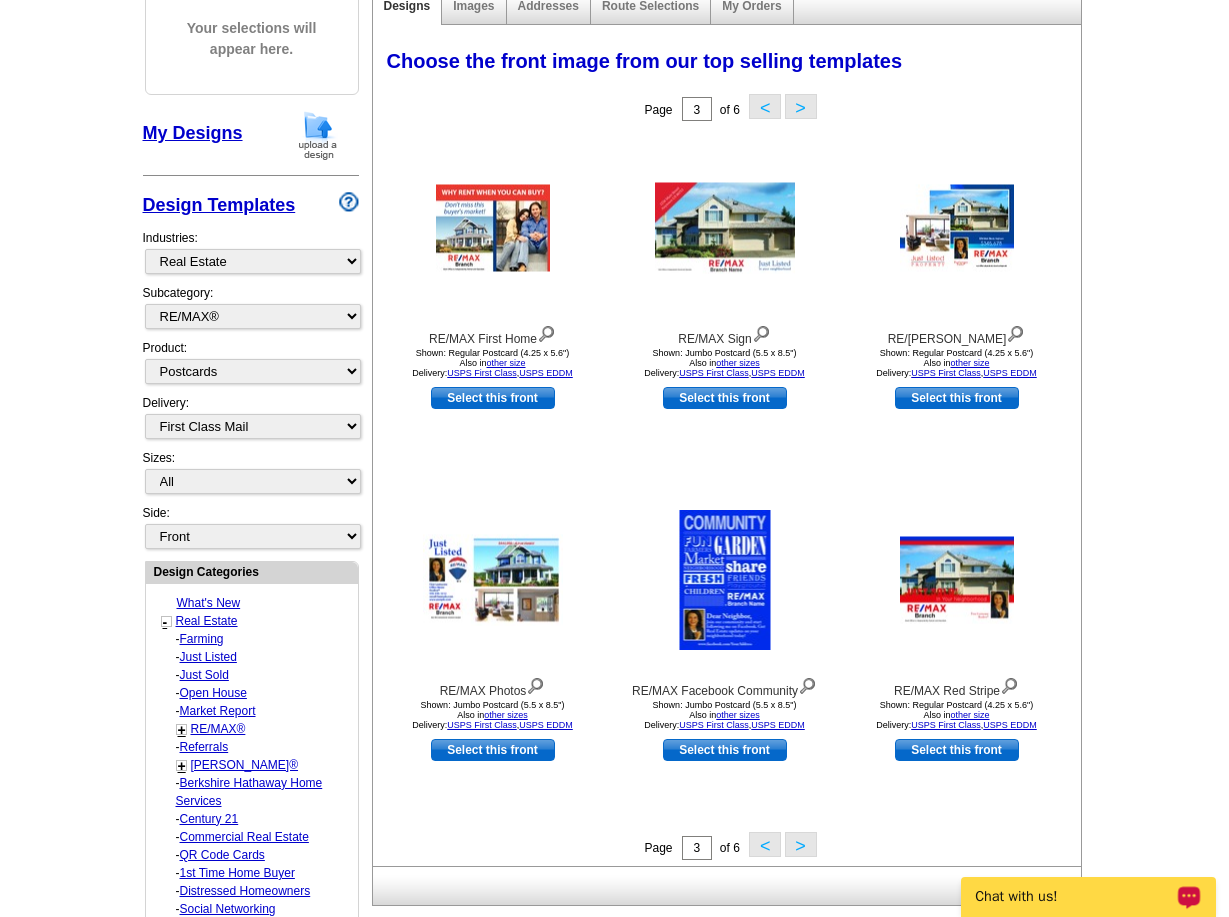 click on "<" at bounding box center [765, 844] 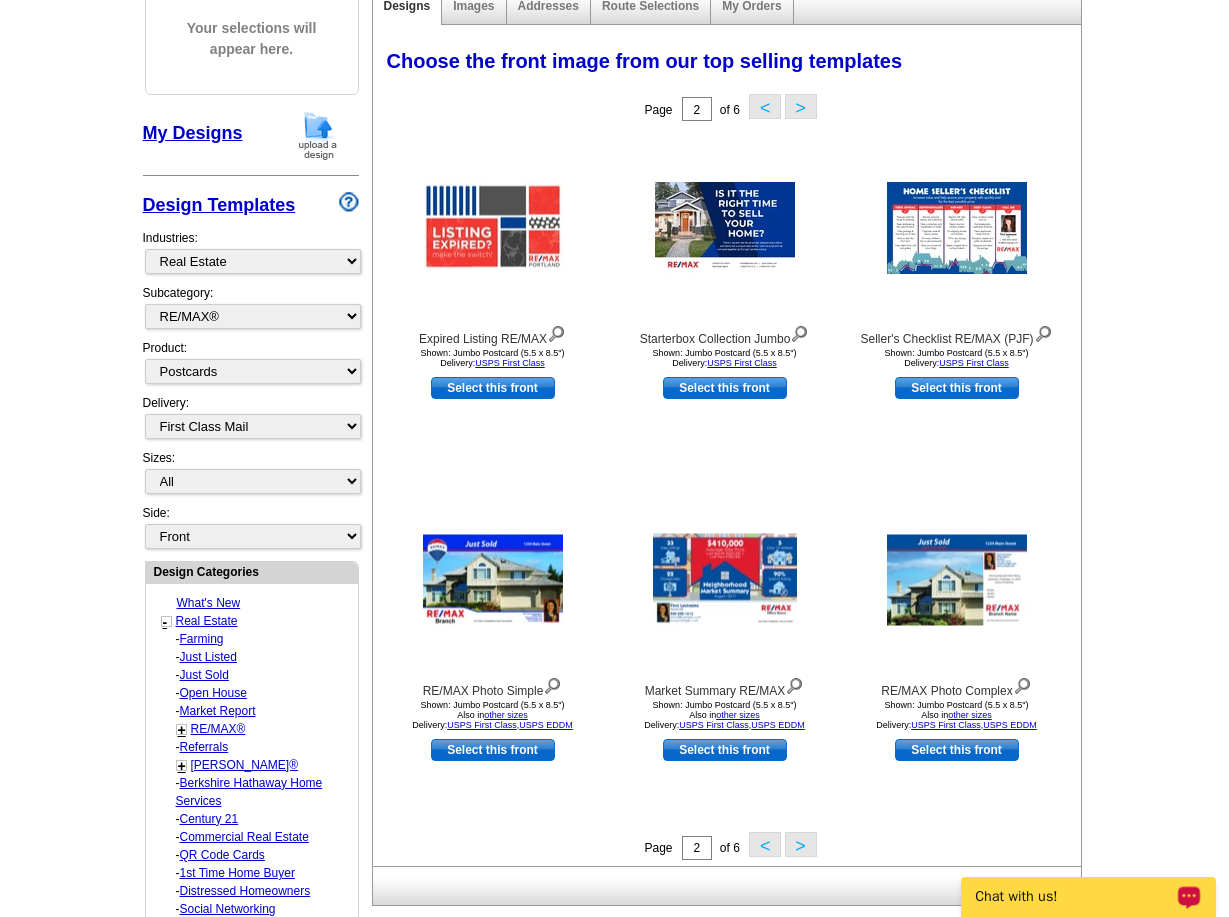 click on ">" at bounding box center [801, 844] 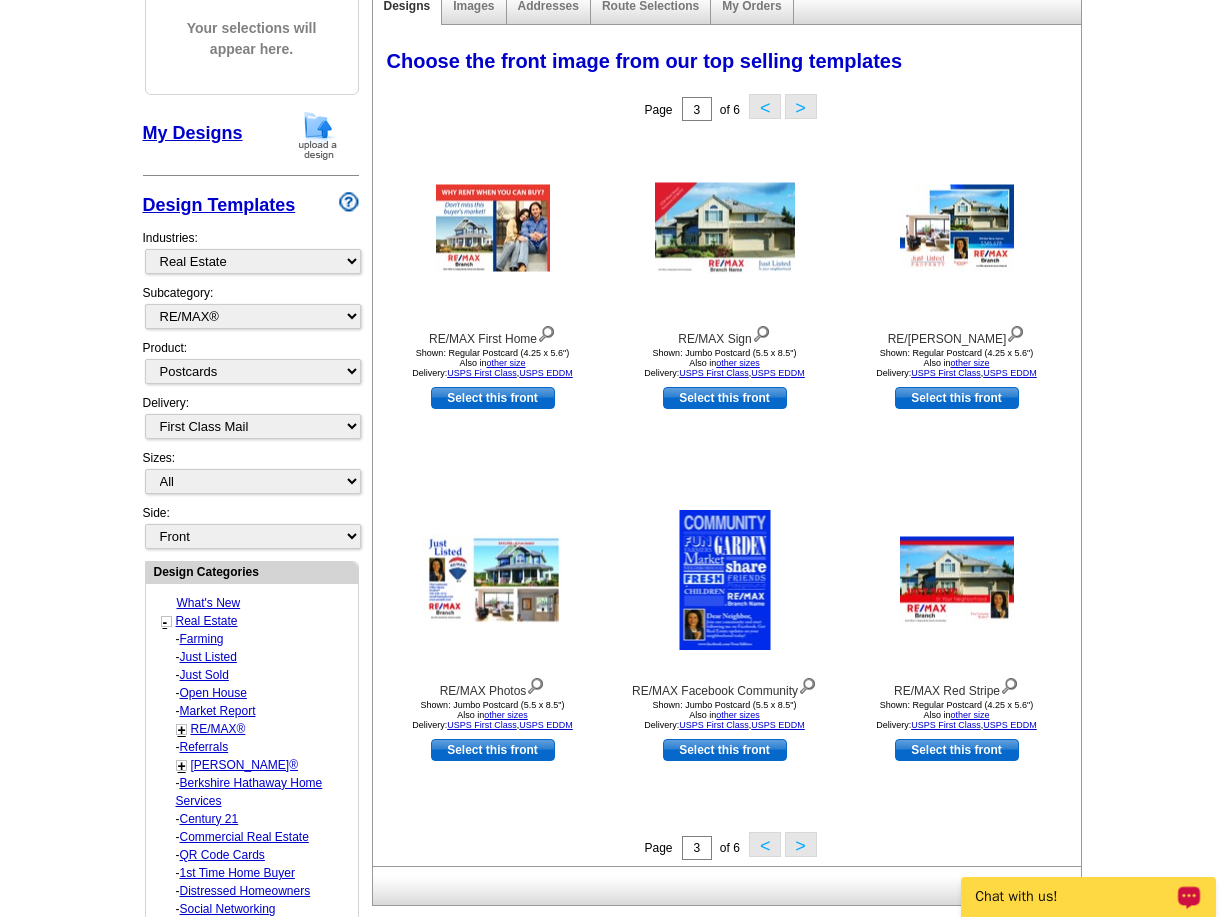 click on ">" at bounding box center (801, 844) 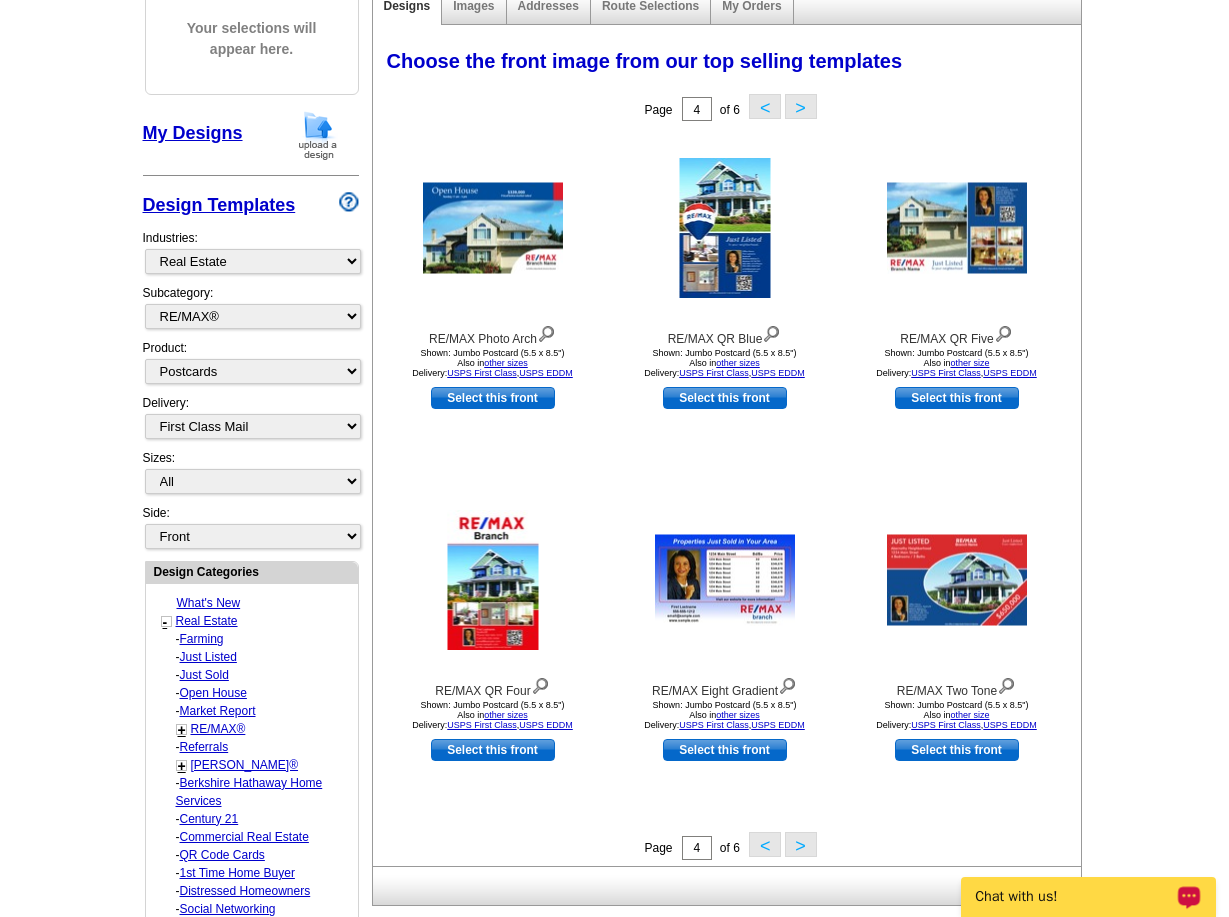 click on ">" at bounding box center (801, 844) 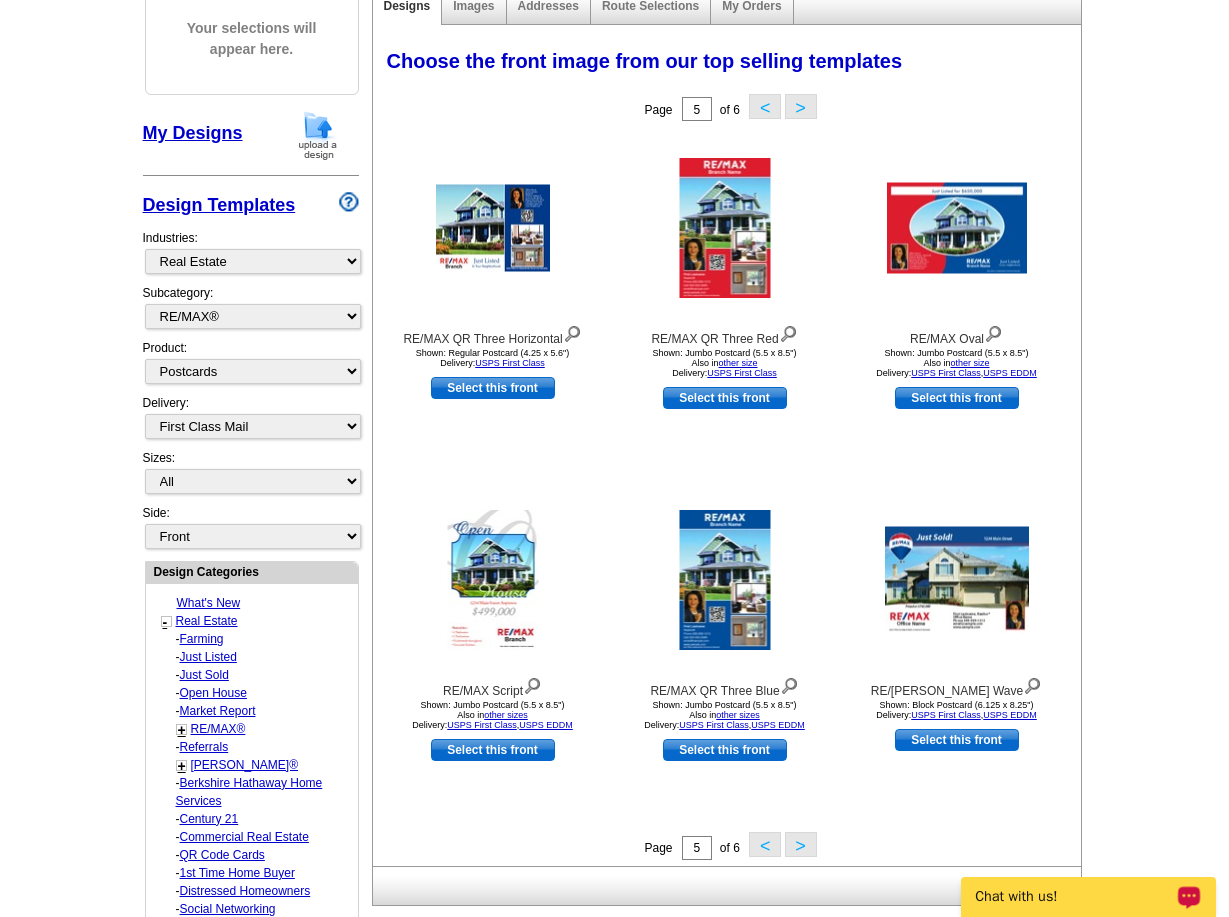 click on ">" at bounding box center [801, 844] 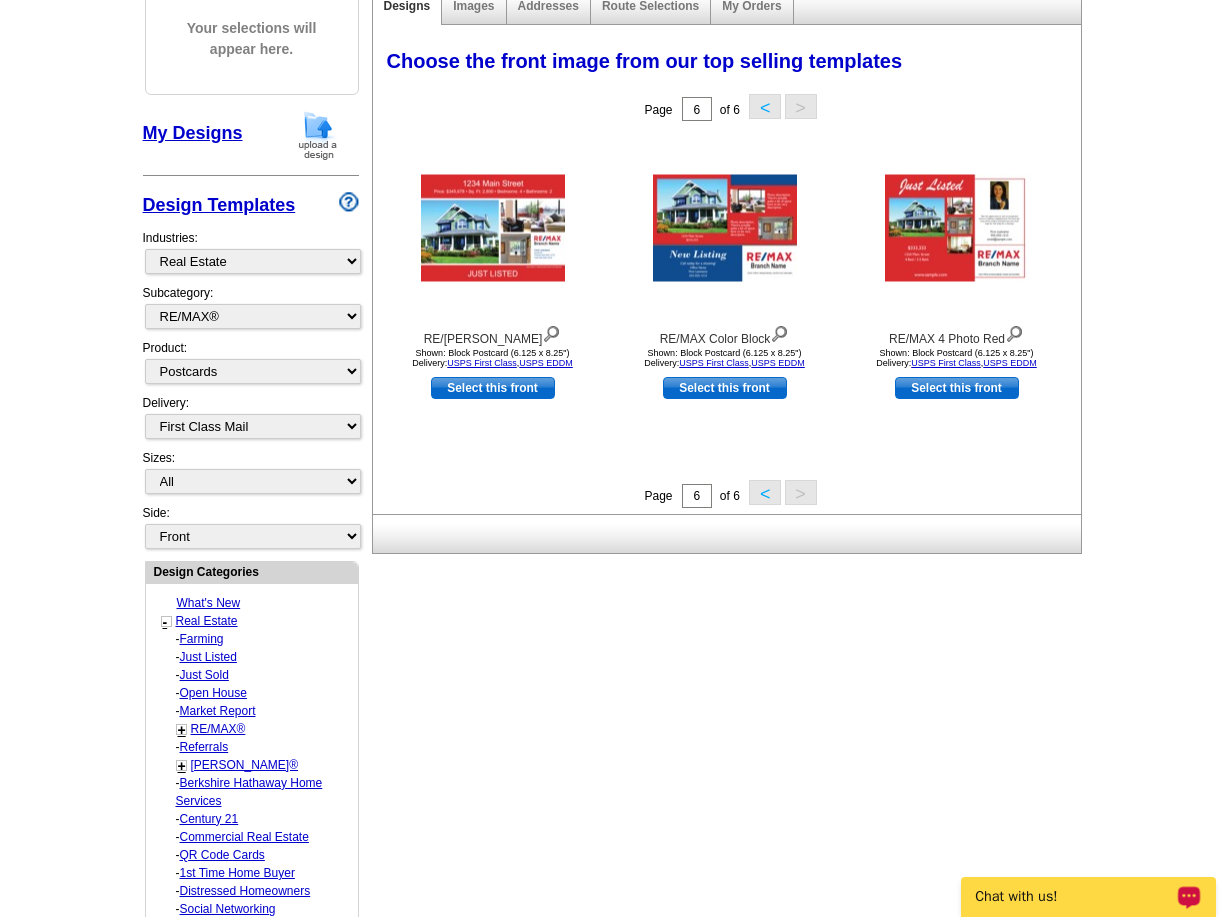 click on "<" at bounding box center (765, 492) 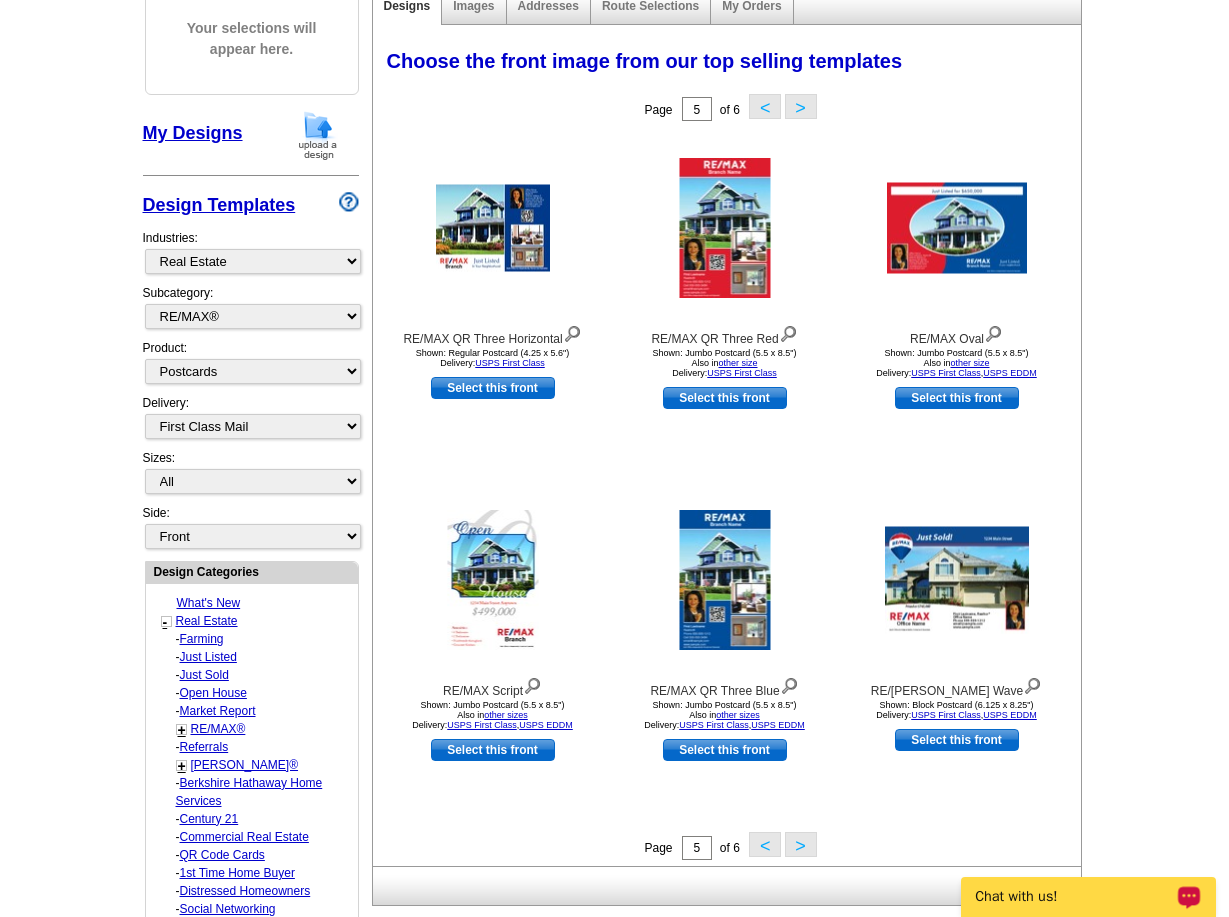 click on "<" at bounding box center (765, 844) 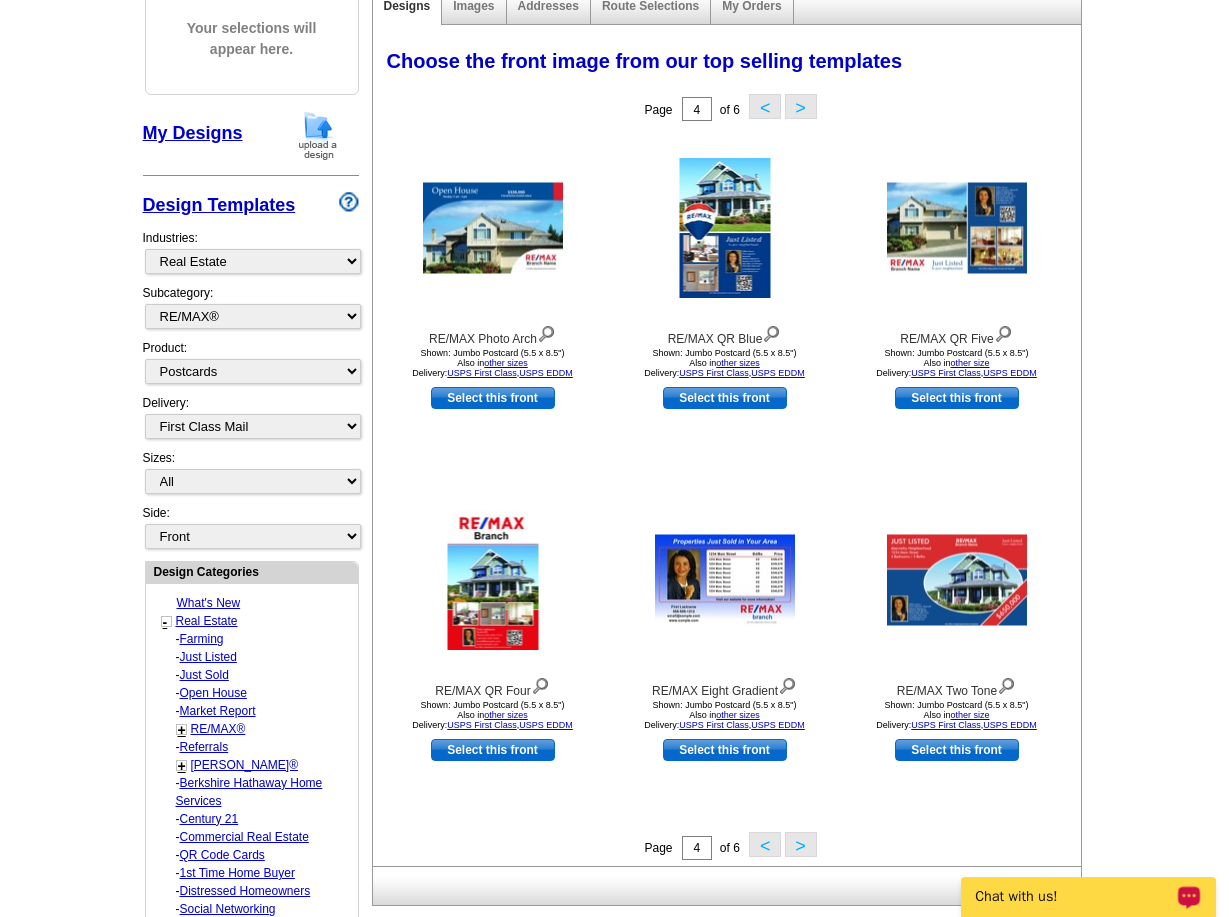click on "<" at bounding box center (765, 844) 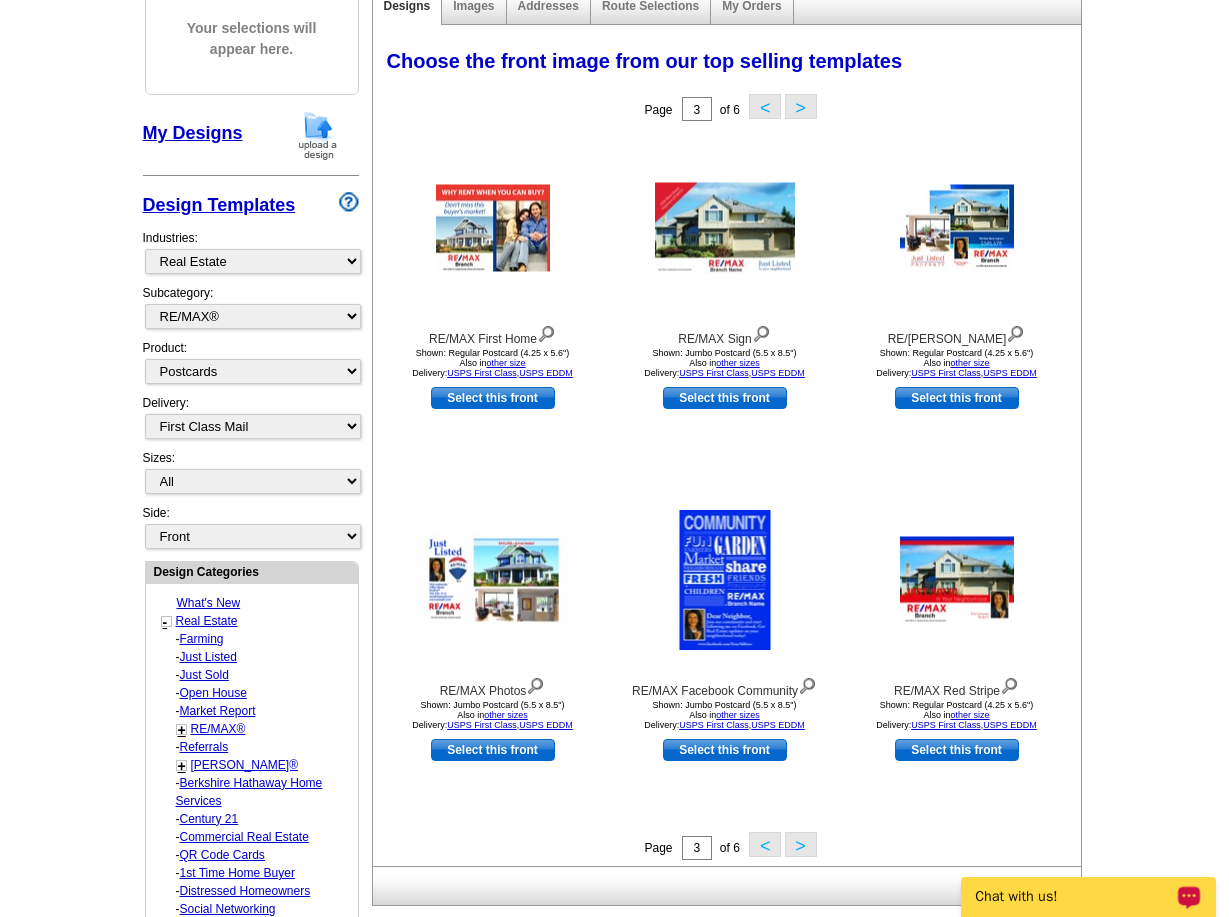 click on "<" at bounding box center (765, 844) 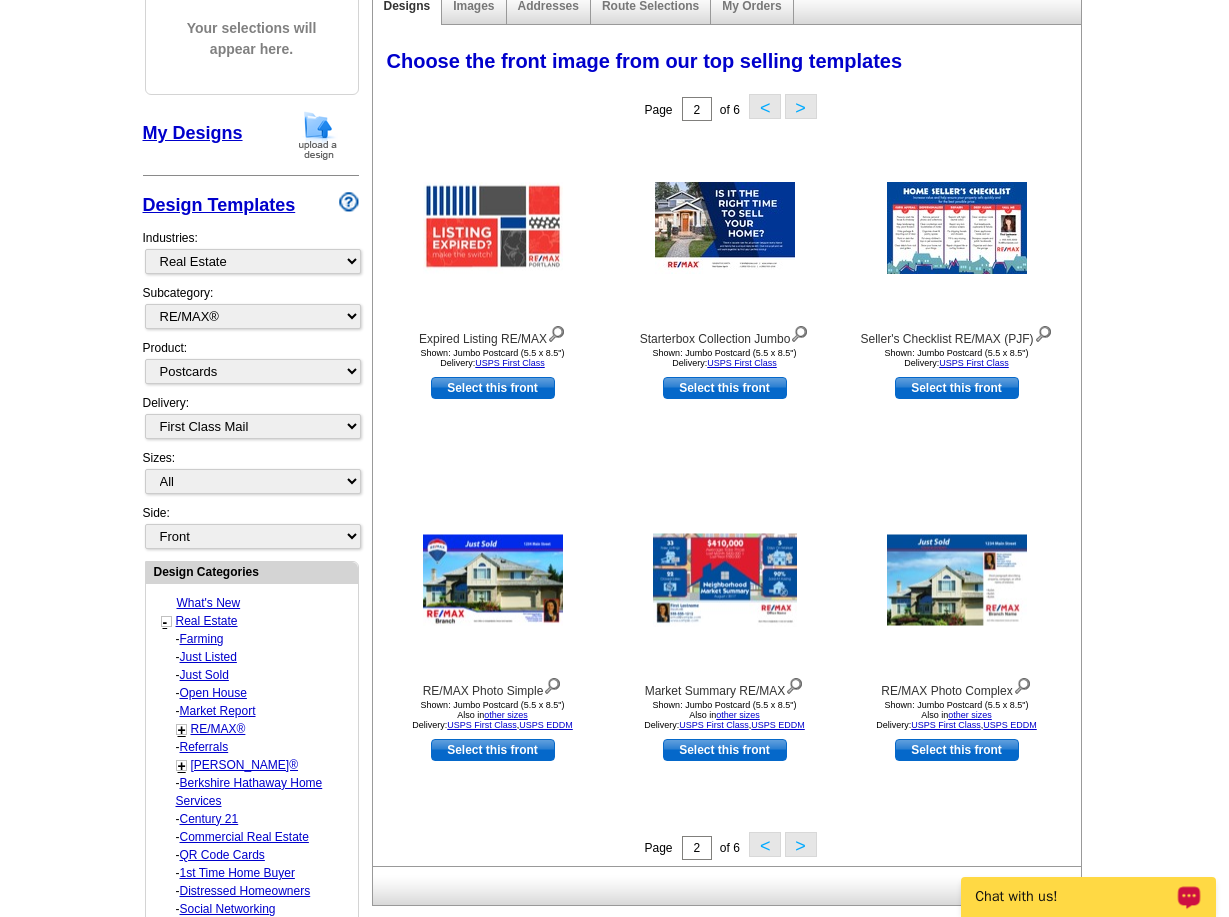 click on "<" at bounding box center (765, 844) 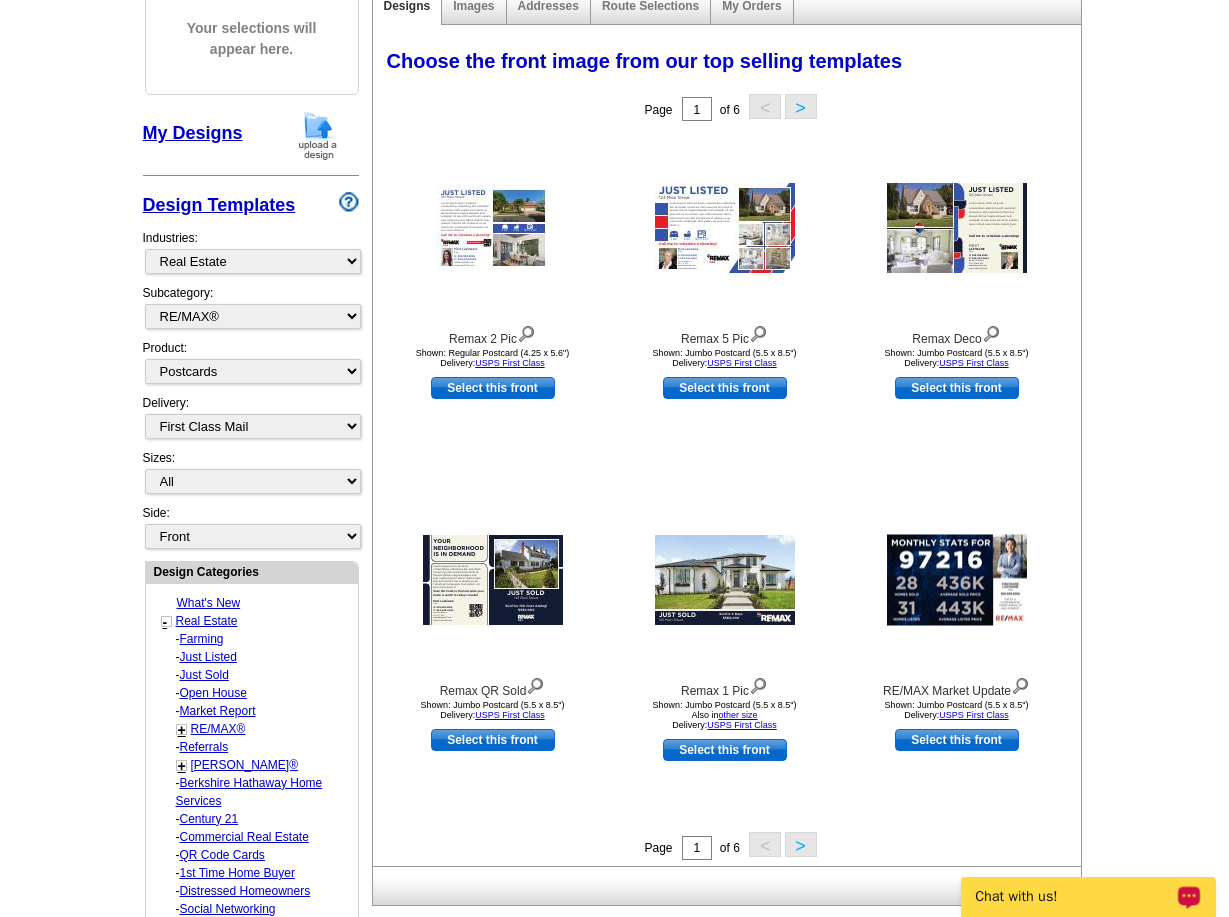 click on ">" at bounding box center [801, 844] 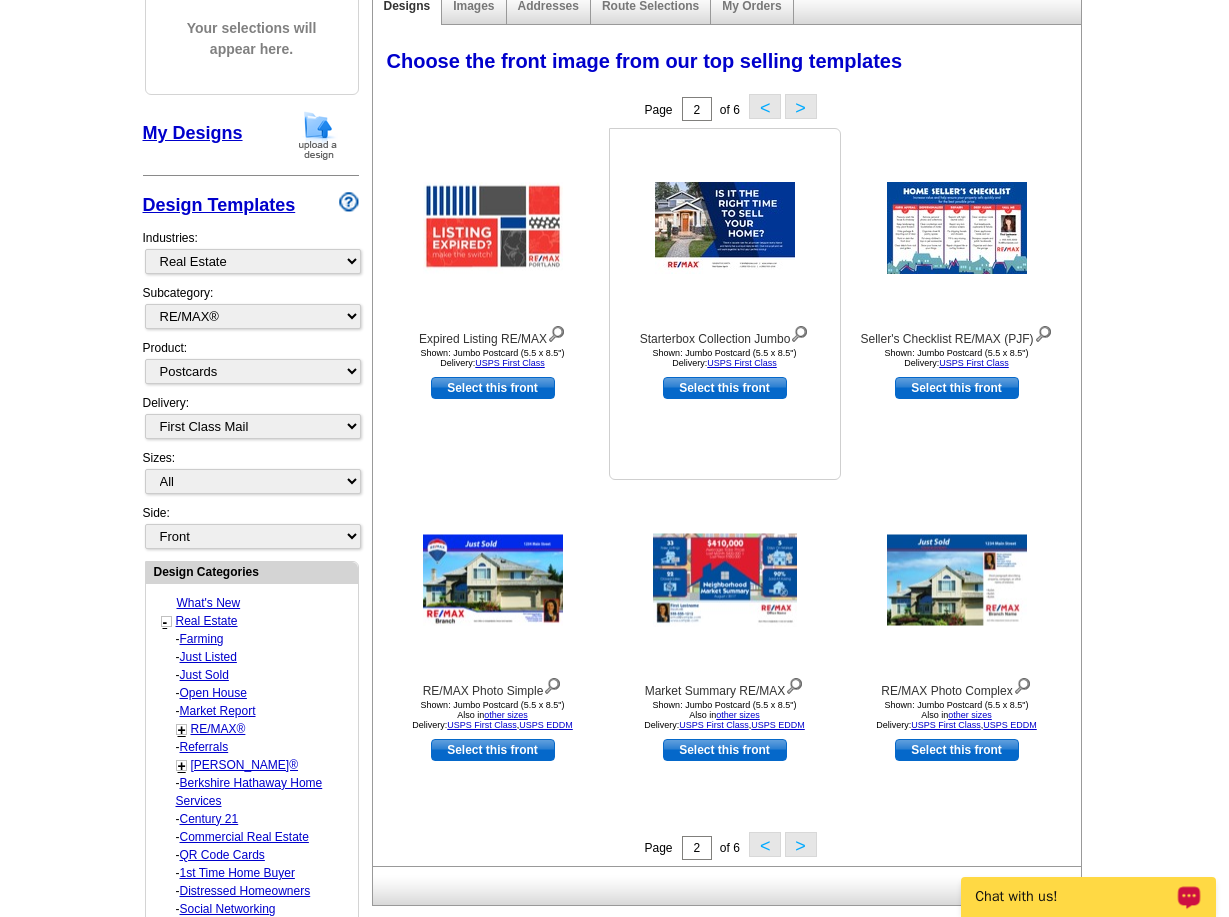 click on "Select this front" at bounding box center (725, 388) 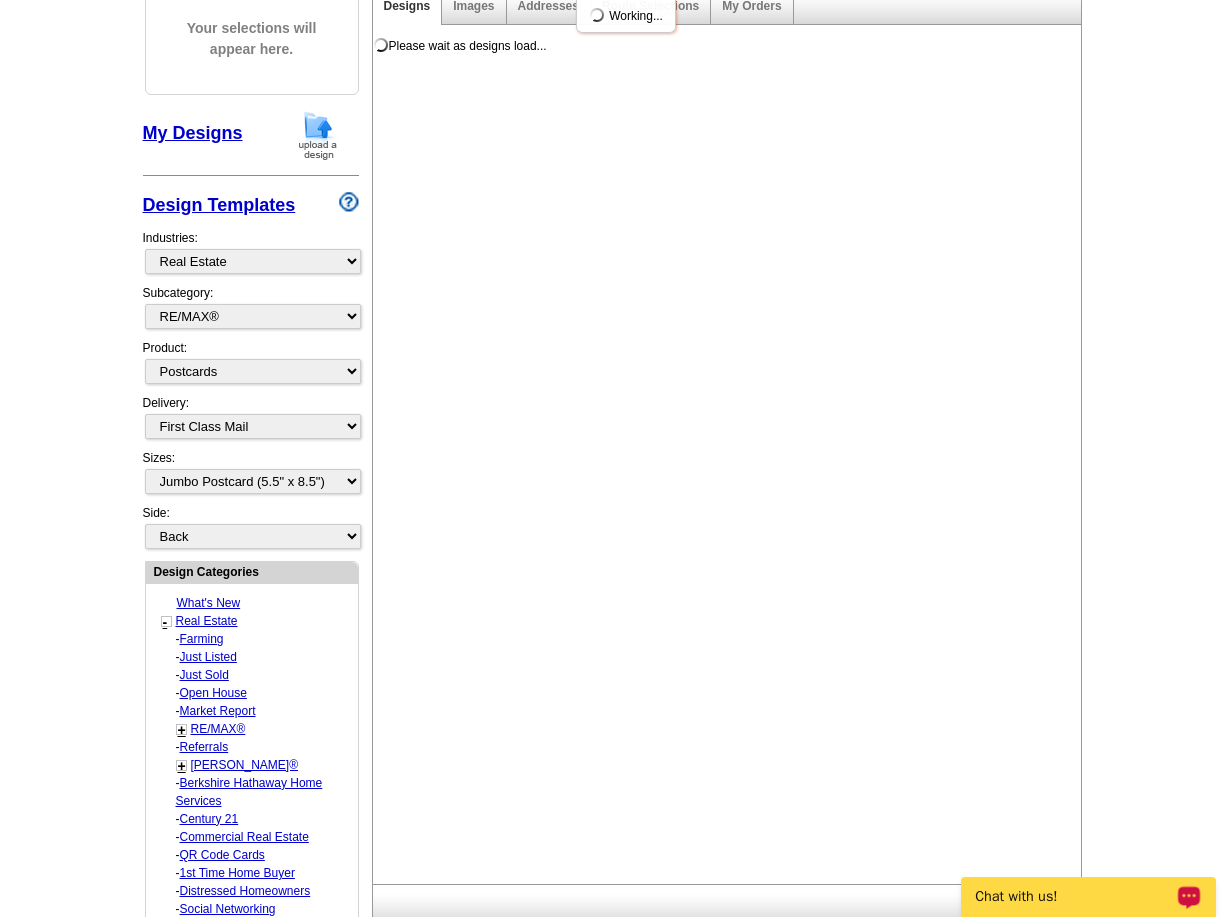 scroll, scrollTop: 0, scrollLeft: 0, axis: both 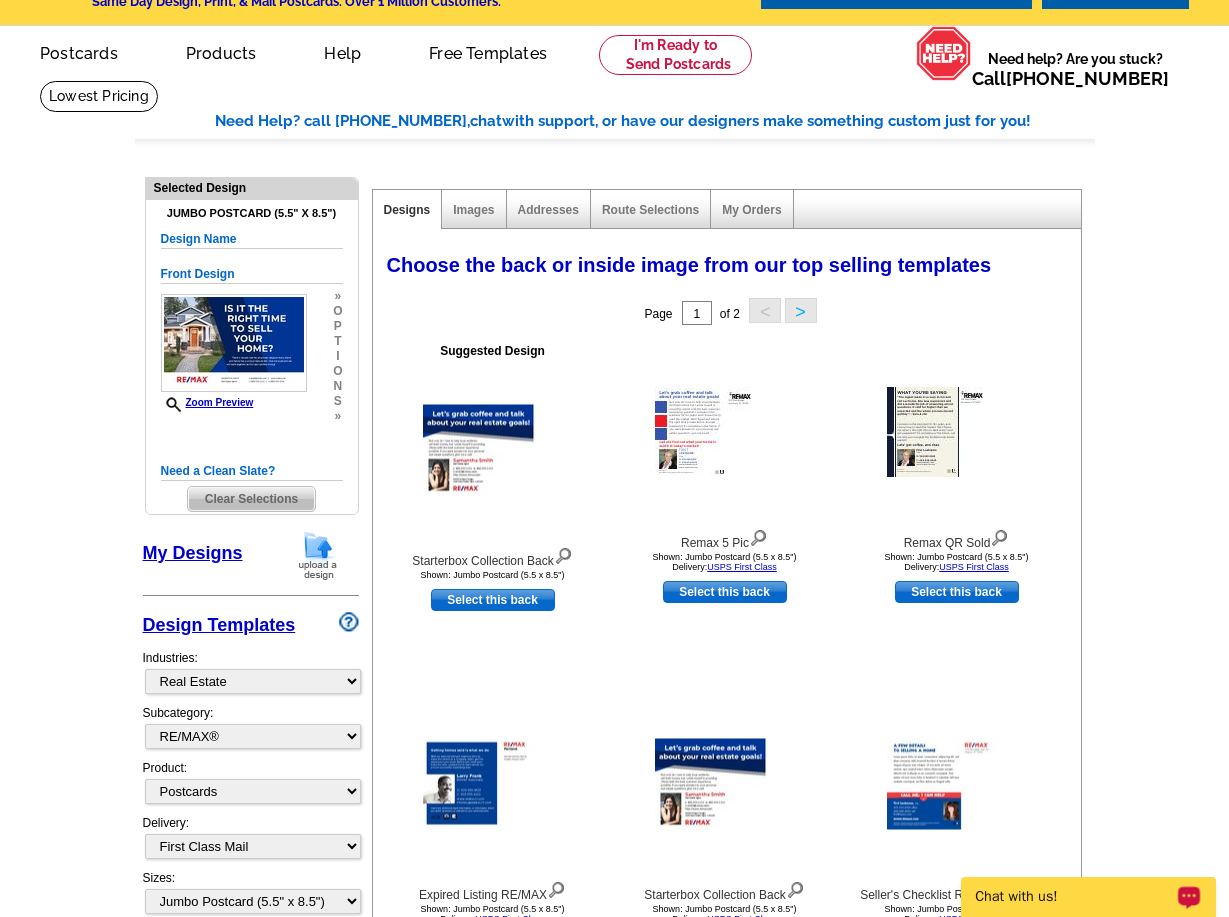 click on "My Designs" at bounding box center (193, 553) 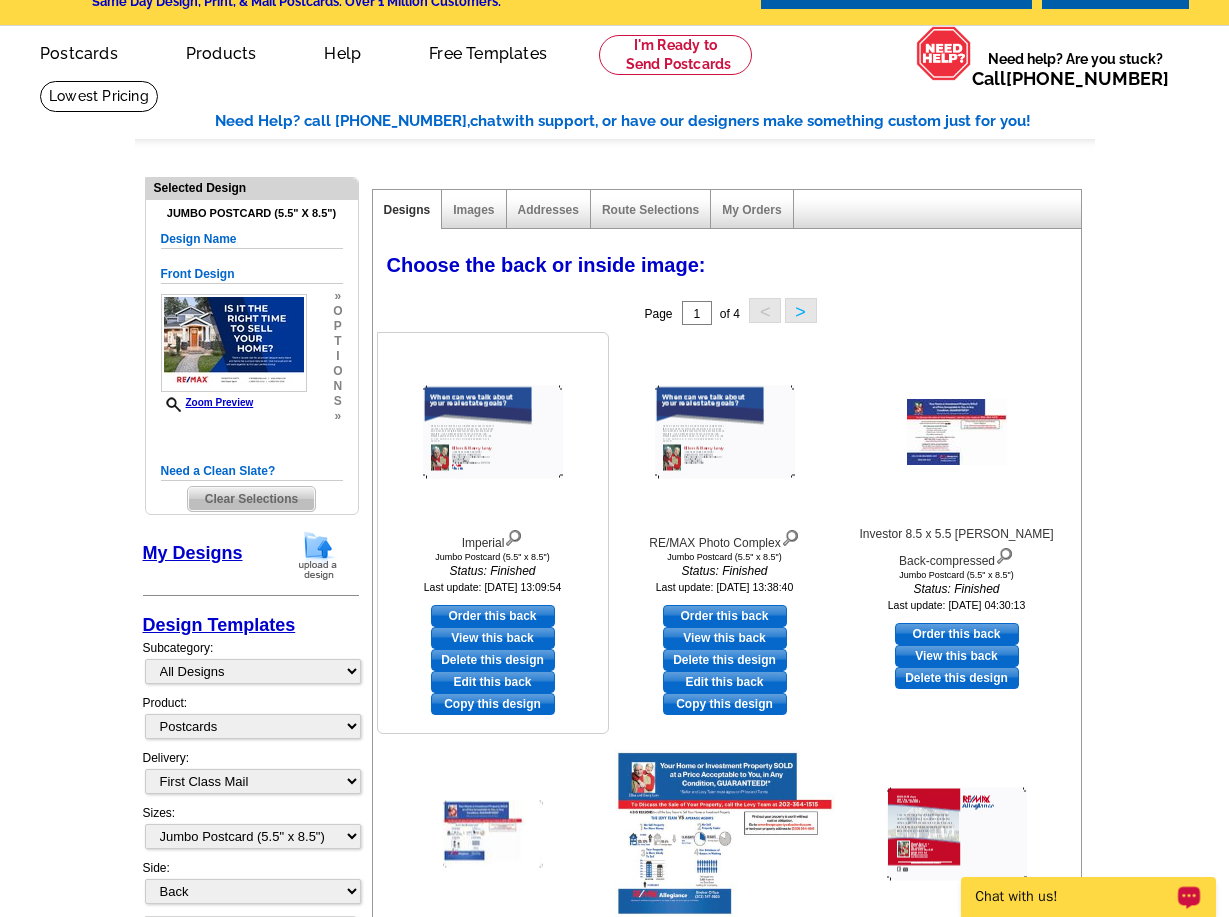 click on "Edit this back" at bounding box center [493, 682] 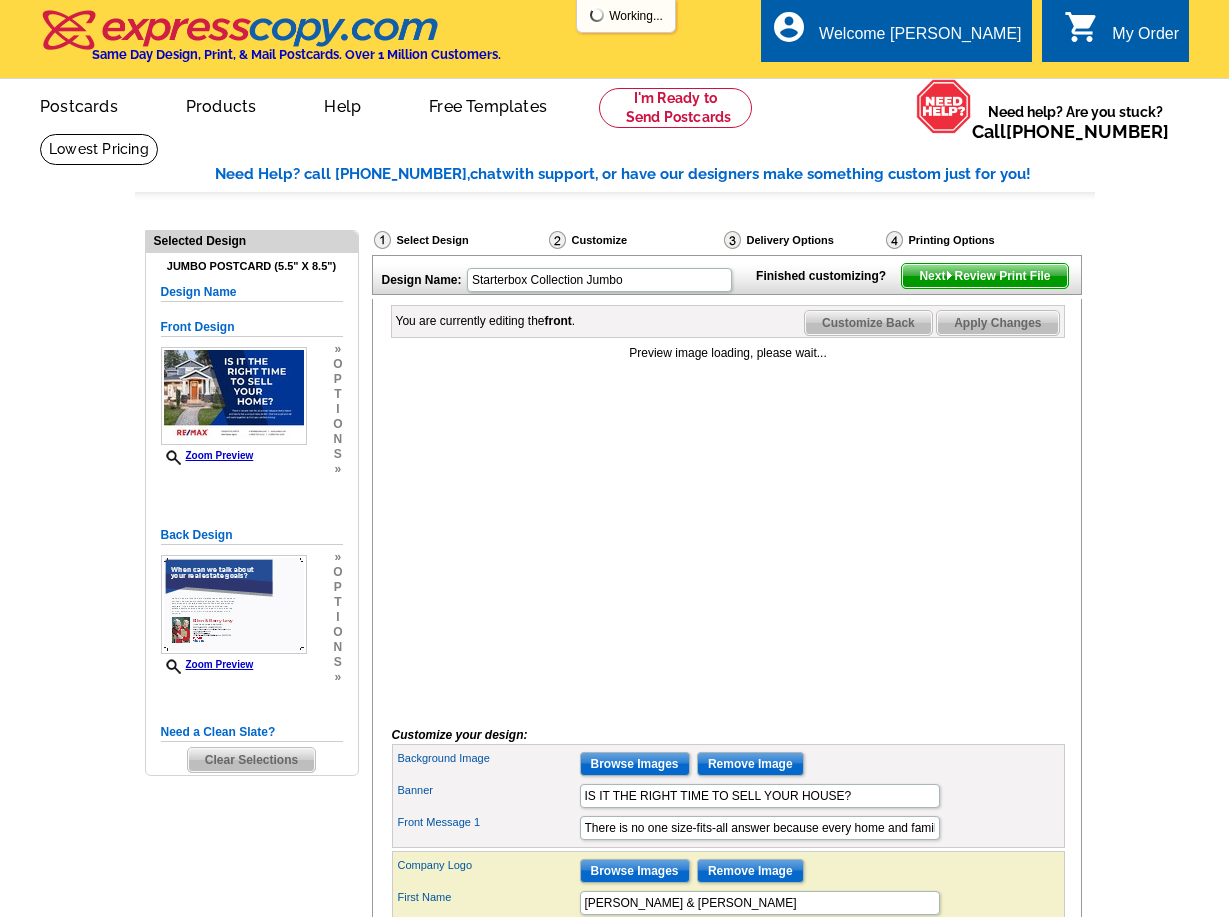 scroll, scrollTop: 0, scrollLeft: 0, axis: both 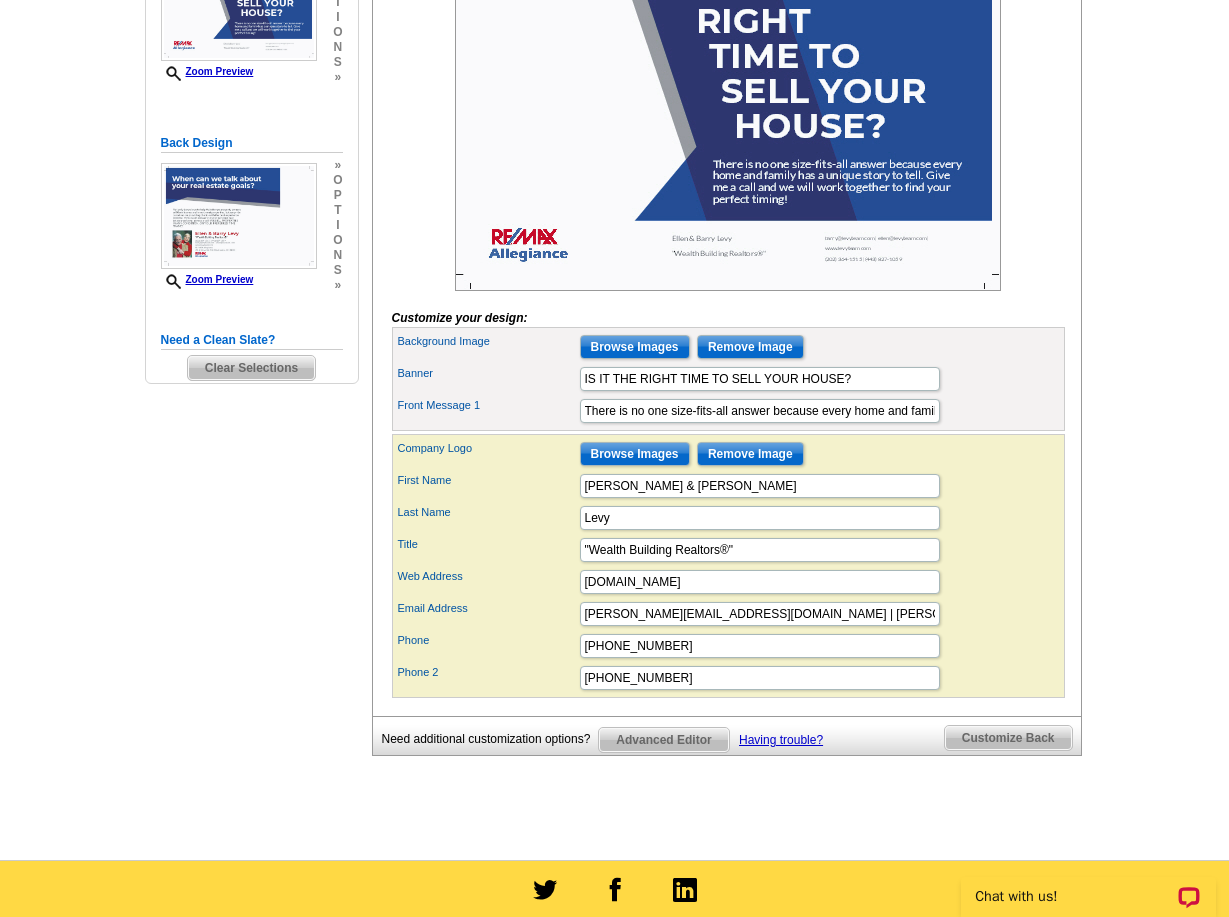 click on "Customize Back" at bounding box center [1008, 738] 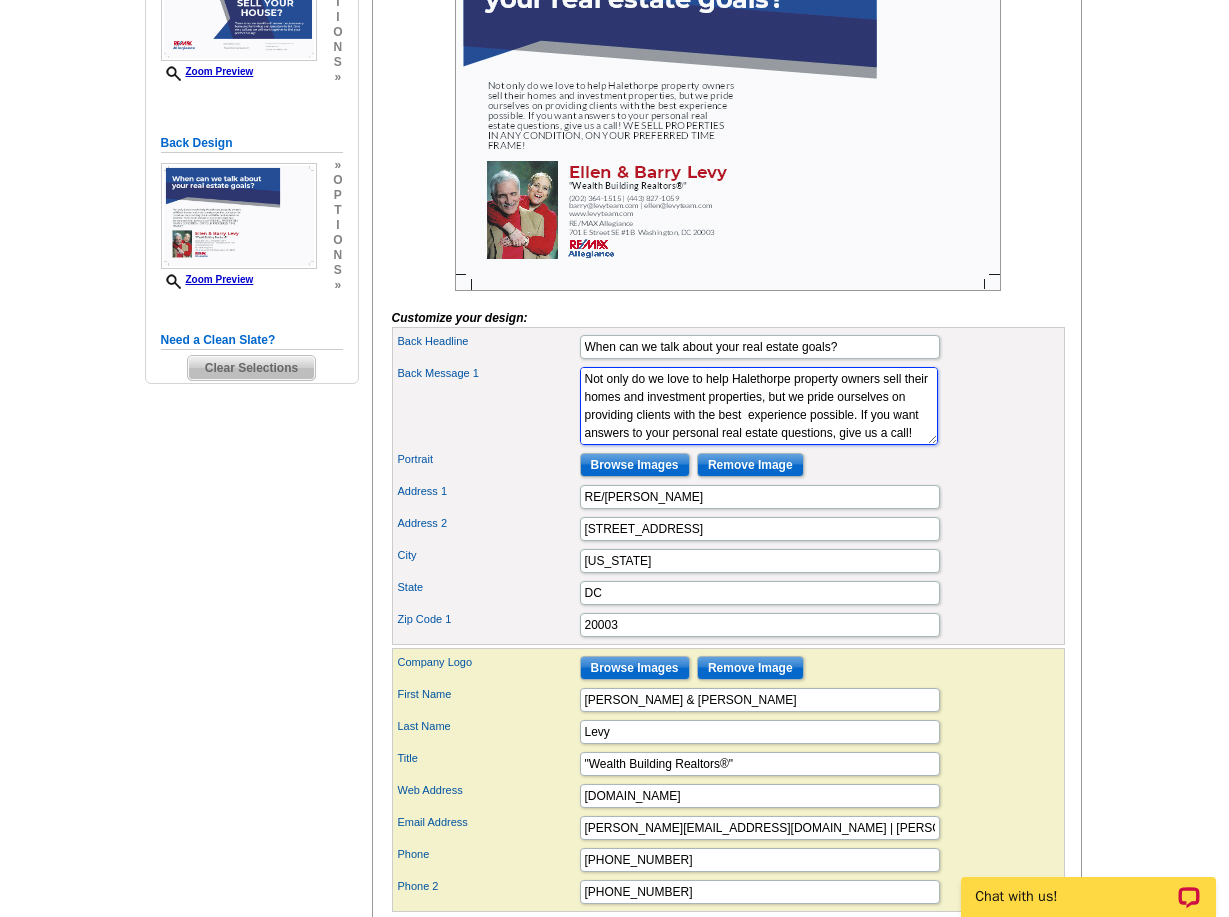 click on "Not only do we love to help Halethorpe property owners sell their homes and investment properties, but we pride ourselves on providing clients with the best  experience possible. If you want answers to your personal real estate questions, give us a call!
WE SELL PROPERTIES IN ANY CONDITION, ON YOUR PREFERRED TIME FRAME!" at bounding box center (759, 406) 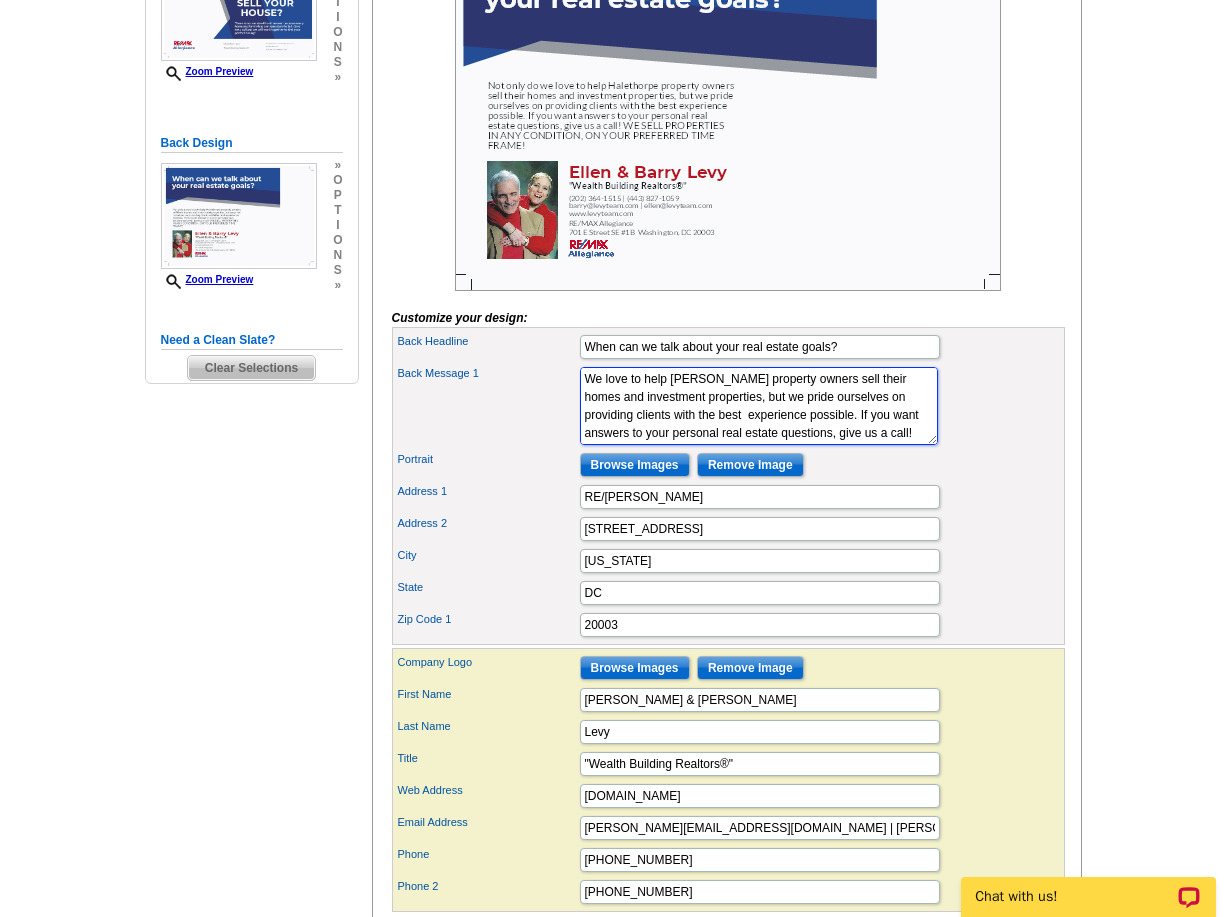click on "Not only do we love to help Halethorpe property owners sell their homes and investment properties, but we pride ourselves on providing clients with the best  experience possible. If you want answers to your personal real estate questions, give us a call!
WE SELL PROPERTIES IN ANY CONDITION, ON YOUR PREFERRED TIME FRAME!" at bounding box center (759, 406) 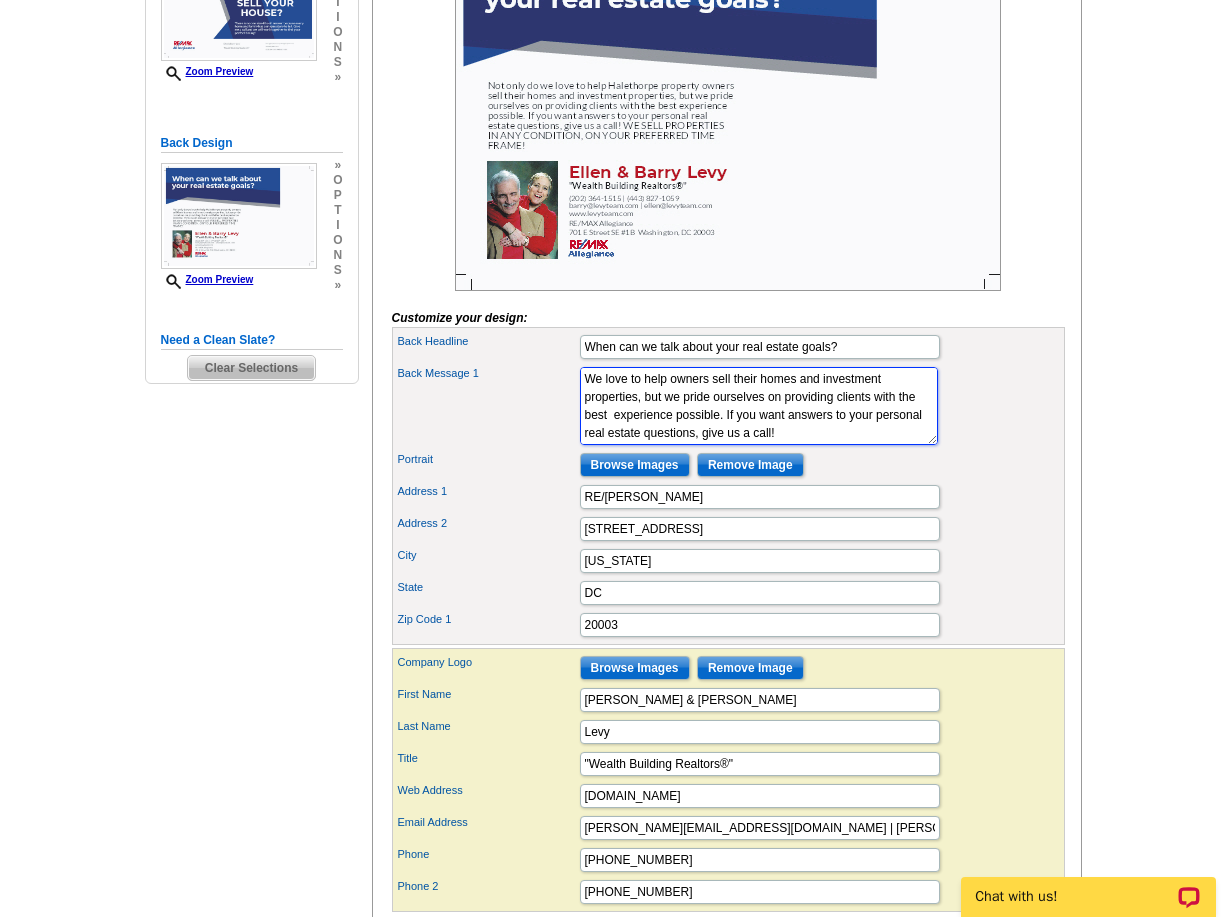 click on "Not only do we love to help Halethorpe property owners sell their homes and investment properties, but we pride ourselves on providing clients with the best  experience possible. If you want answers to your personal real estate questions, give us a call!
WE SELL PROPERTIES IN ANY CONDITION, ON YOUR PREFERRED TIME FRAME!" at bounding box center (759, 406) 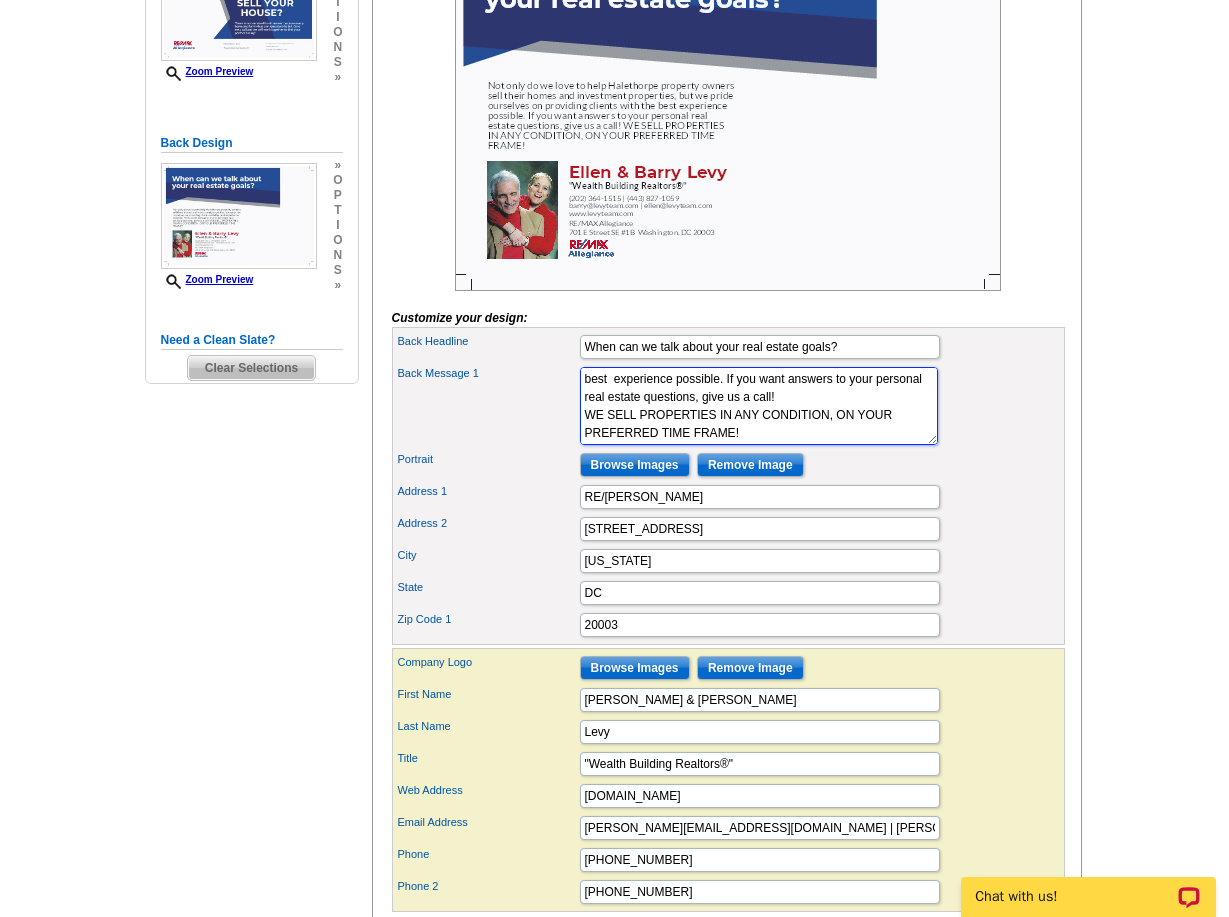 scroll, scrollTop: 54, scrollLeft: 0, axis: vertical 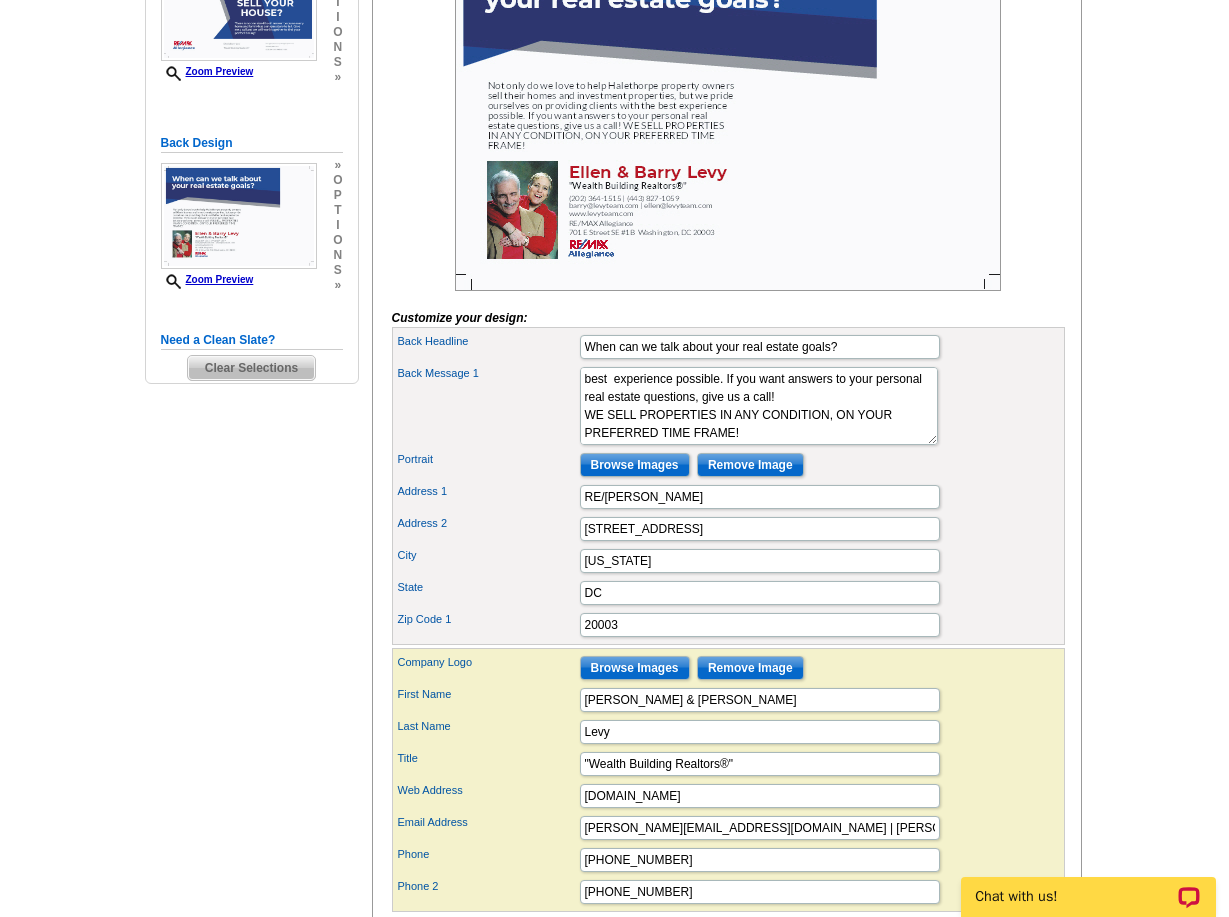 click on "Portrait
Browse Images
Remove Image" at bounding box center (728, 465) 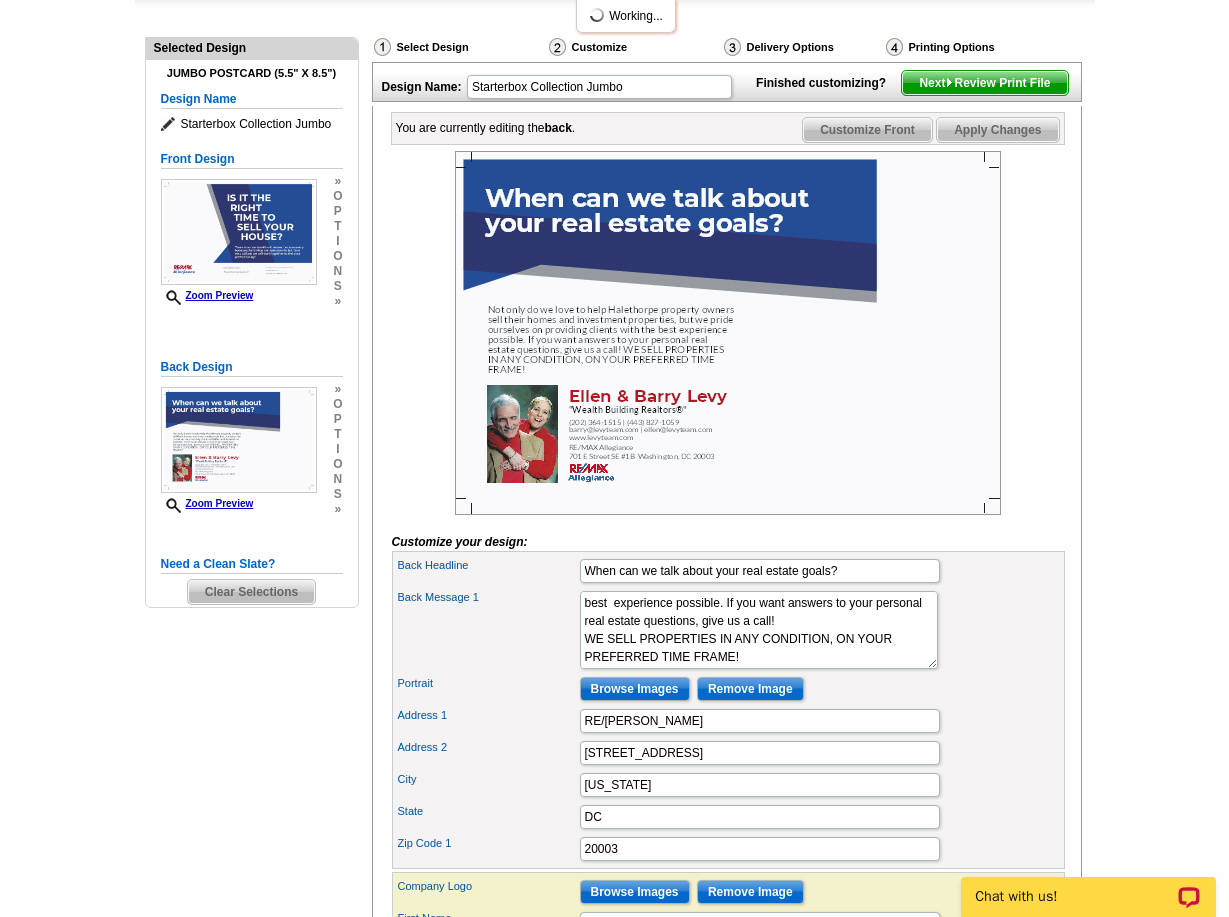 scroll, scrollTop: 186, scrollLeft: 0, axis: vertical 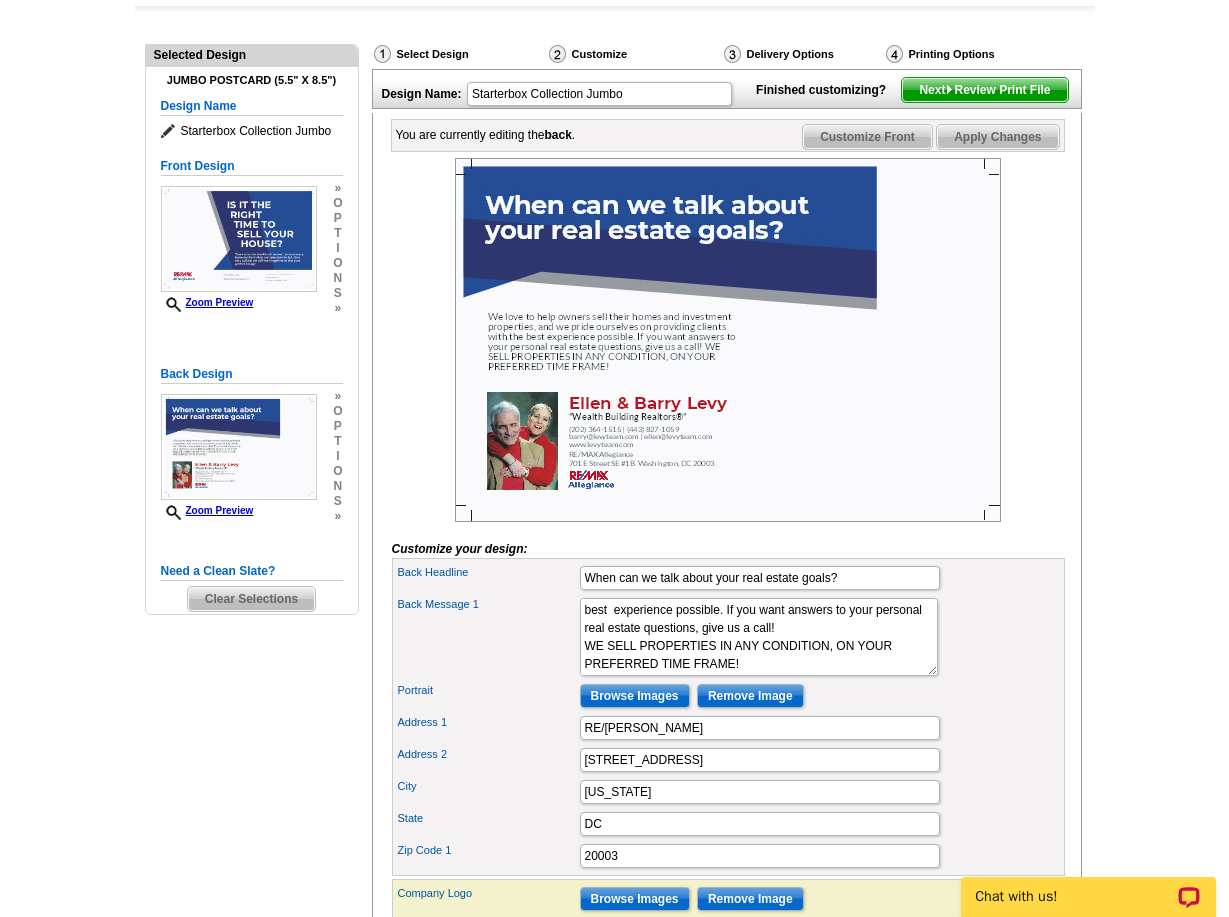 click on "Customize Front" at bounding box center [867, 137] 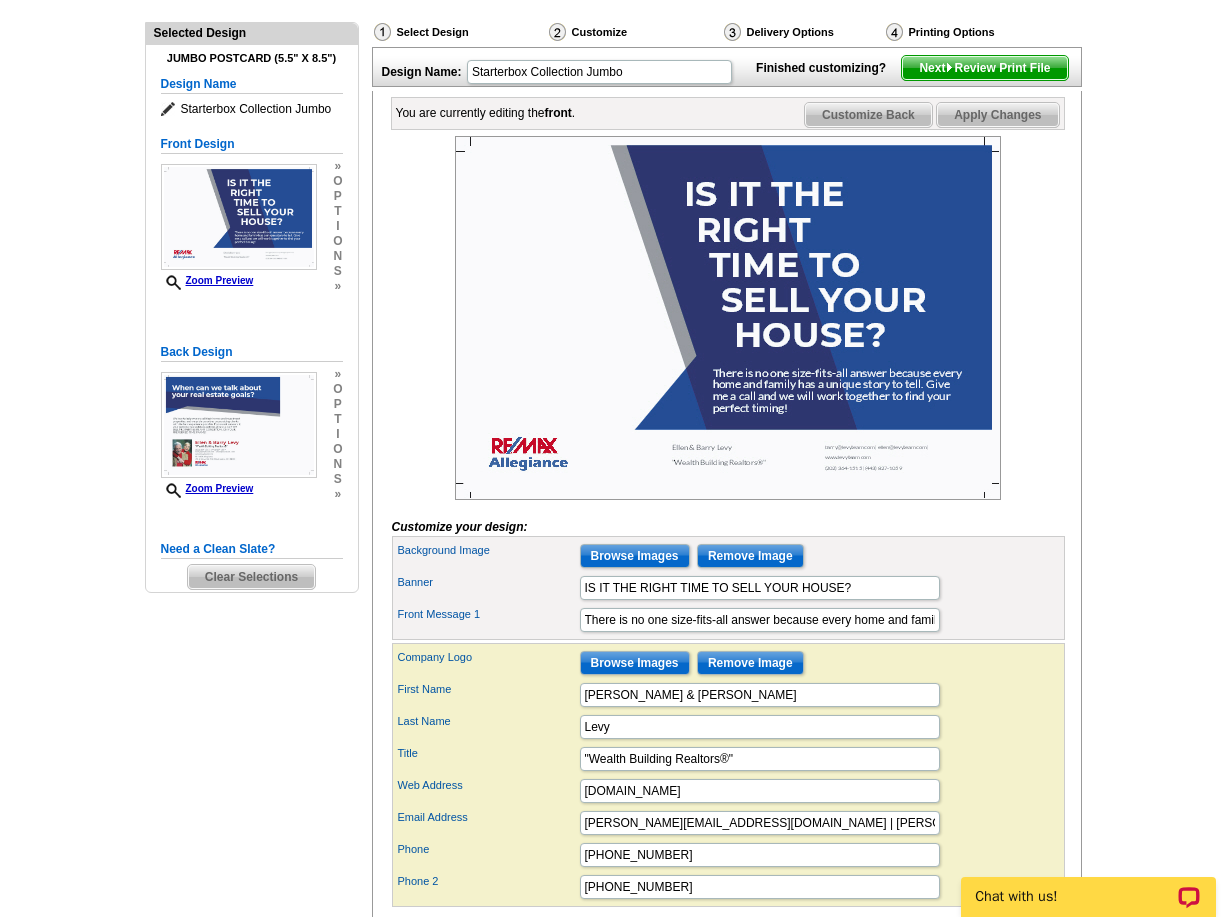 scroll, scrollTop: 198, scrollLeft: 0, axis: vertical 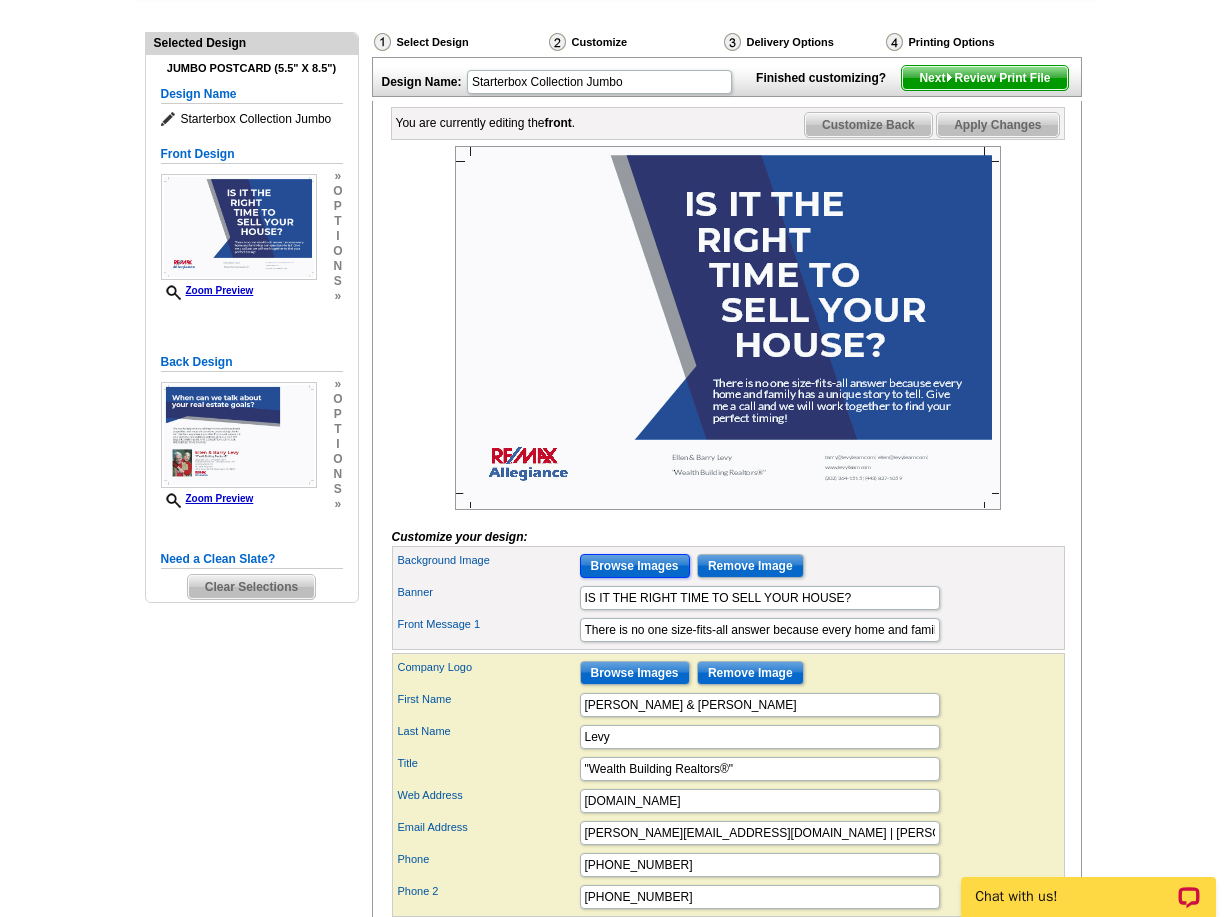 click on "Browse Images" at bounding box center (635, 566) 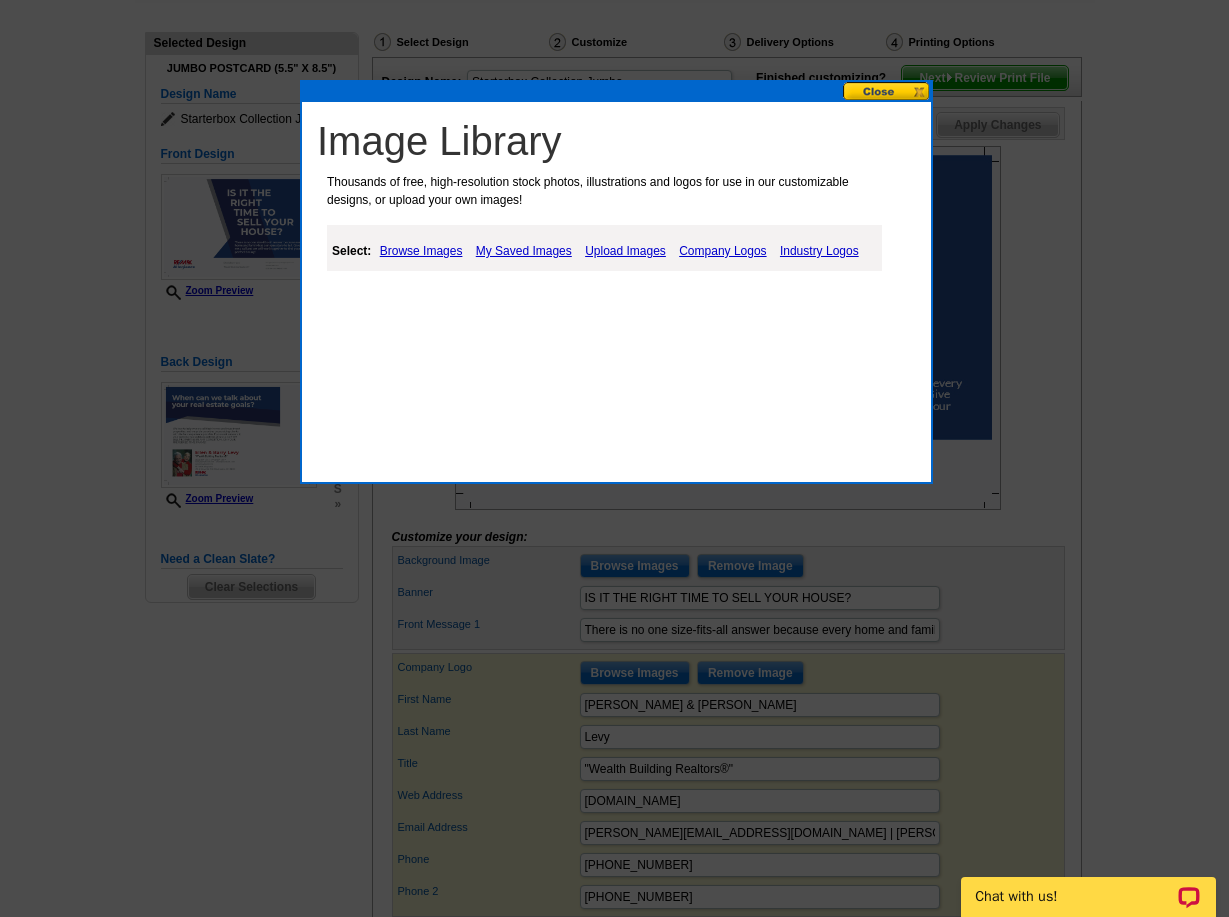 click on "My Saved Images" at bounding box center (524, 251) 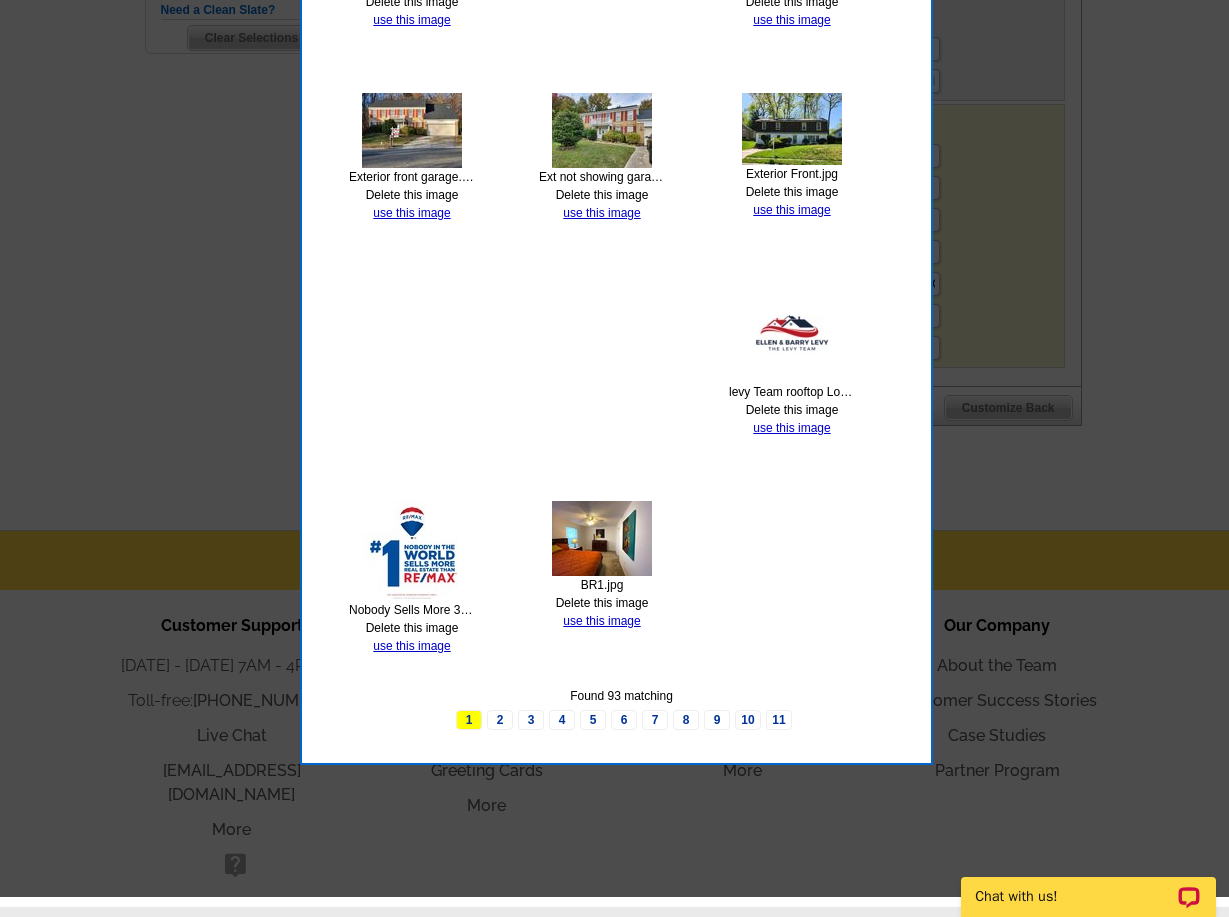scroll, scrollTop: 749, scrollLeft: 0, axis: vertical 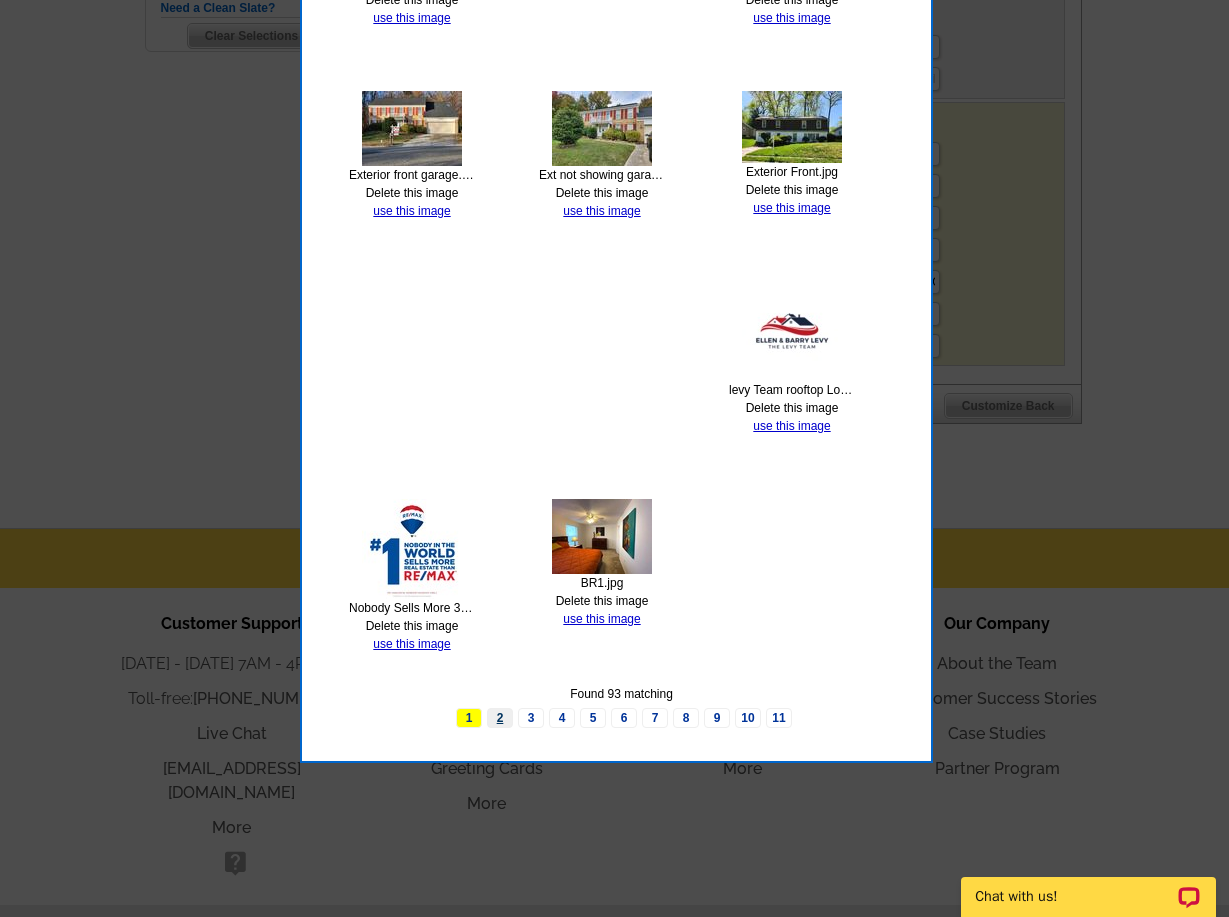 click on "2" at bounding box center (500, 718) 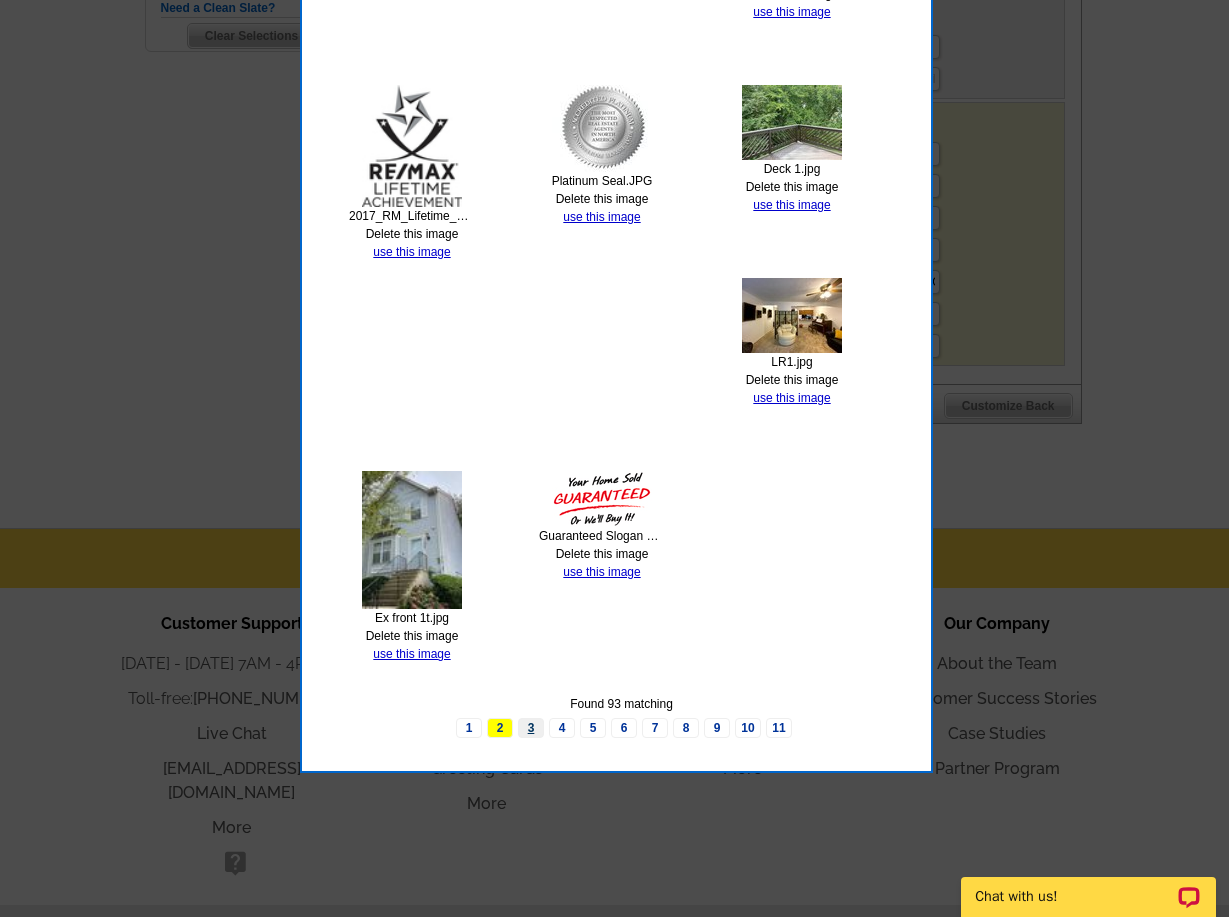 click on "3" at bounding box center (531, 728) 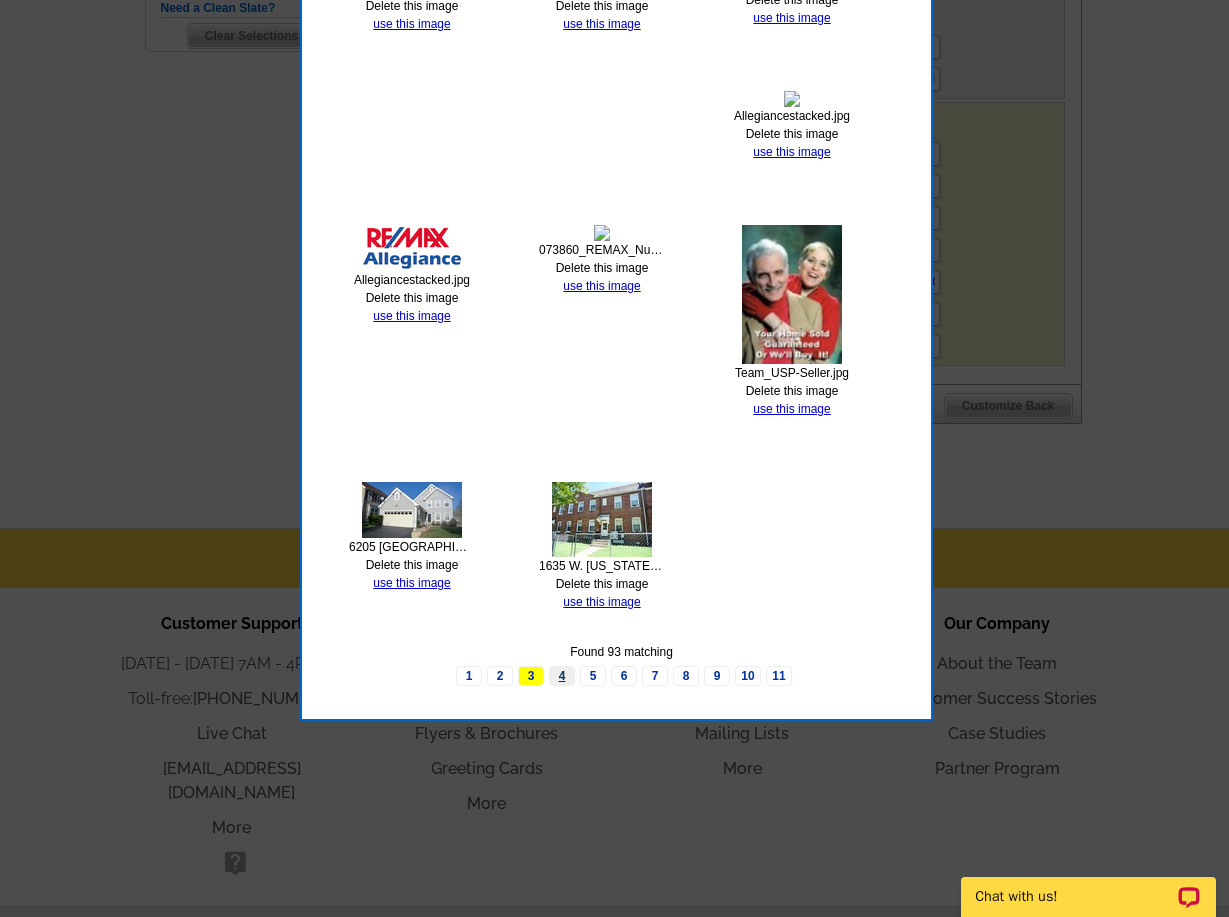 click on "4" at bounding box center (562, 676) 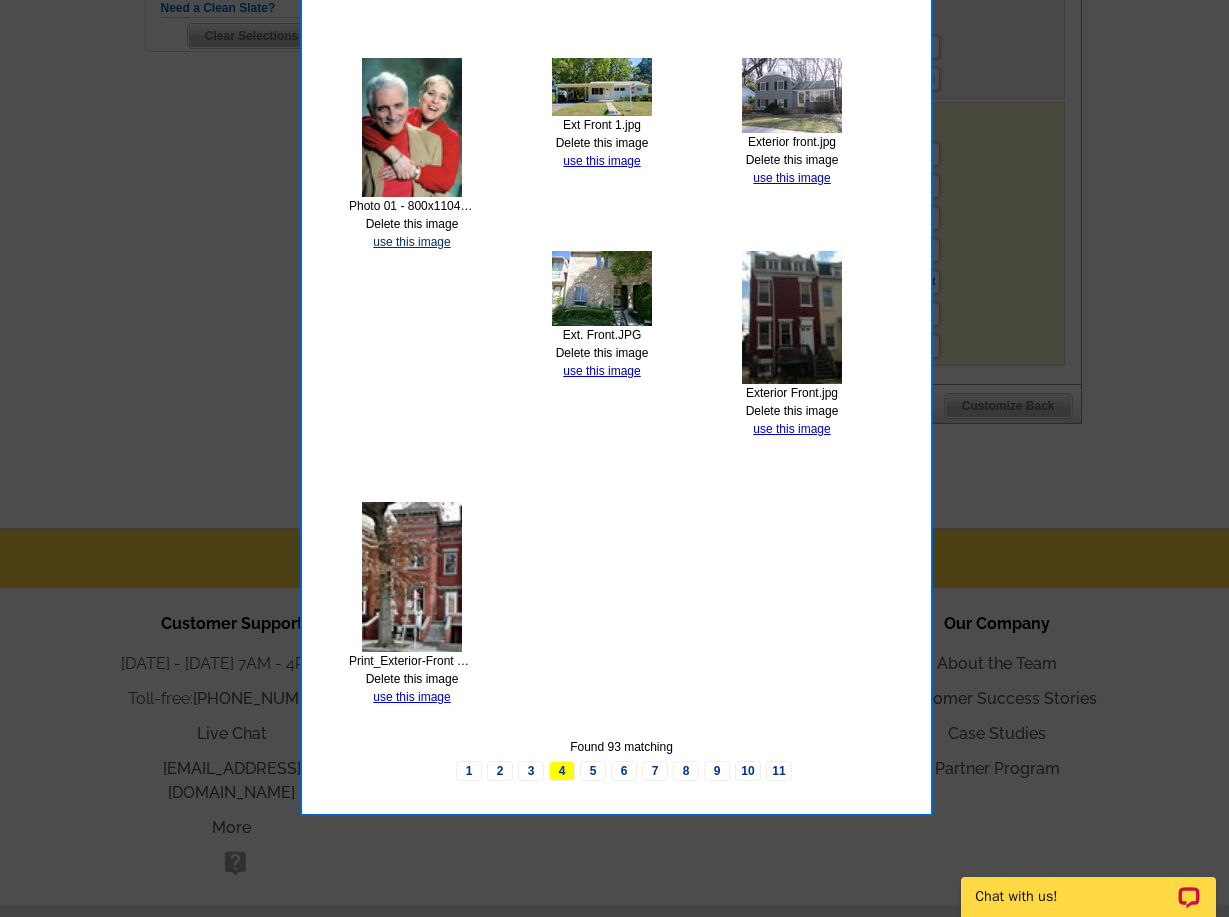click on "use this image" at bounding box center (411, 242) 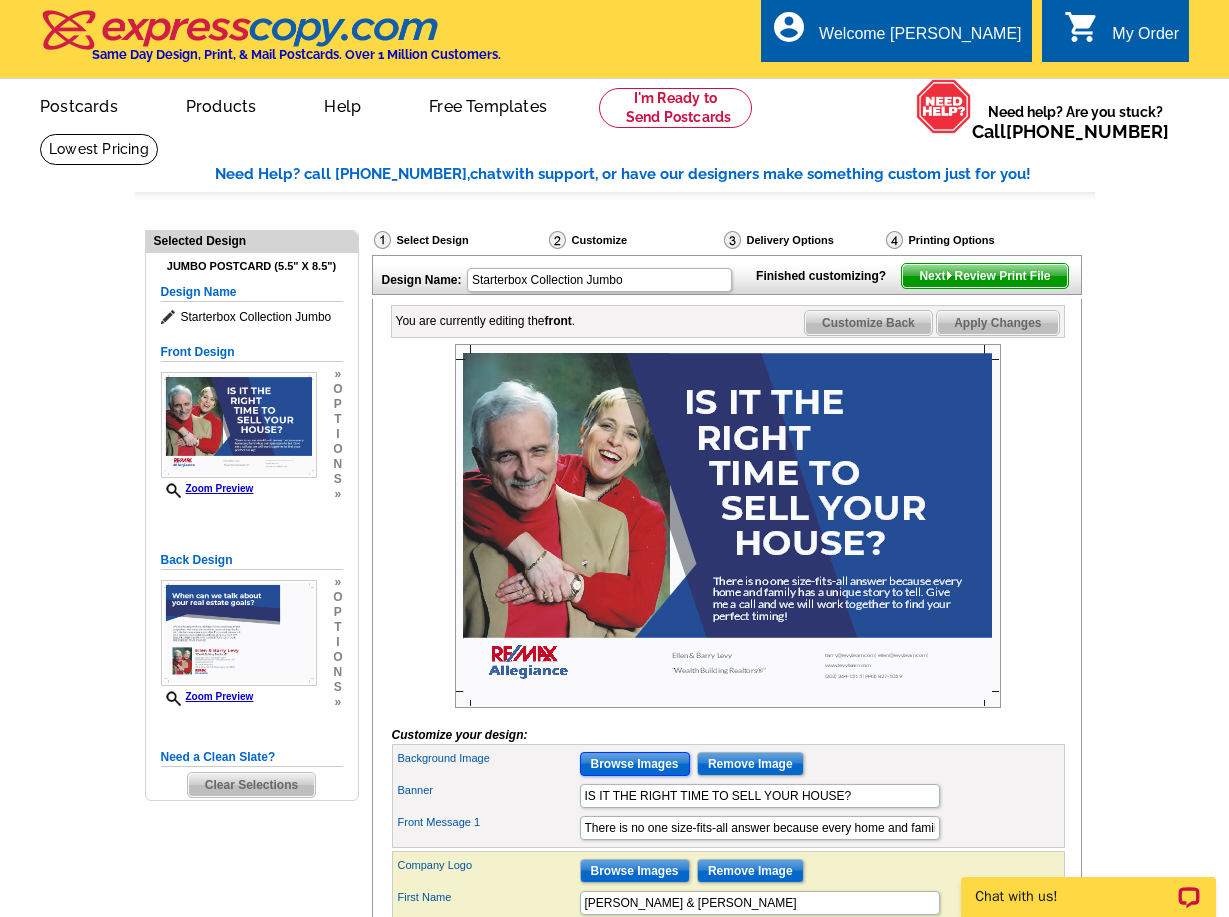 click on "Browse Images" at bounding box center [635, 764] 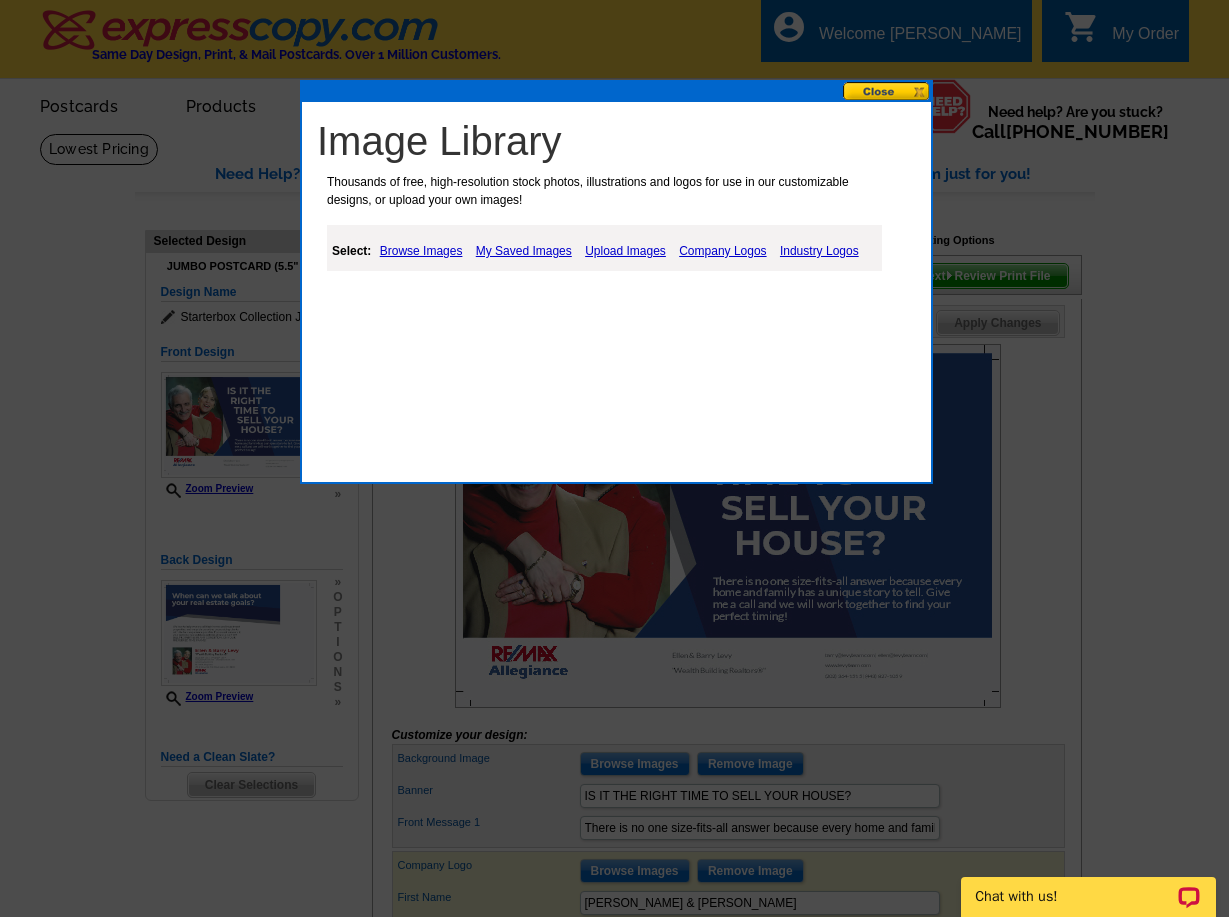 click on "Upload Images" at bounding box center [625, 251] 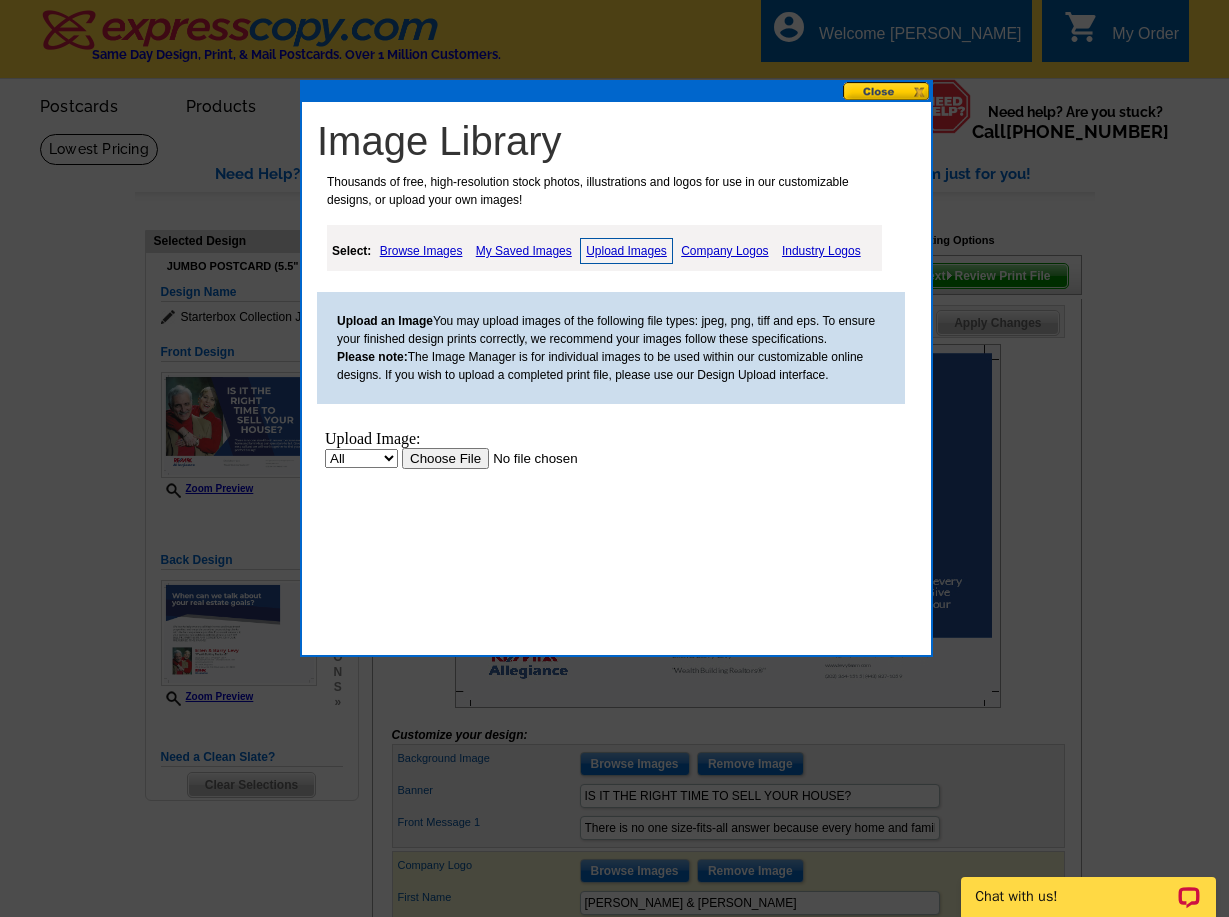 scroll, scrollTop: 0, scrollLeft: 0, axis: both 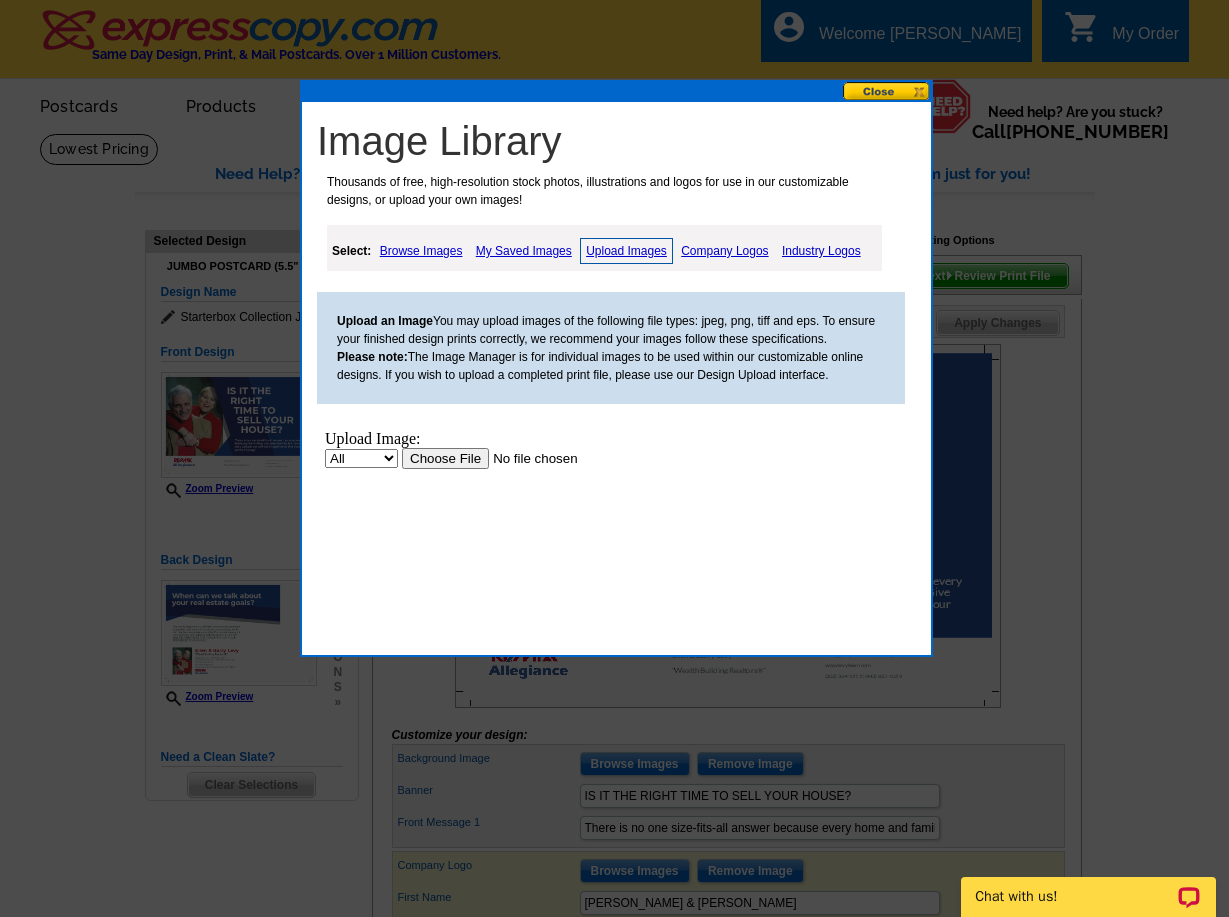 click at bounding box center (528, 458) 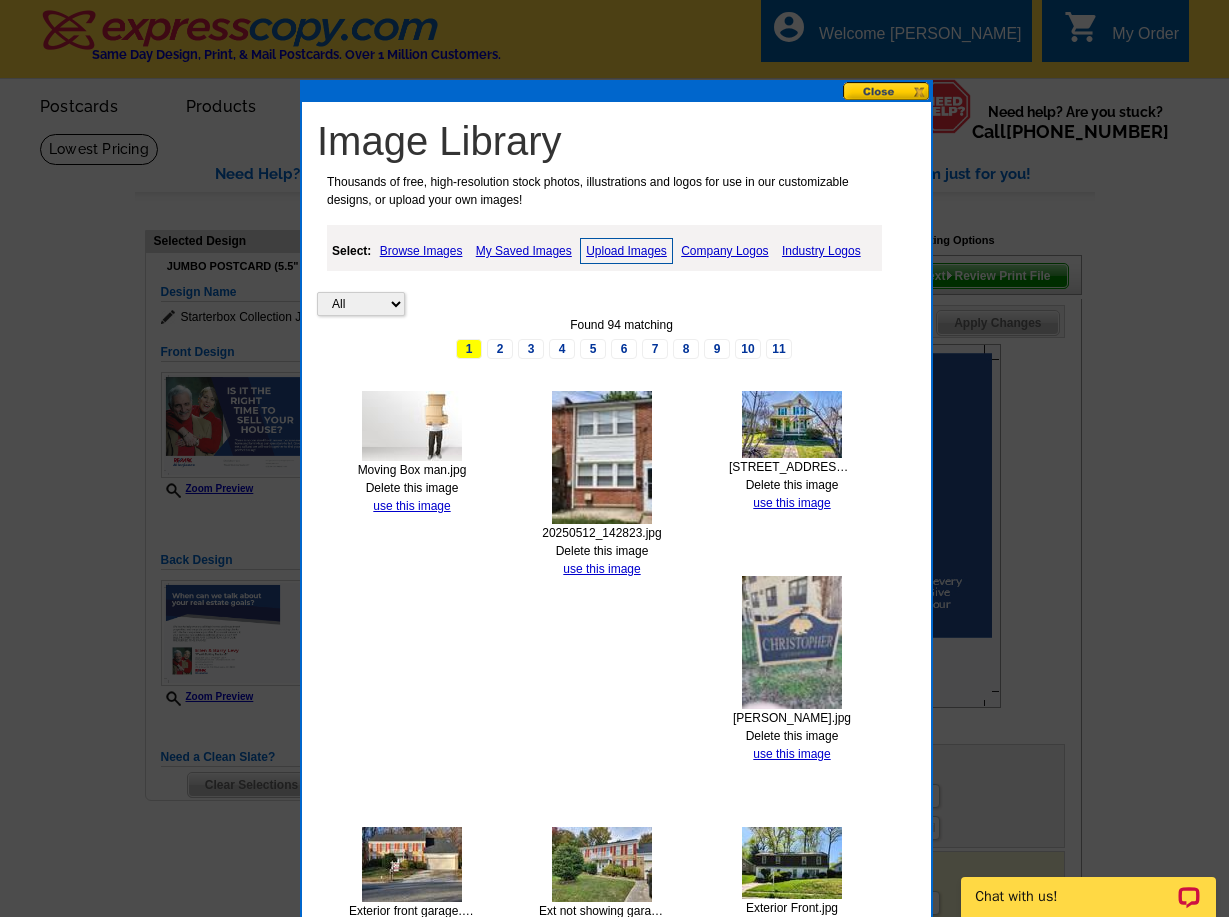 click at bounding box center (887, 91) 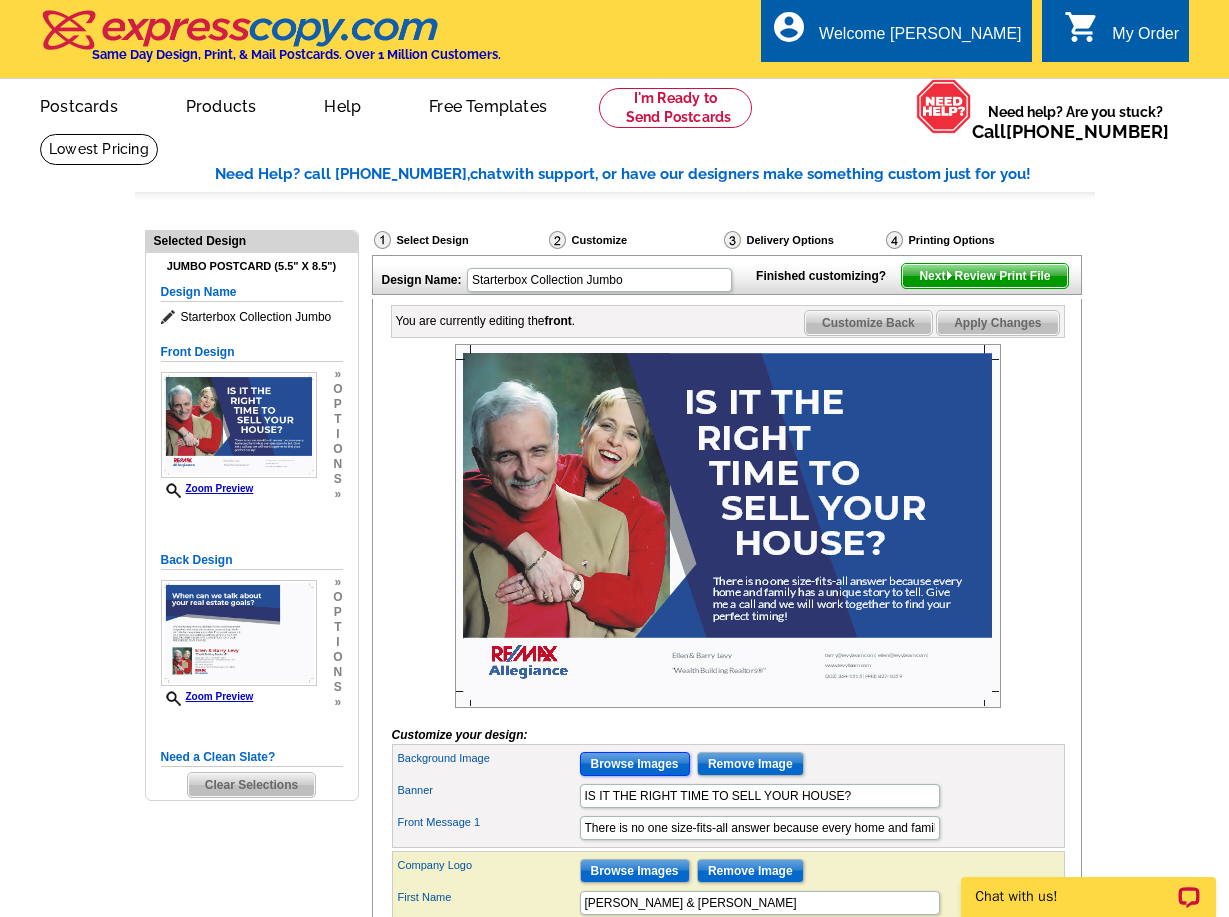 click on "Browse Images" at bounding box center [635, 764] 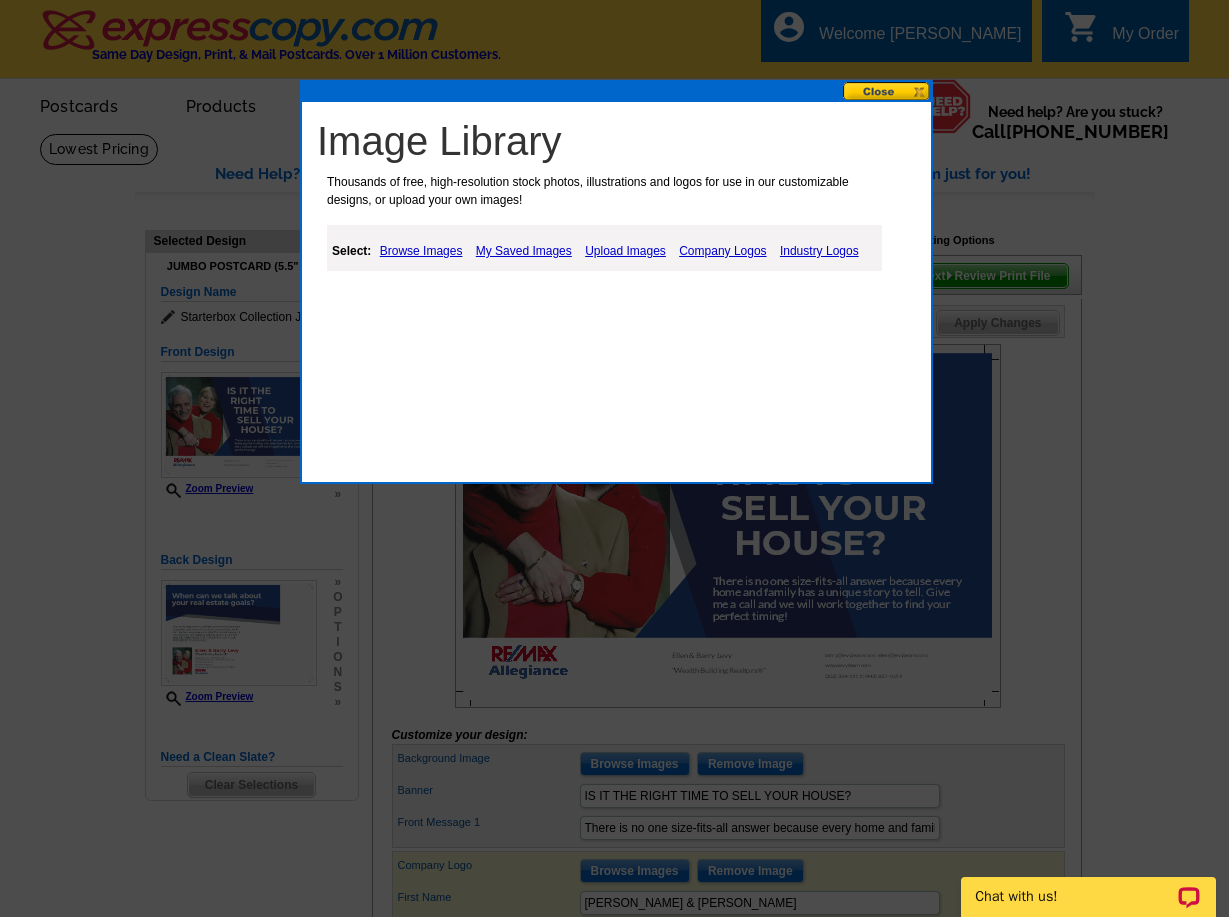 click on "Browse Images" at bounding box center (421, 251) 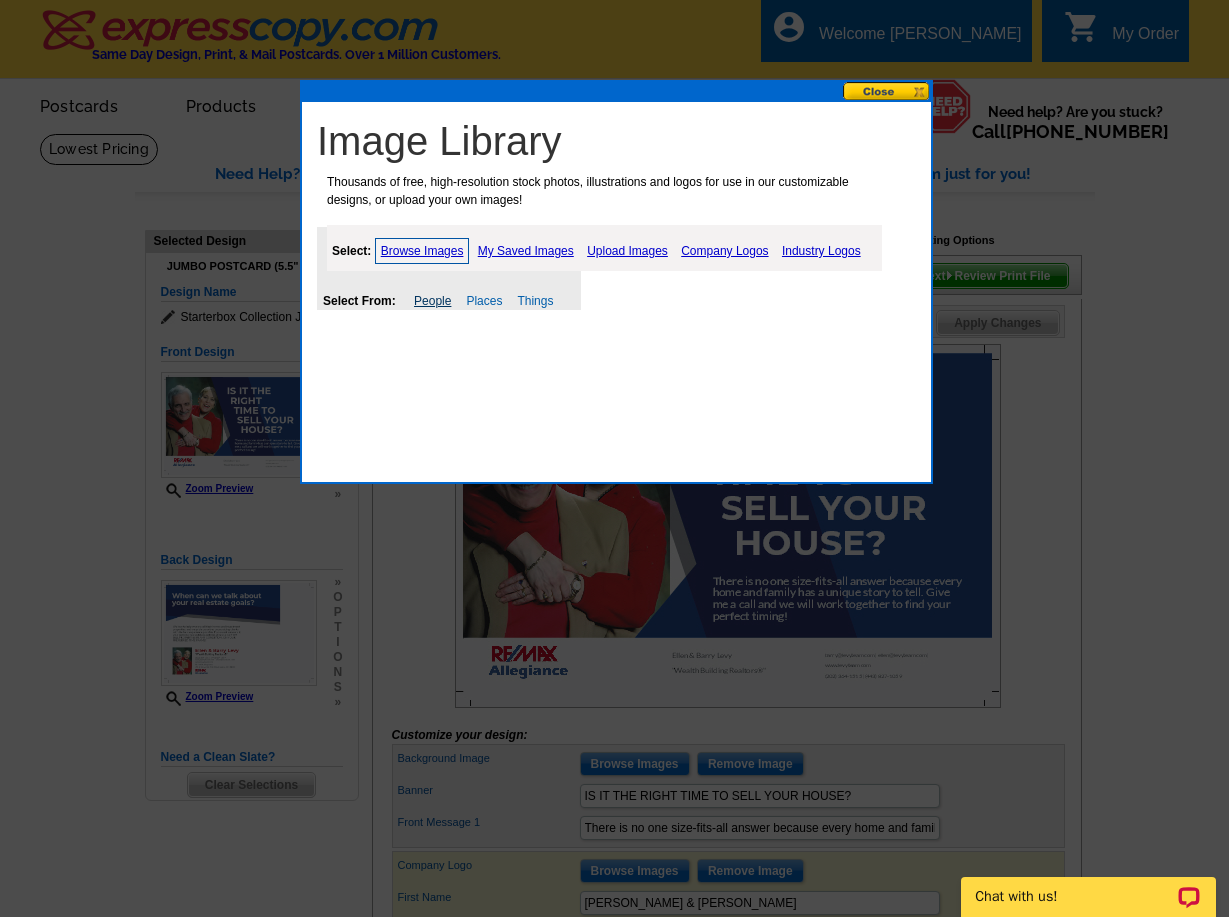 click on "People" at bounding box center [432, 301] 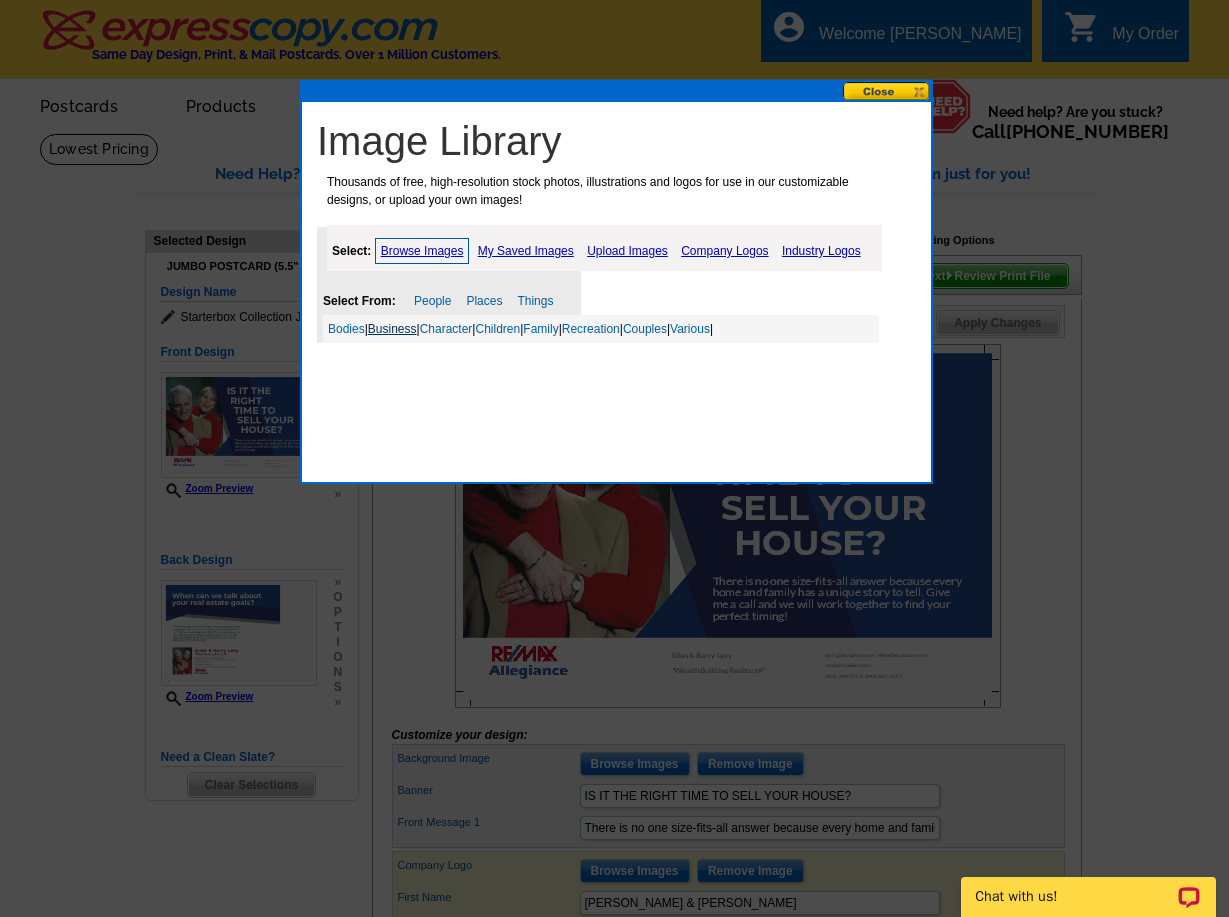 click on "Business" at bounding box center (392, 329) 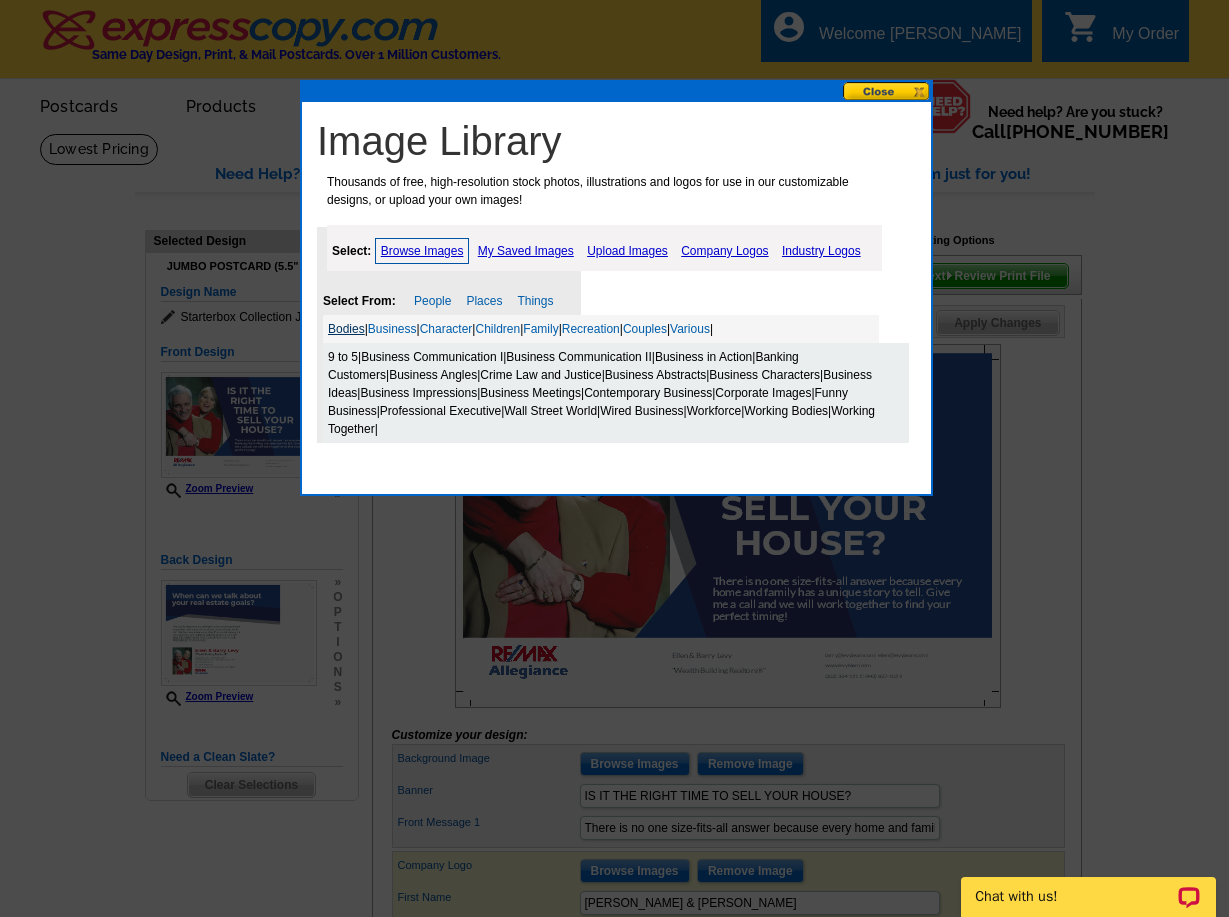click on "Bodies" at bounding box center (346, 329) 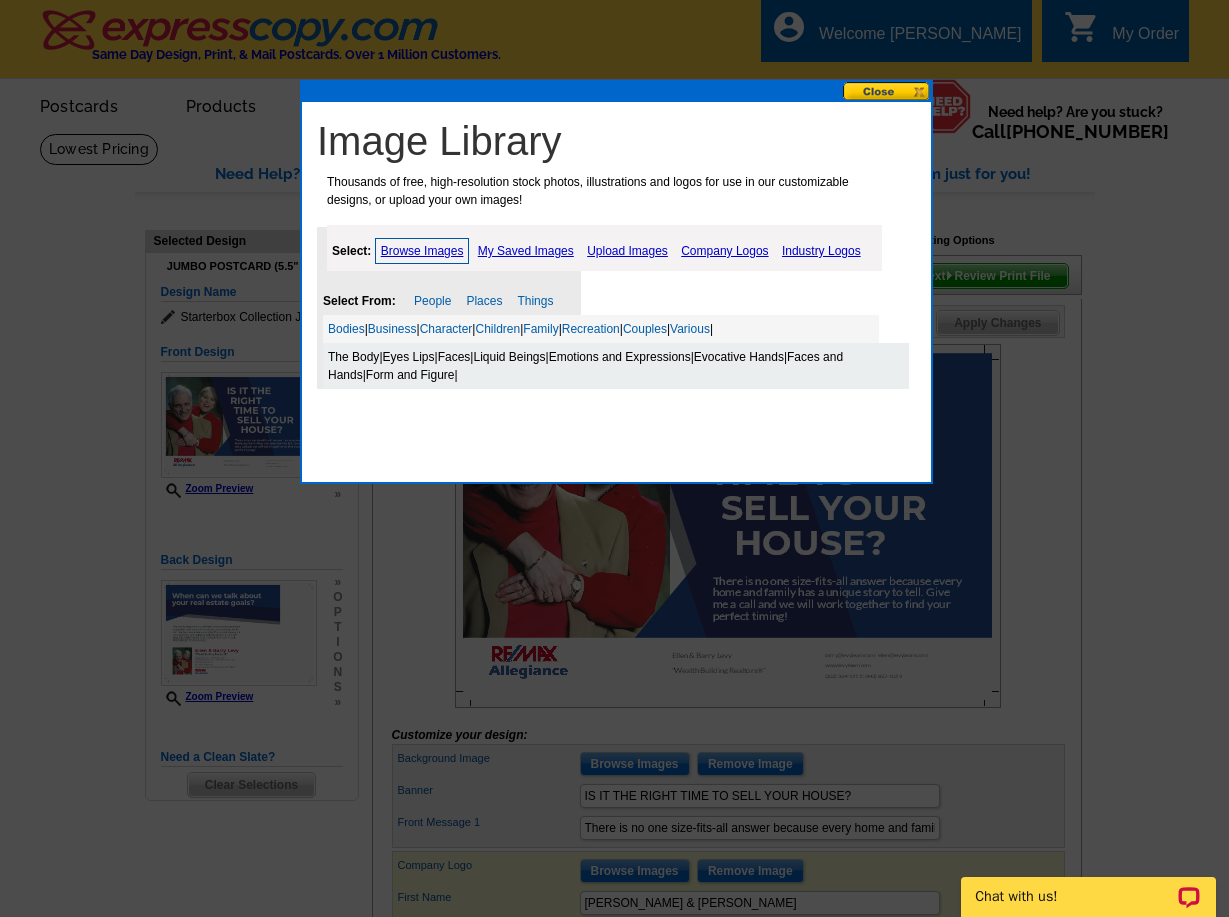 click on "Emotions and Expressions" at bounding box center [620, 357] 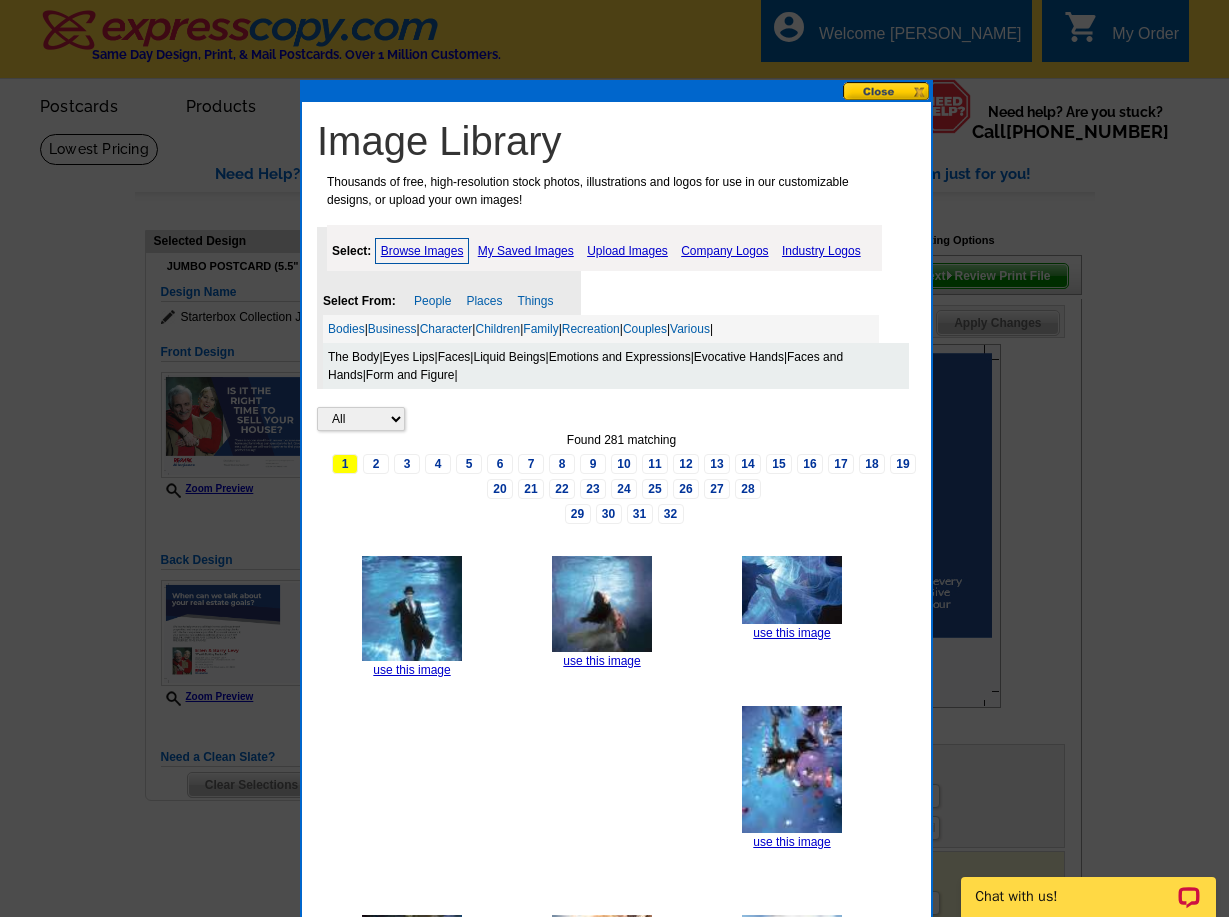 click at bounding box center [887, 91] 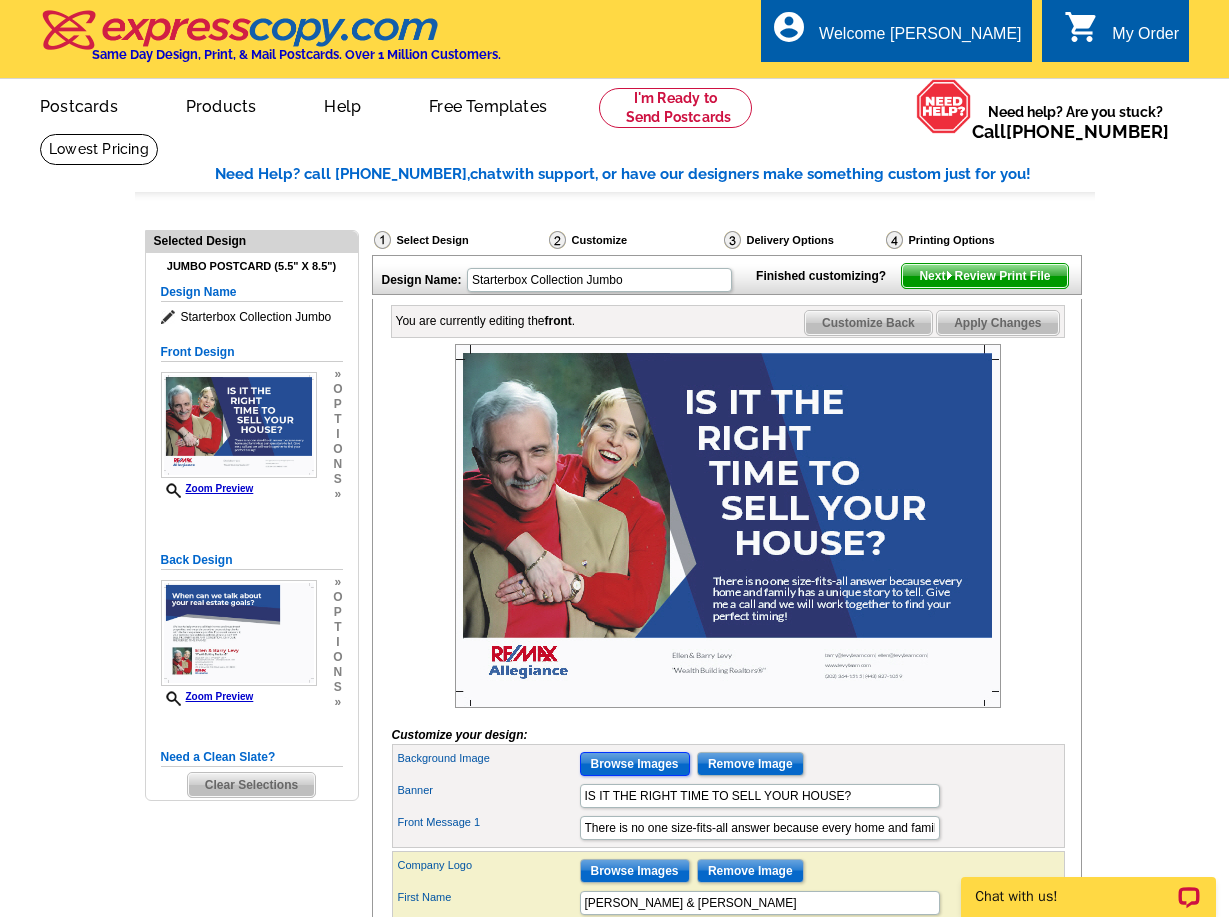 click on "Browse Images" at bounding box center [635, 764] 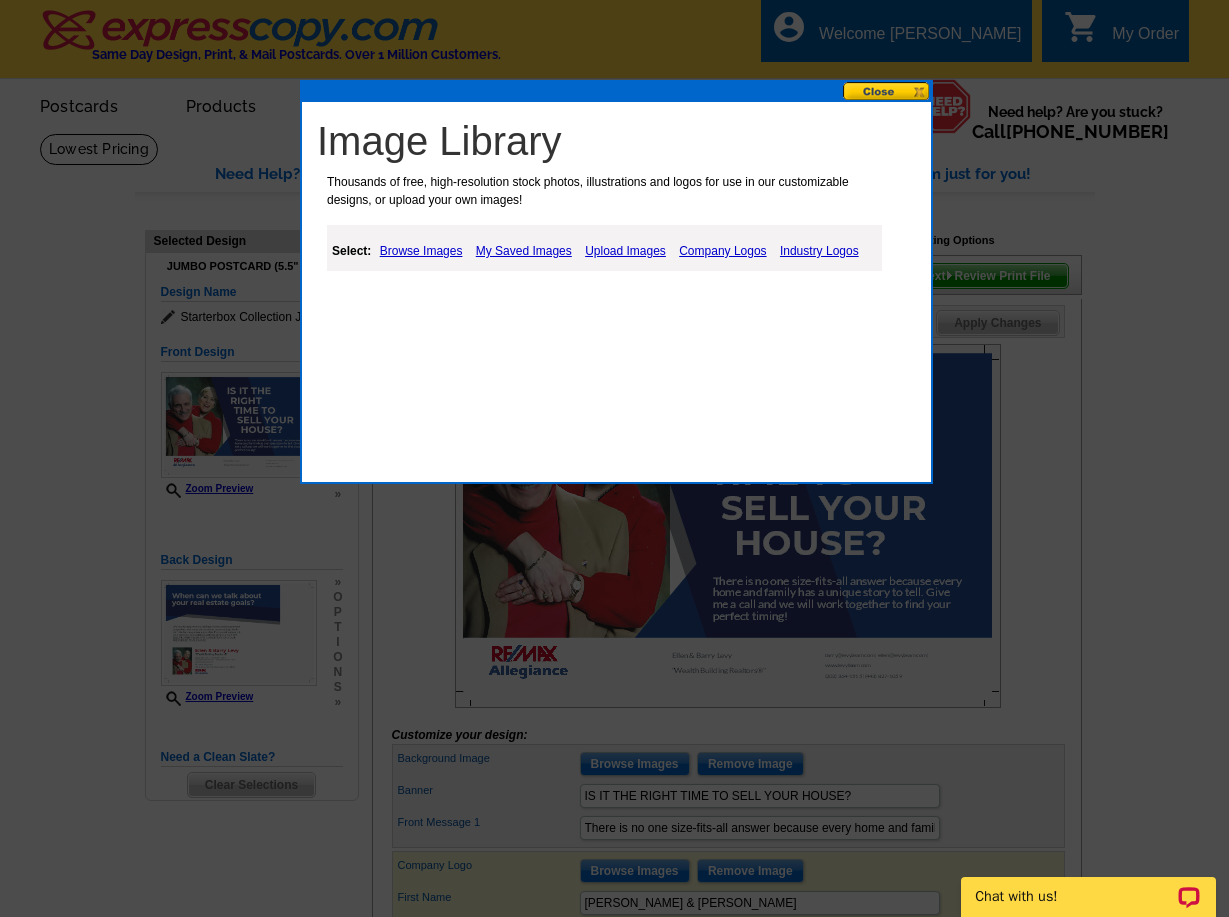 click on "Upload Images" at bounding box center (625, 251) 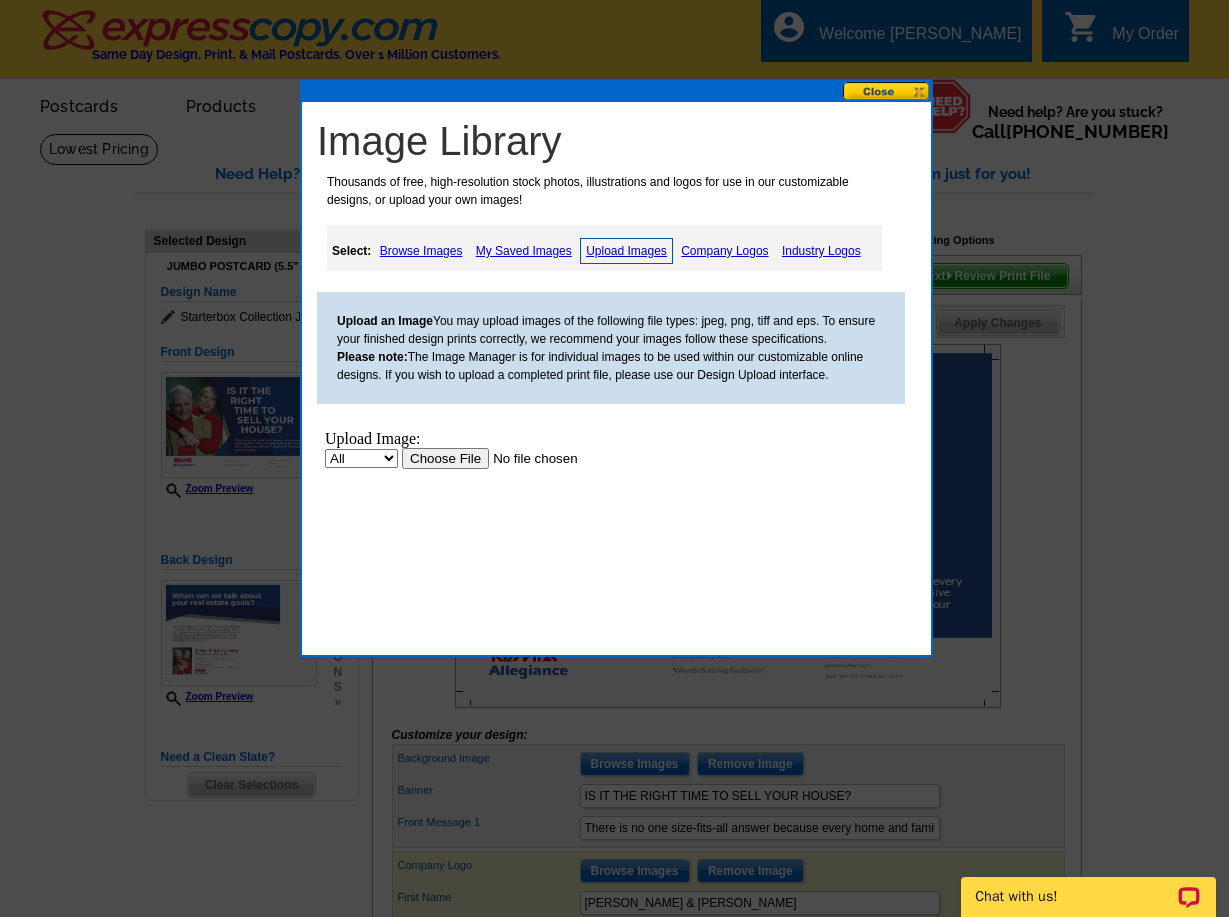 scroll, scrollTop: 0, scrollLeft: 0, axis: both 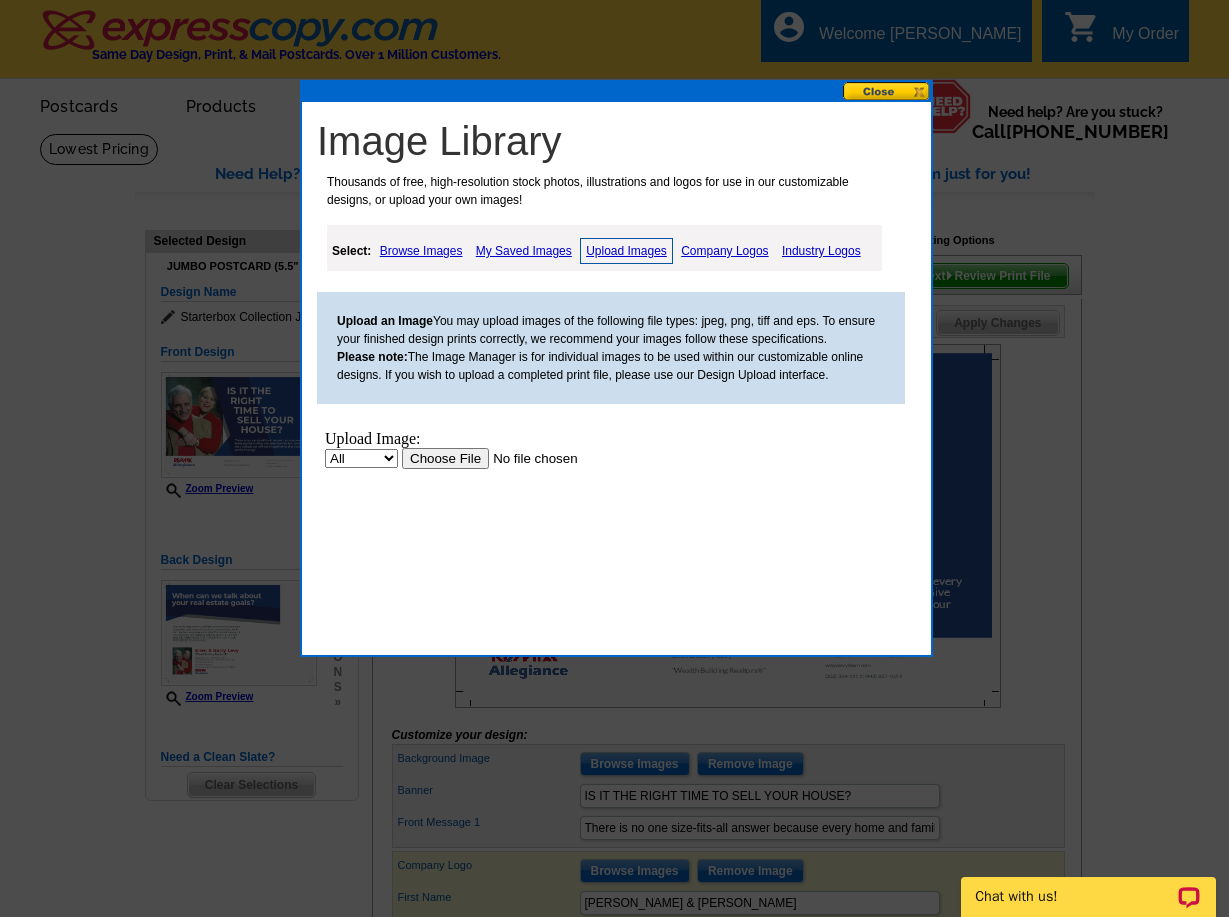 click at bounding box center [528, 458] 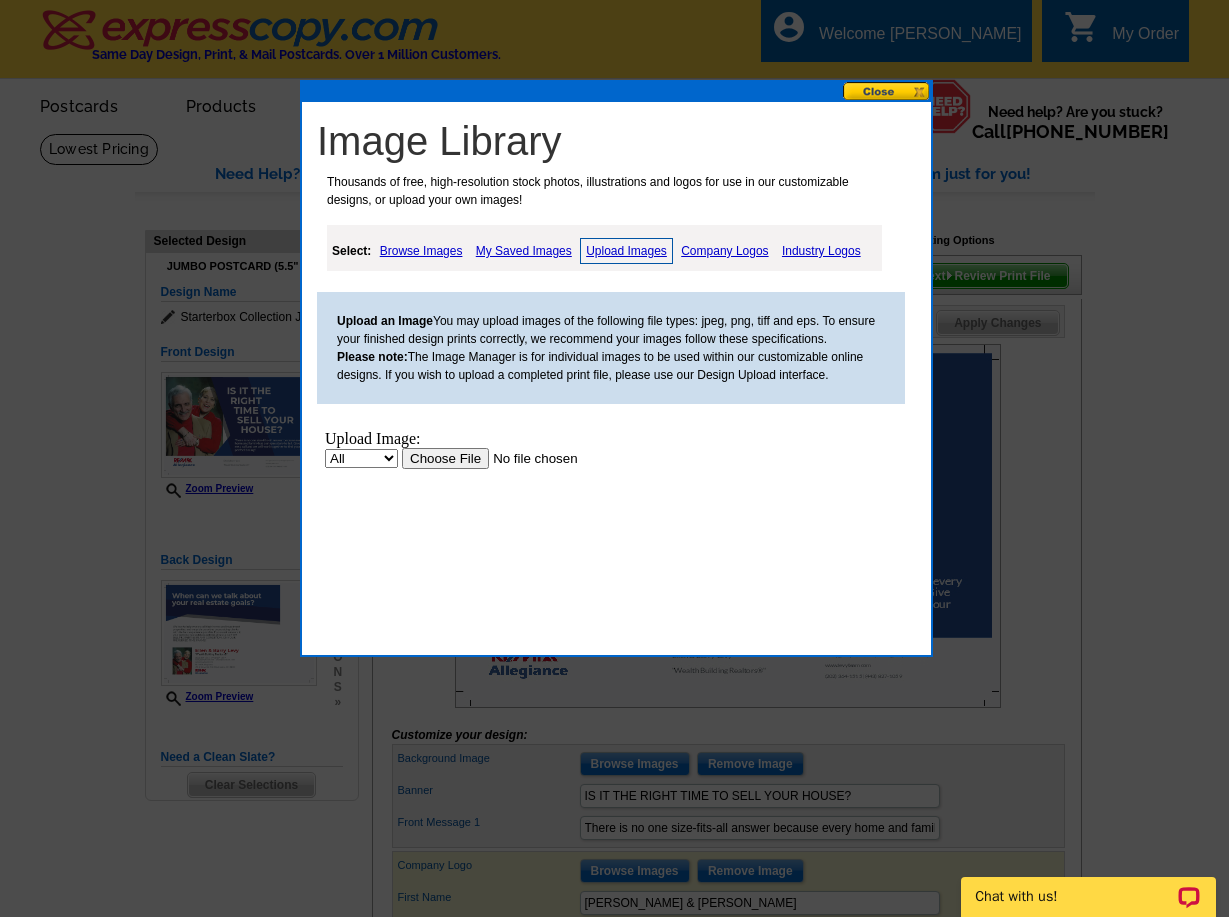 click at bounding box center (887, 91) 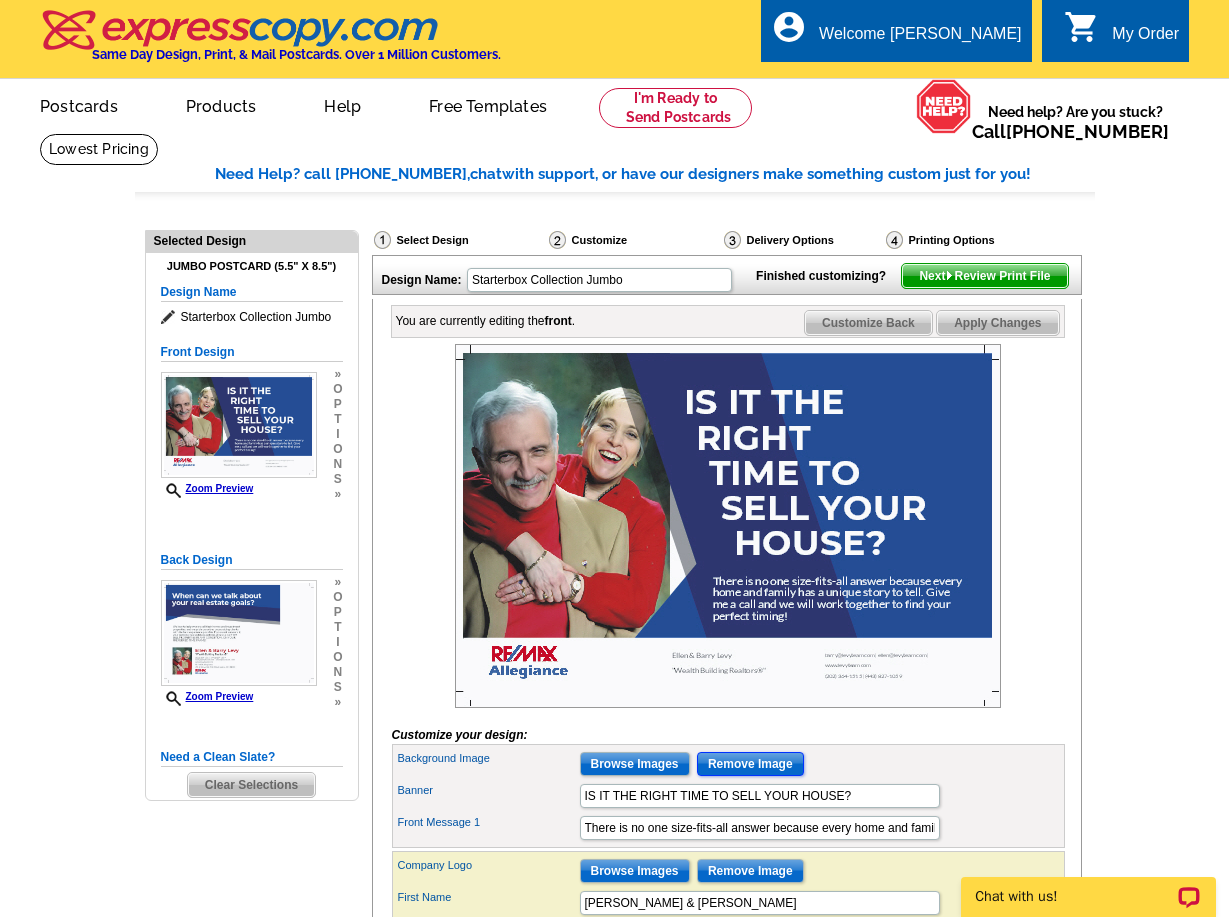 click on "Remove Image" at bounding box center (750, 764) 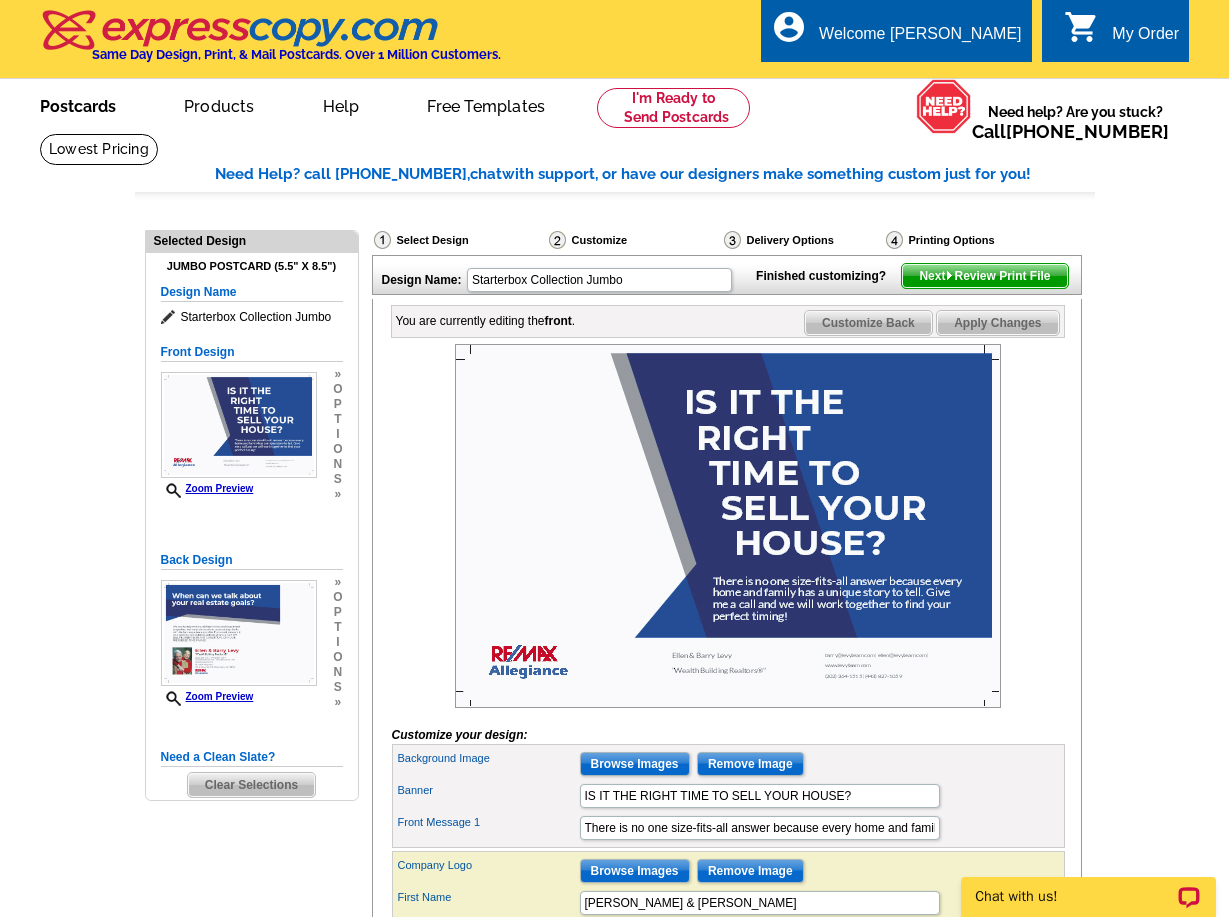 click on "Postcards" at bounding box center [78, 104] 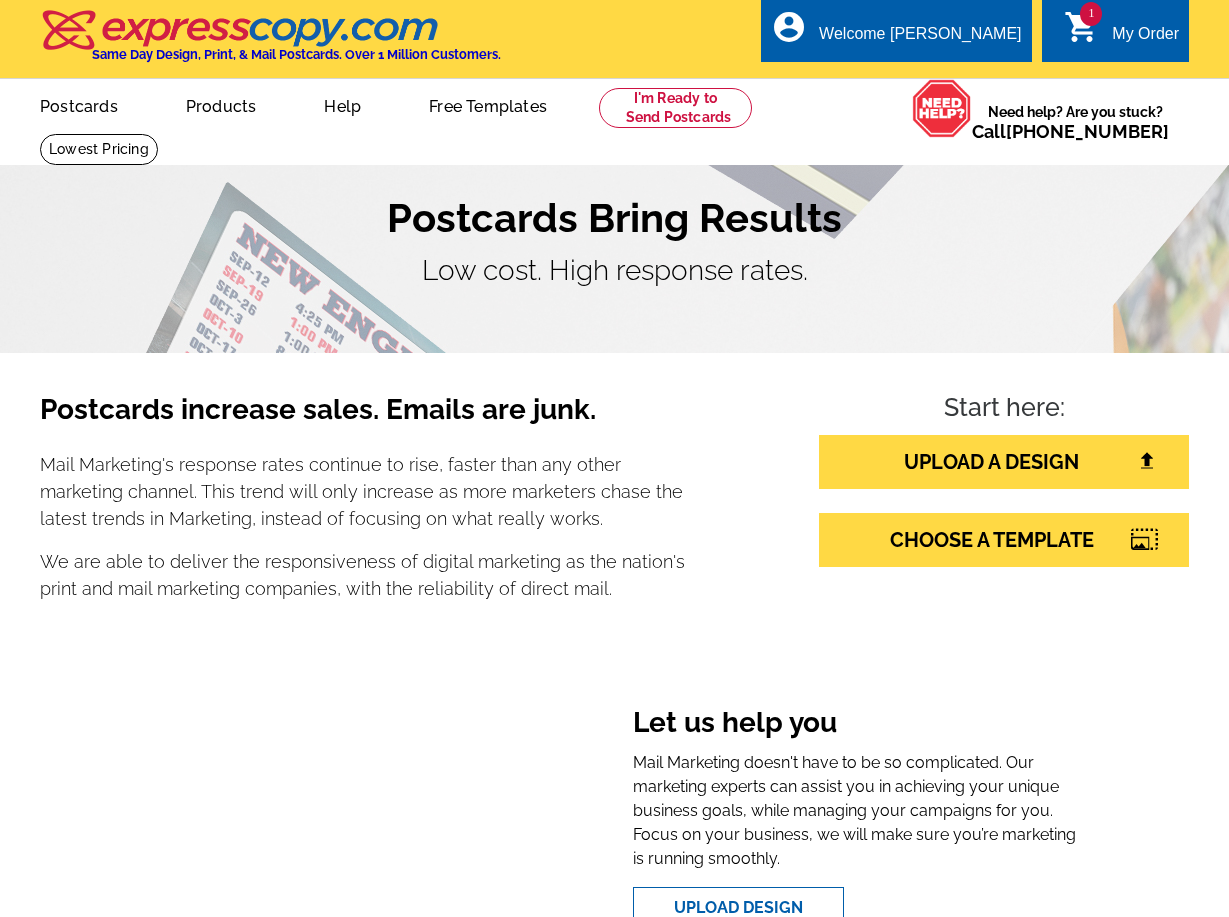 scroll, scrollTop: 0, scrollLeft: 0, axis: both 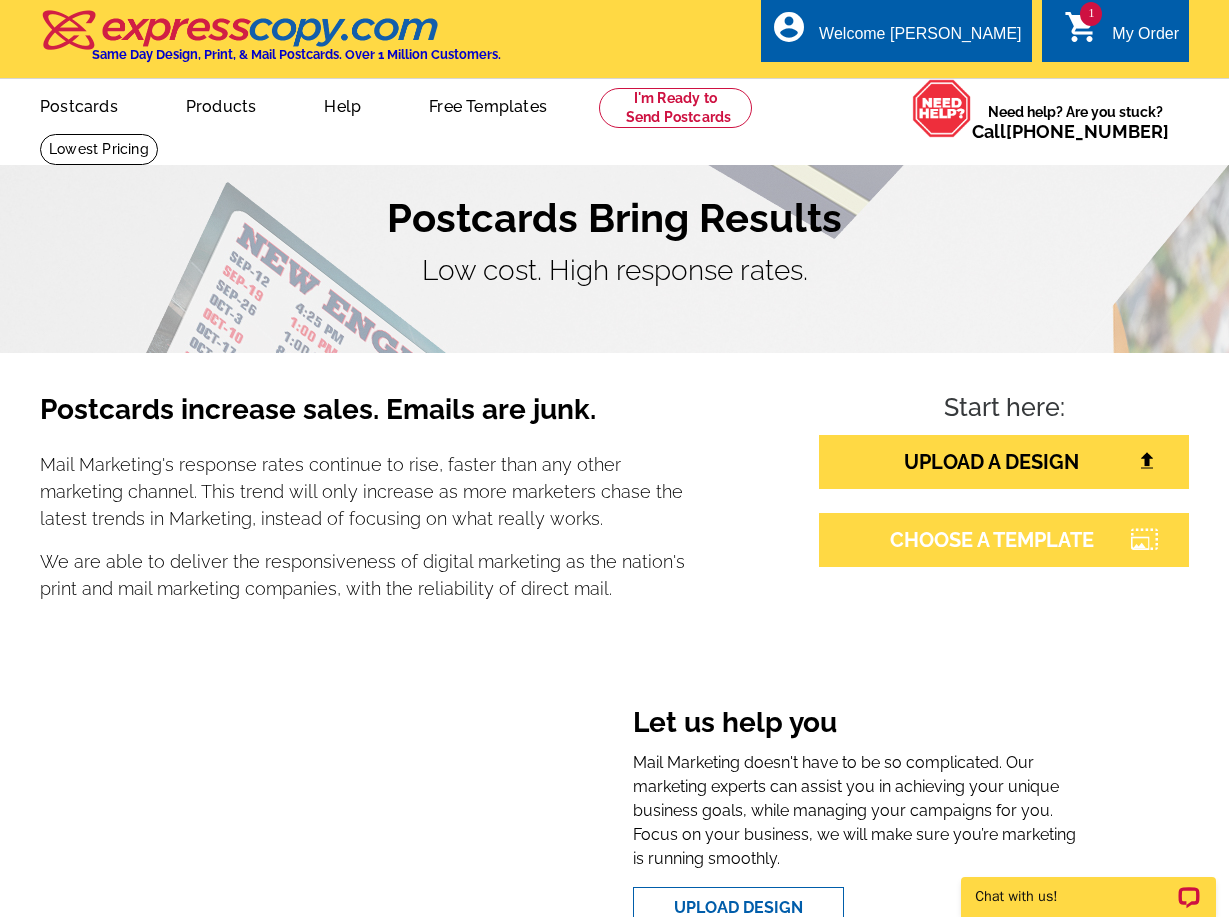 click on "CHOOSE
A TEMPLATE" at bounding box center (1004, 540) 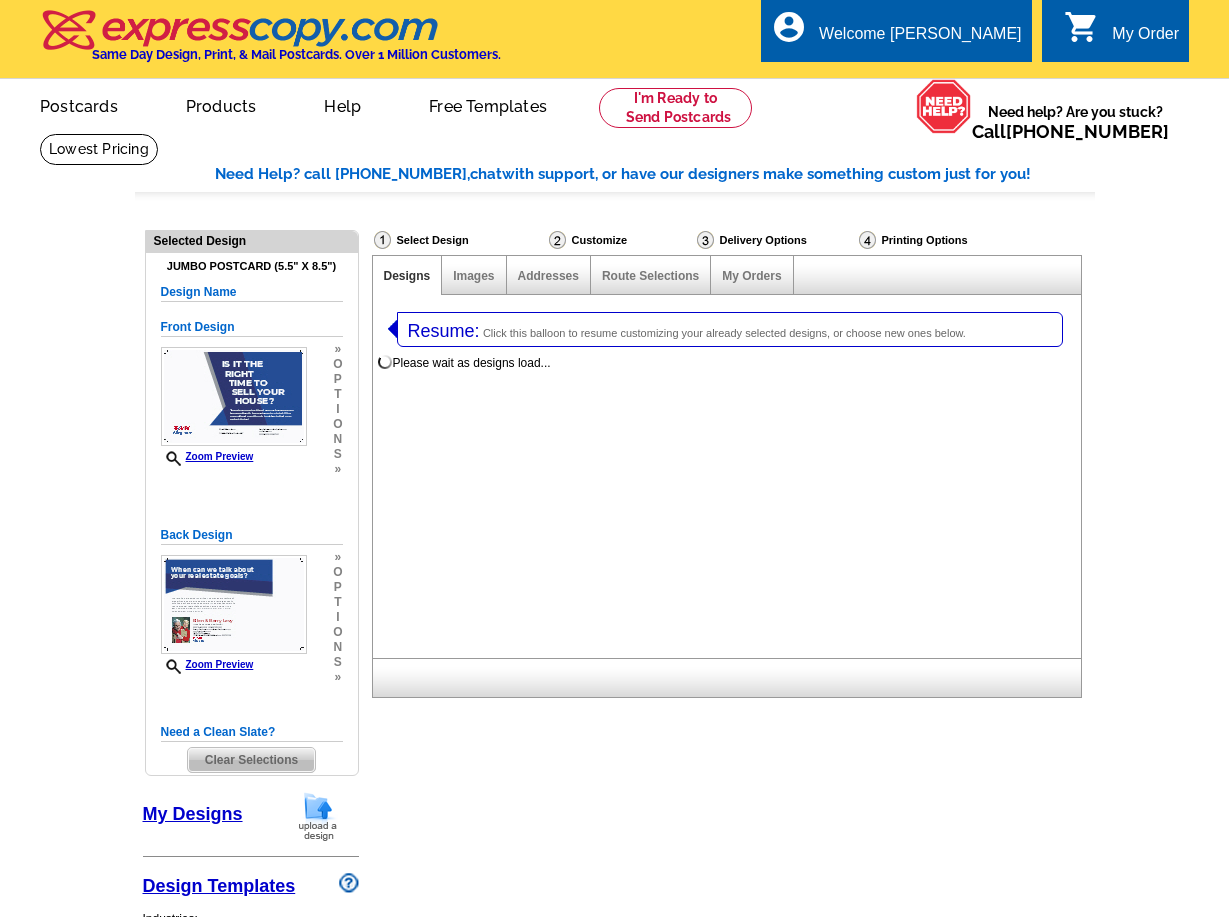 select on "1" 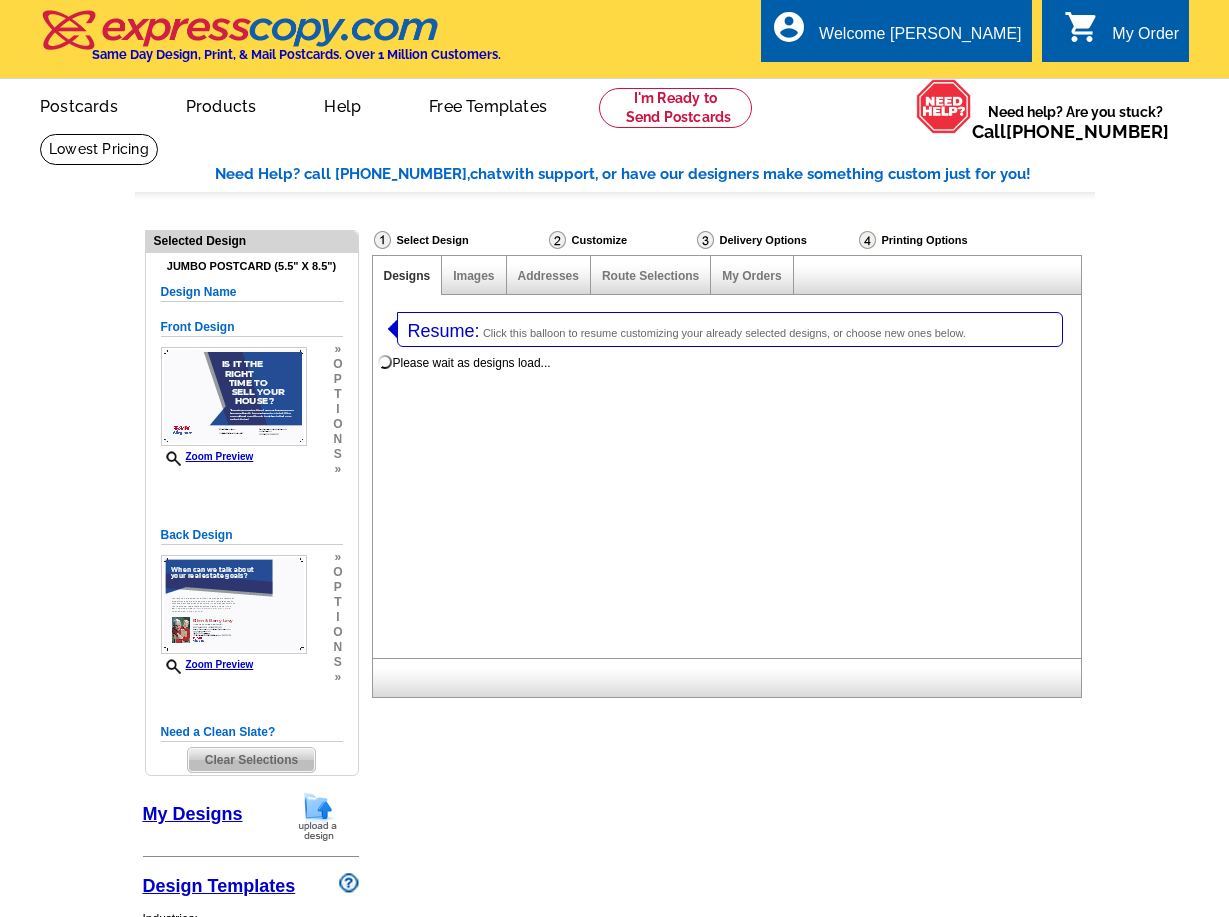 select on "2" 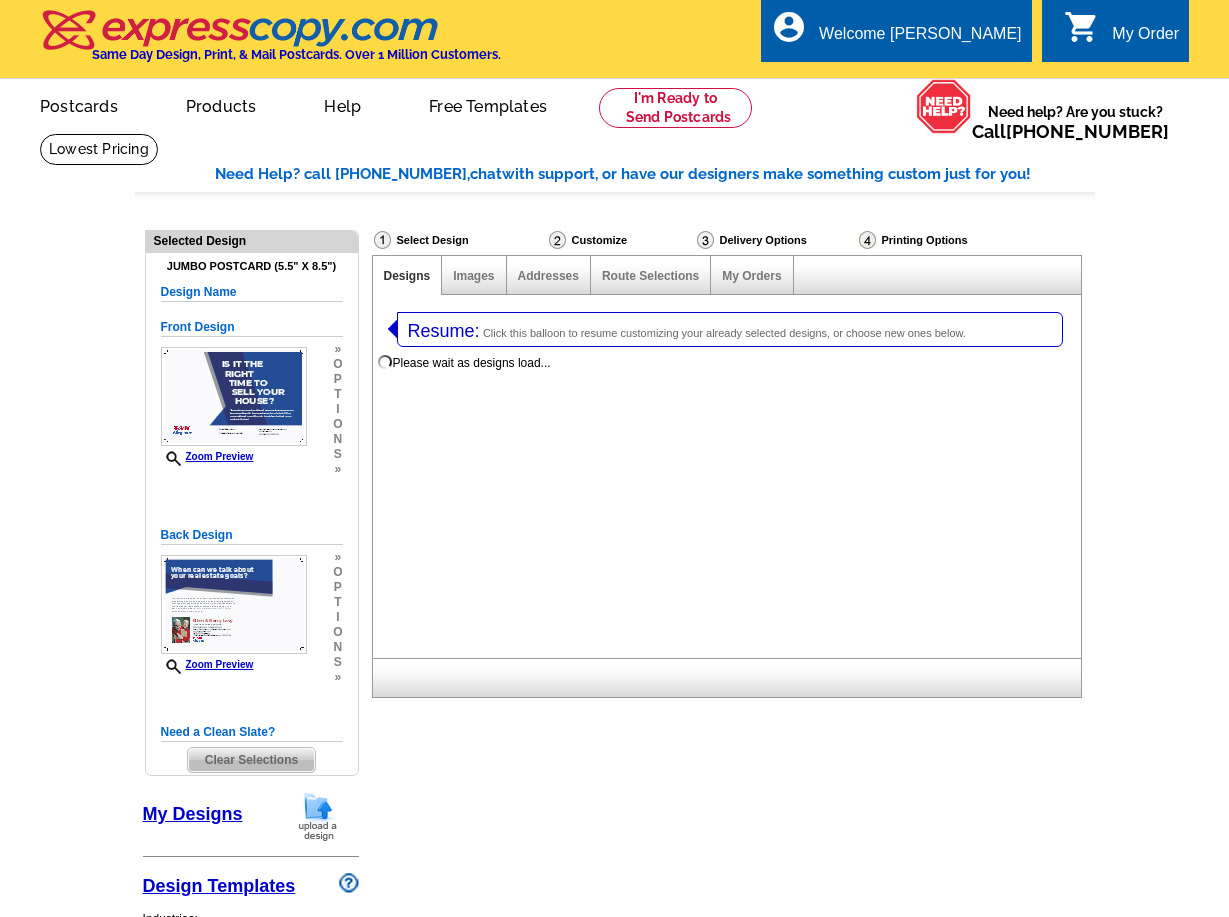 scroll, scrollTop: 0, scrollLeft: 0, axis: both 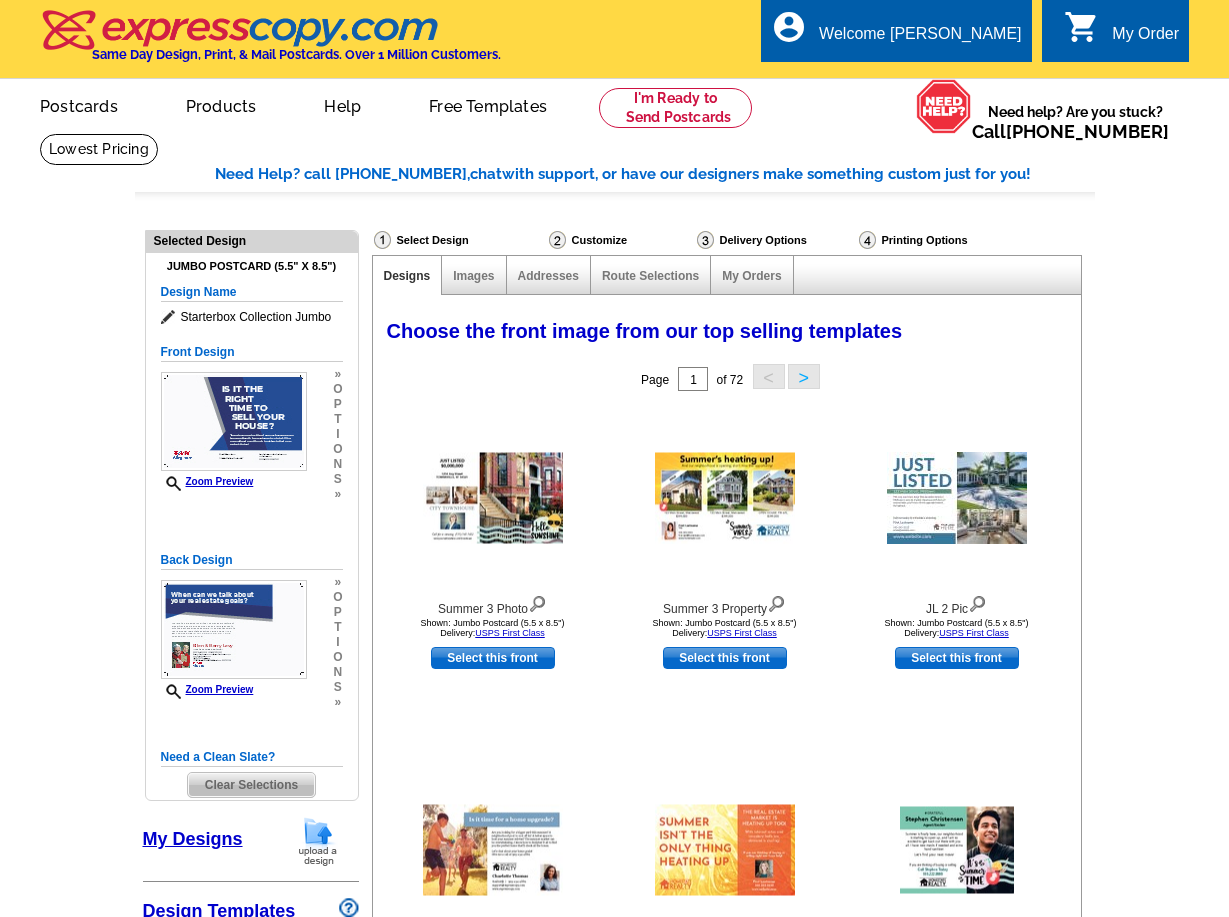 select on "785" 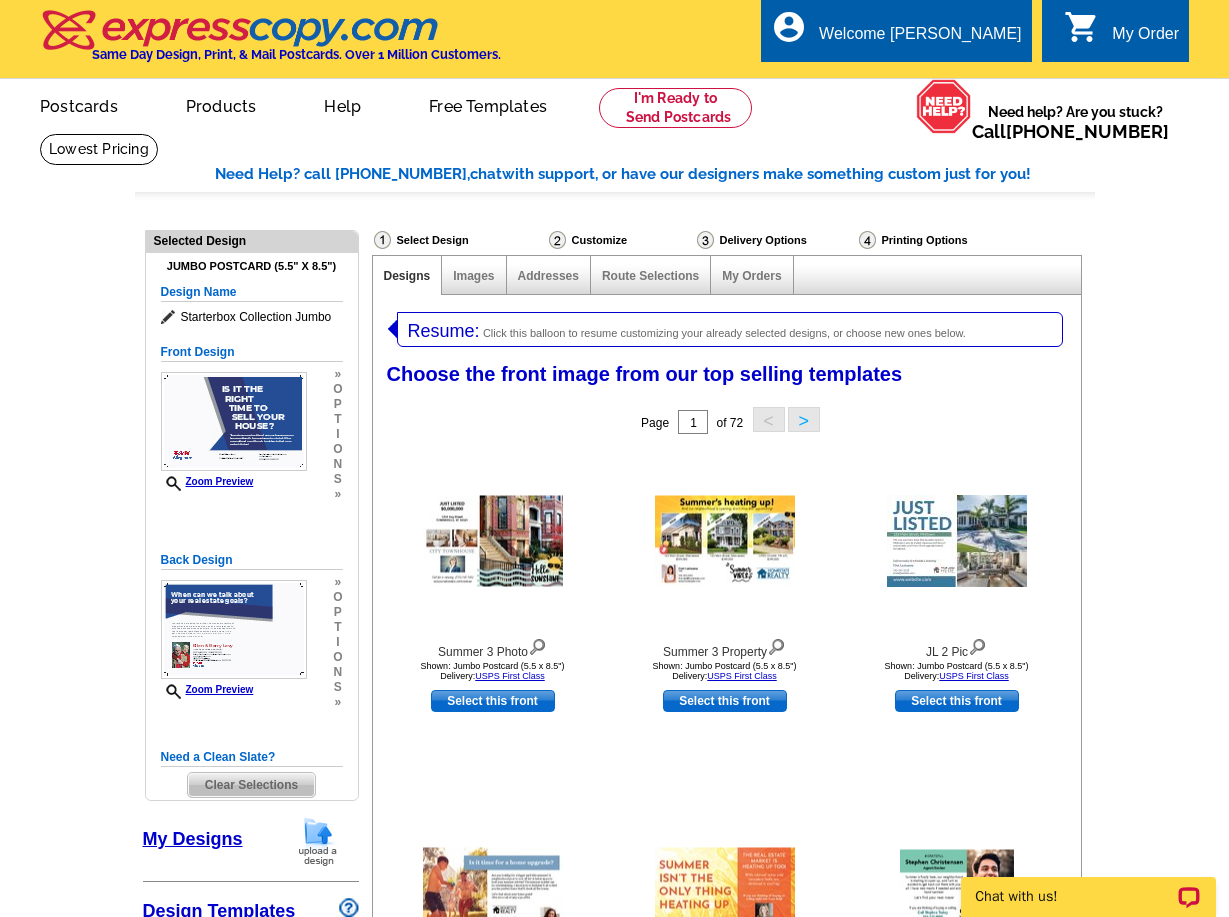 scroll, scrollTop: 0, scrollLeft: 0, axis: both 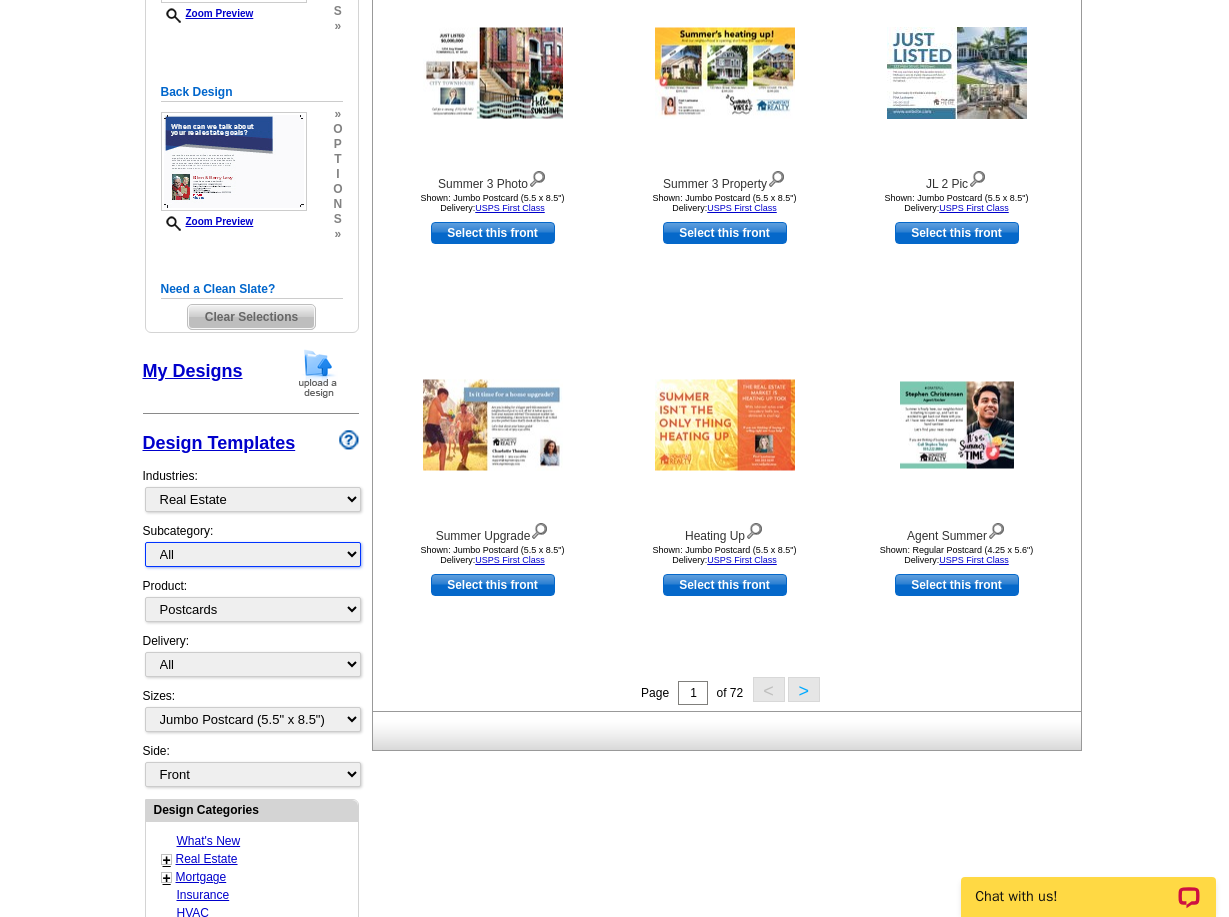 click on "All RE/MAX® Referrals [PERSON_NAME]® Berkshire Hathaway Home Services Century 21 Commercial Real Estate QR Code Cards 1st Time Home Buyer Distressed Homeowners Social Networking Farming Just Listed Just Sold Open House Market Report" at bounding box center [253, 554] 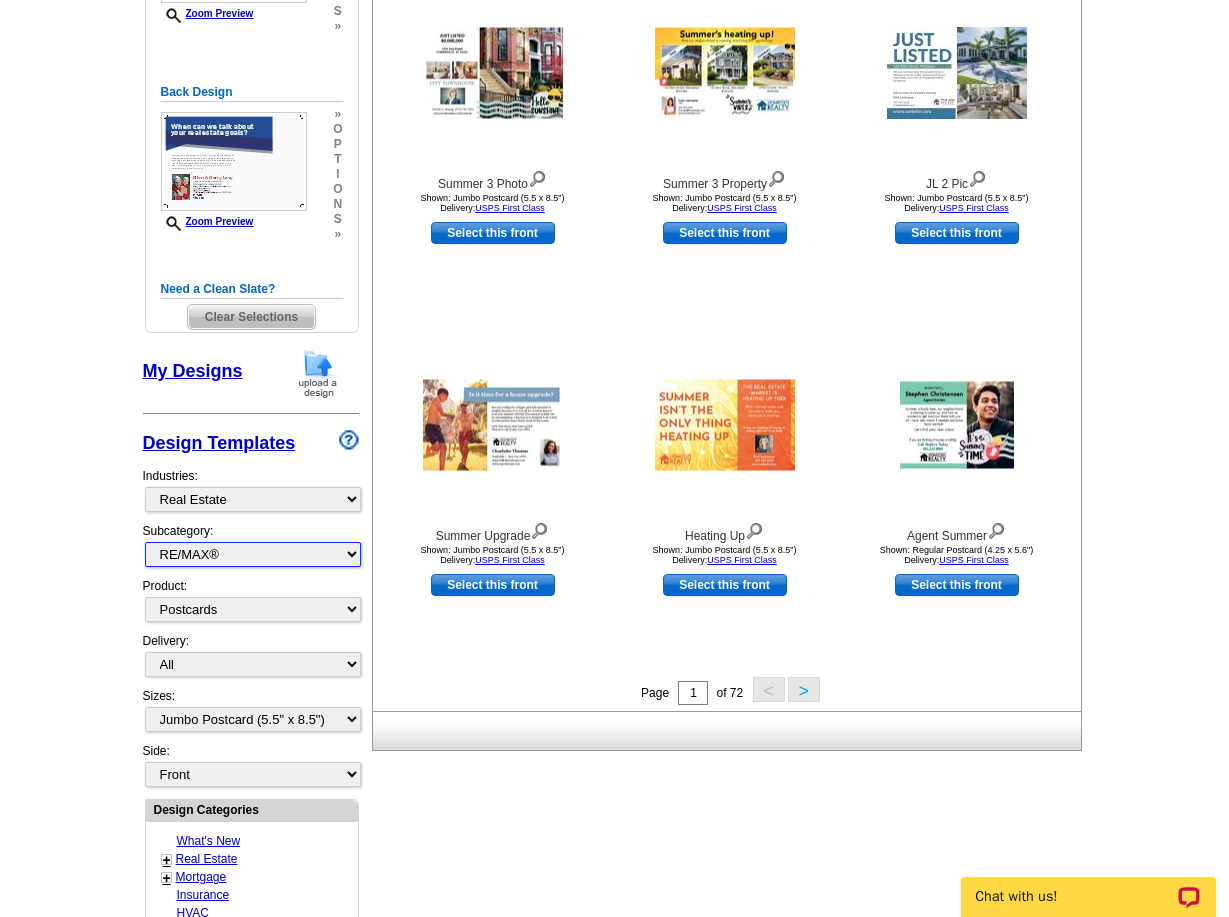 click on "All RE/MAX® Referrals [PERSON_NAME]® Berkshire Hathaway Home Services Century 21 Commercial Real Estate QR Code Cards 1st Time Home Buyer Distressed Homeowners Social Networking Farming Just Listed Just Sold Open House Market Report" at bounding box center [253, 554] 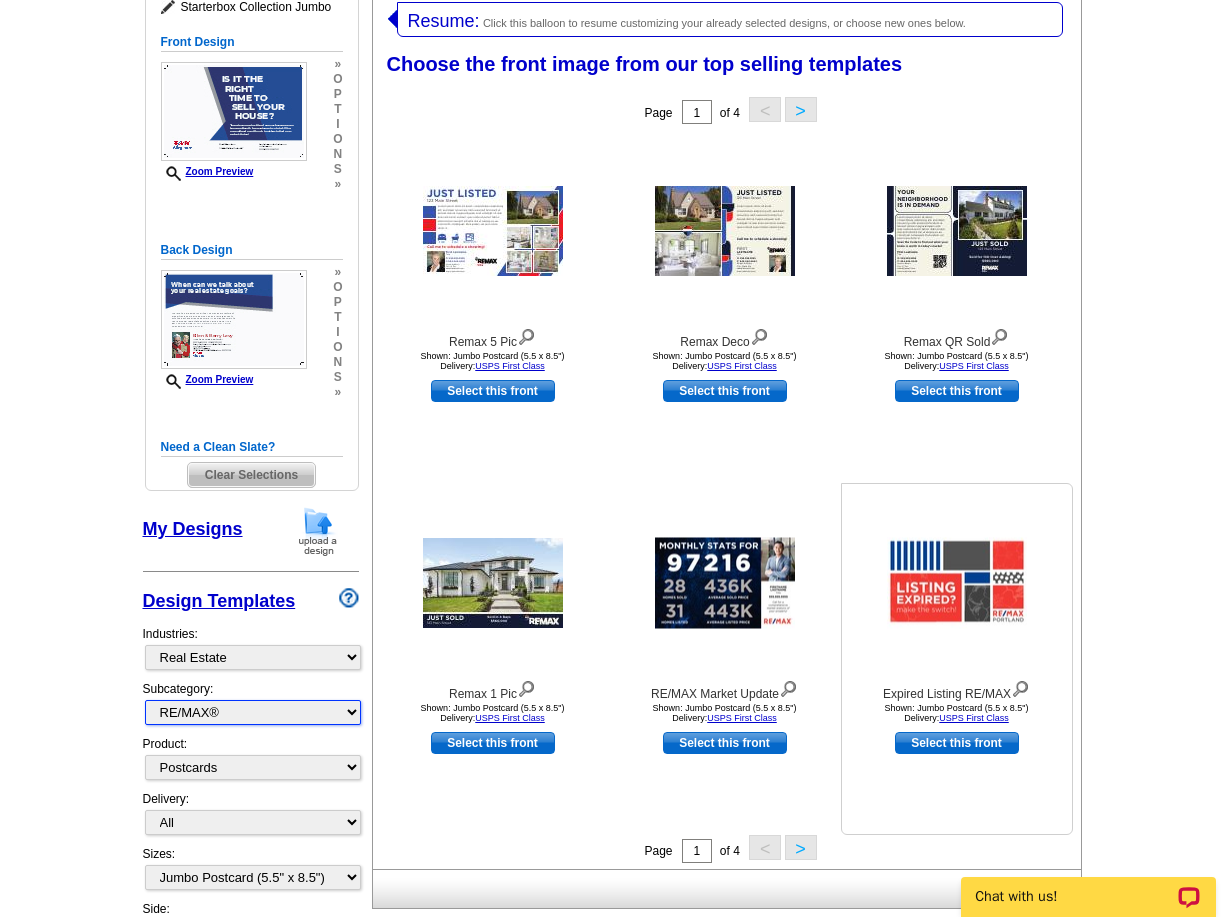 scroll, scrollTop: 309, scrollLeft: 0, axis: vertical 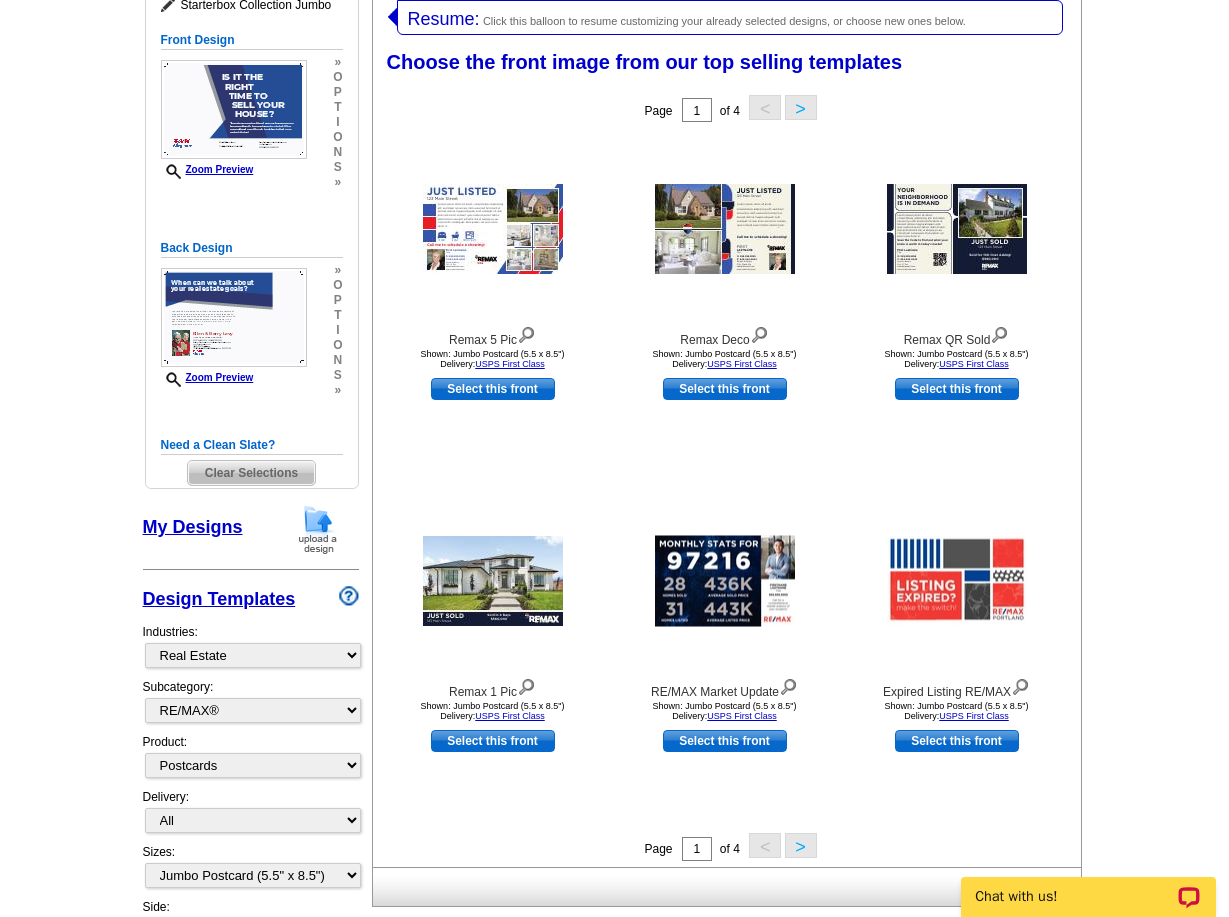 click on ">" at bounding box center (801, 107) 